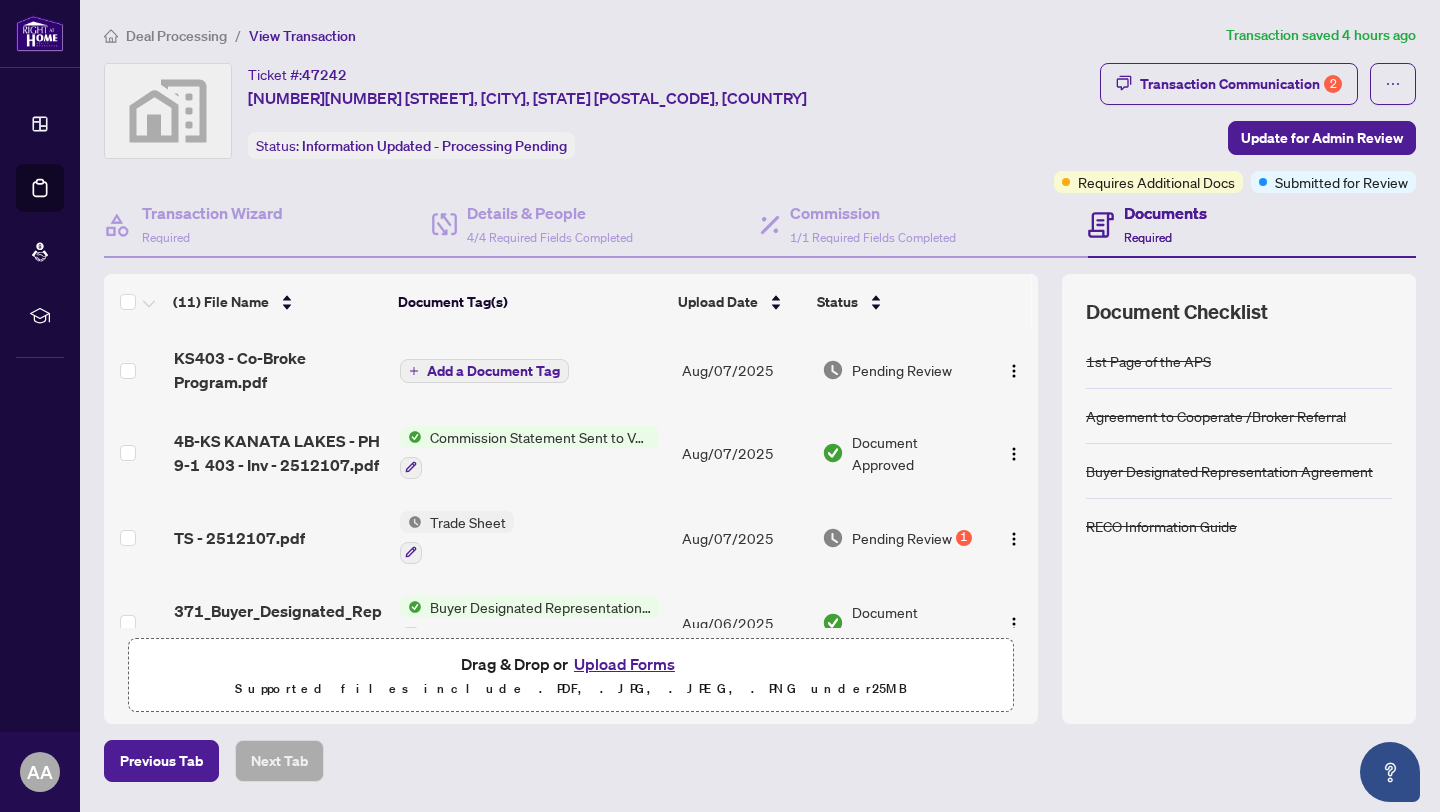 scroll, scrollTop: 0, scrollLeft: 0, axis: both 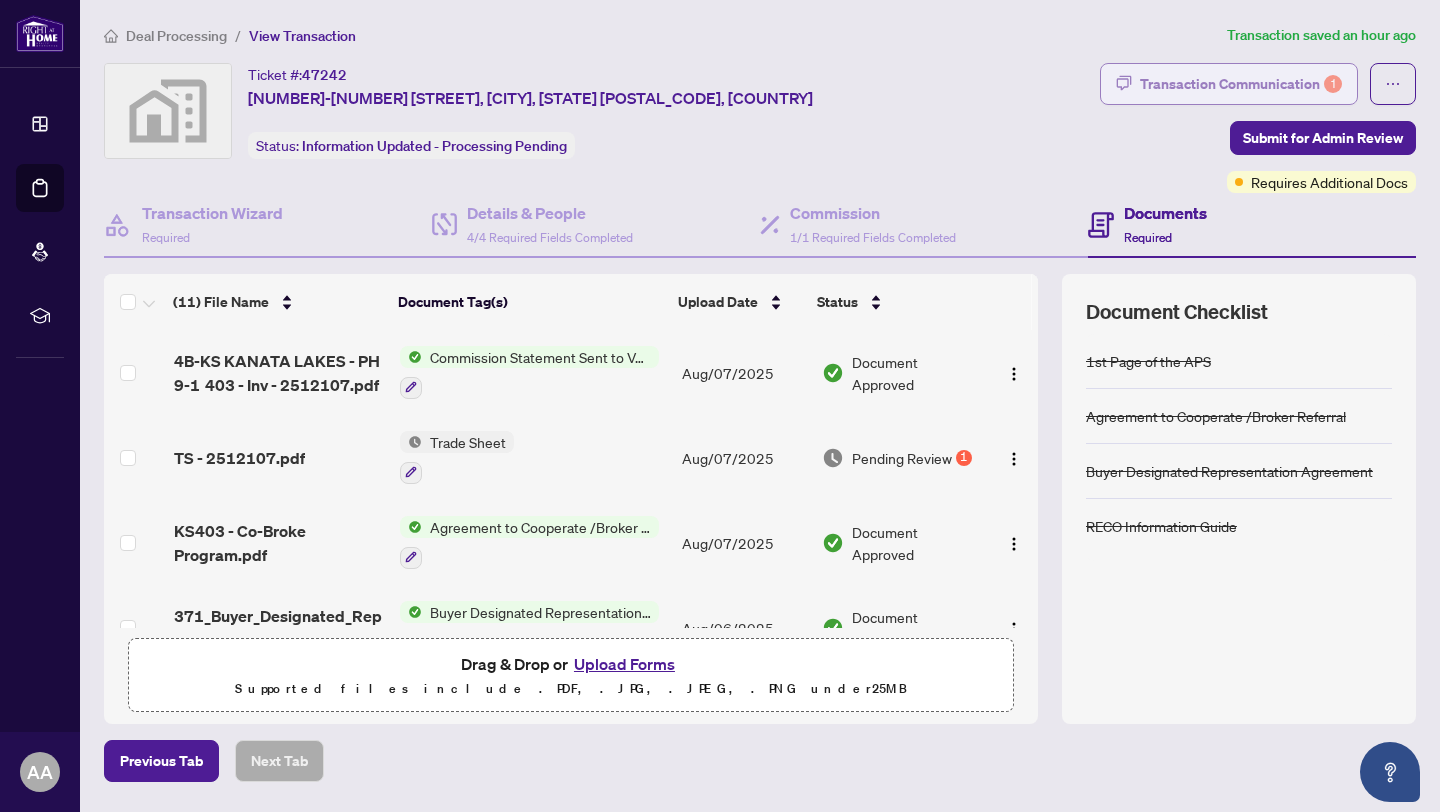 click on "Transaction Communication 1" at bounding box center [1241, 84] 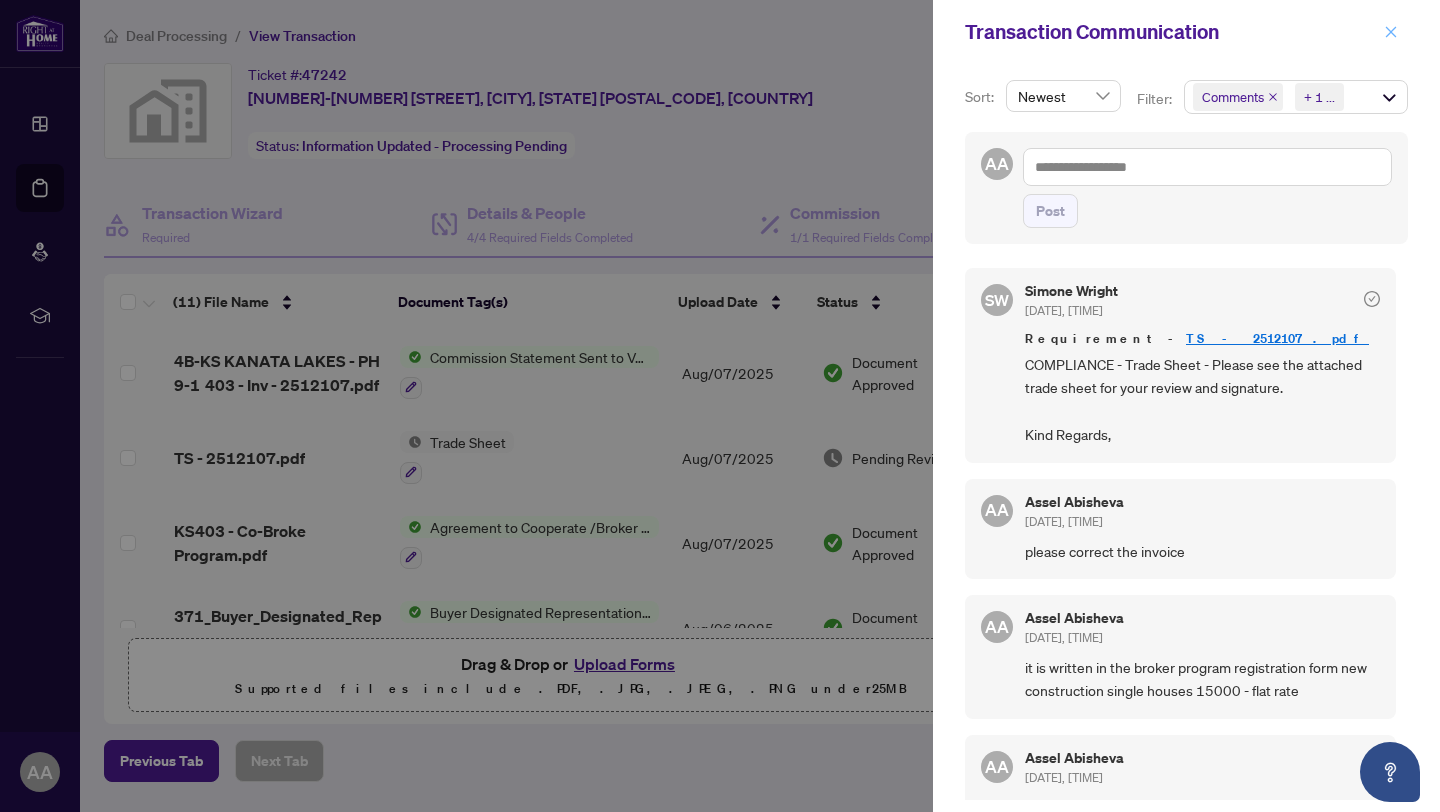 click at bounding box center [1391, 32] 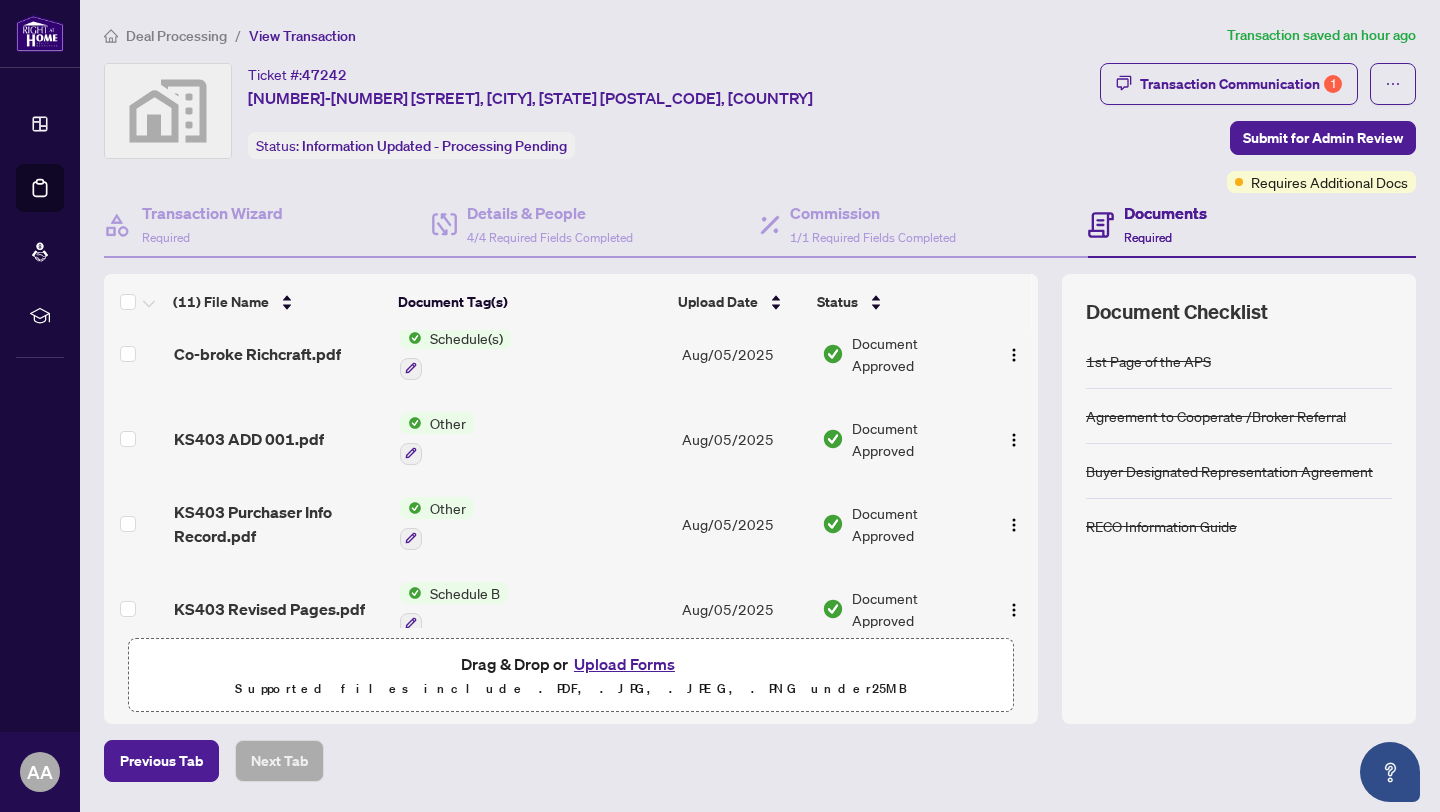 scroll, scrollTop: 633, scrollLeft: 0, axis: vertical 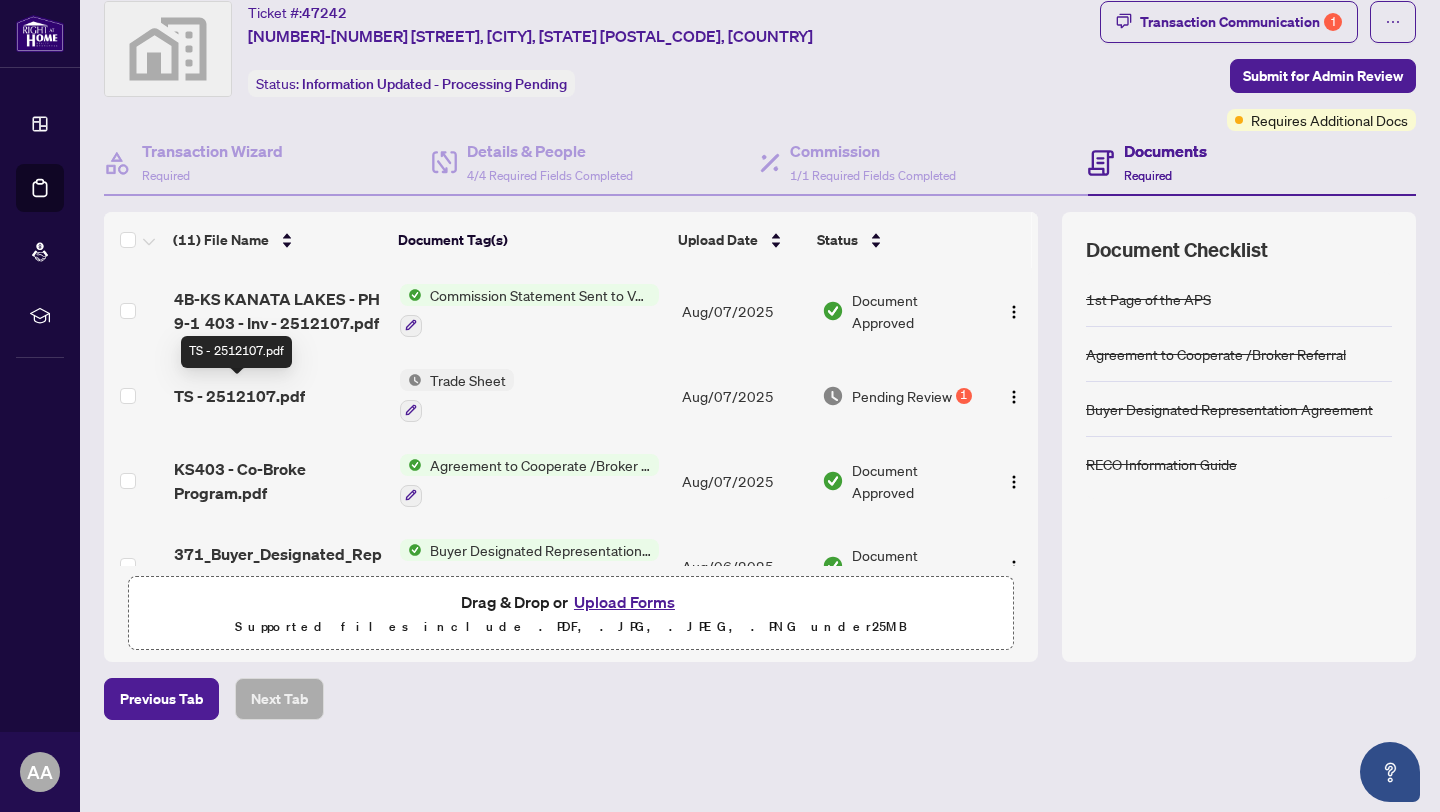 click on "TS - 2512107.pdf" at bounding box center [239, 396] 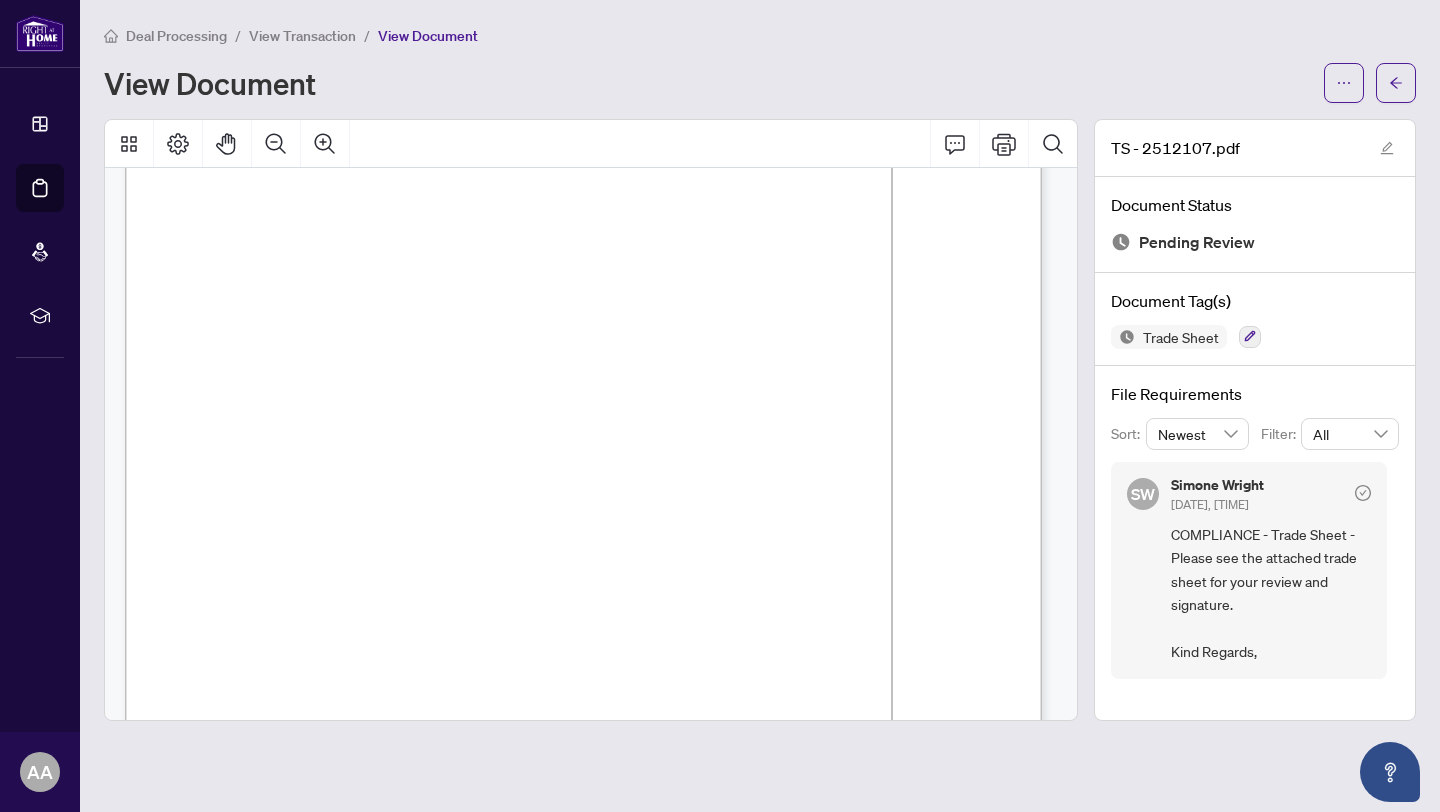 scroll, scrollTop: 0, scrollLeft: 0, axis: both 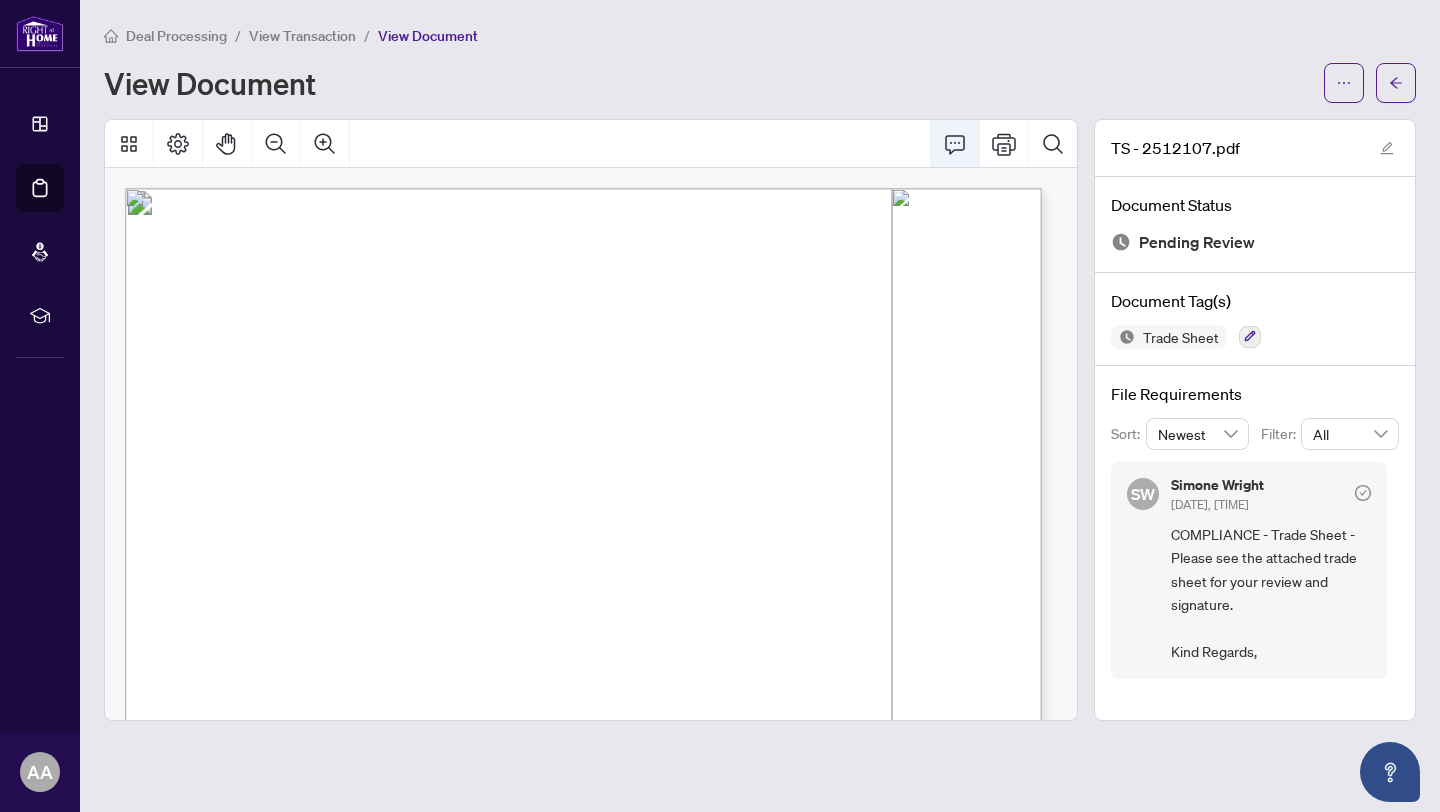 click 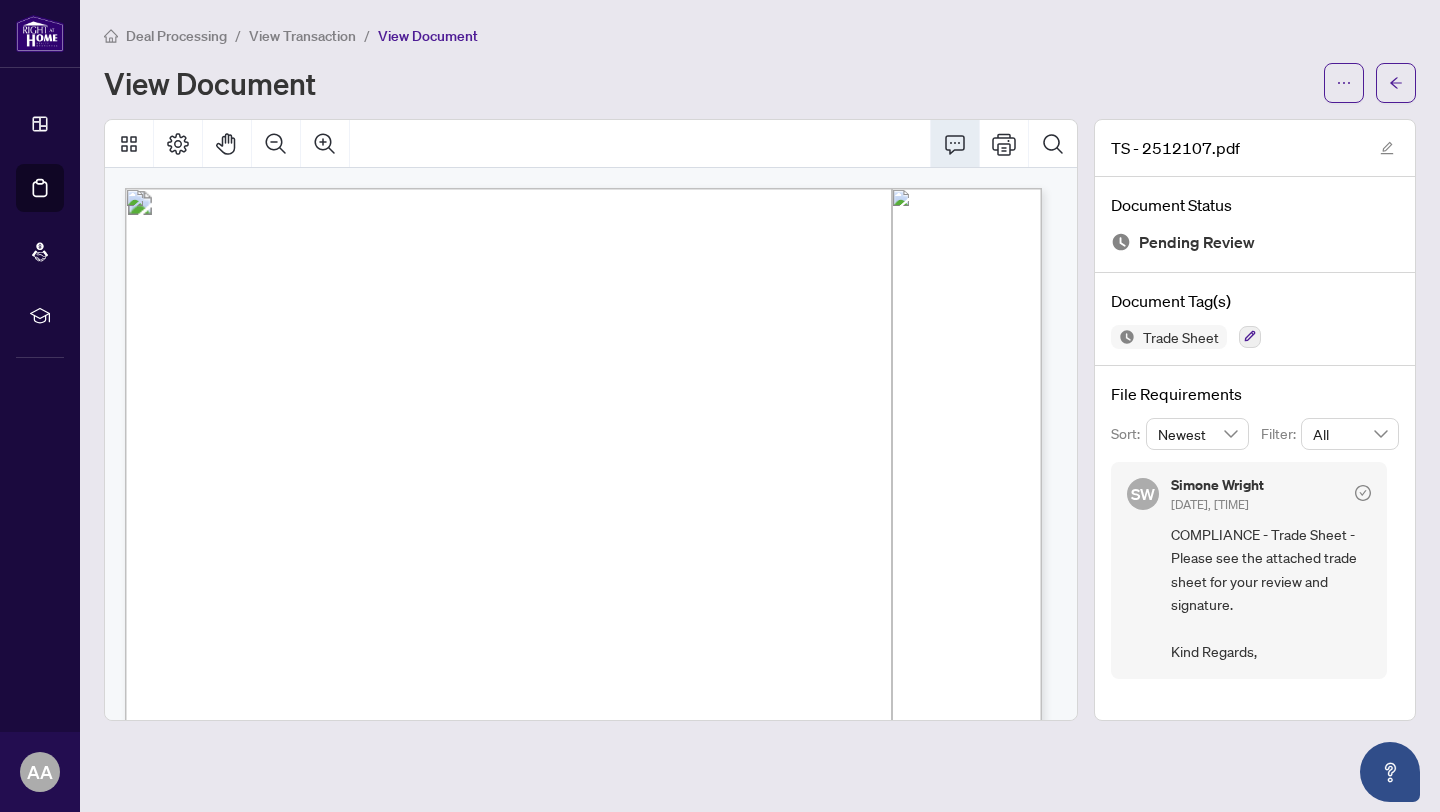click 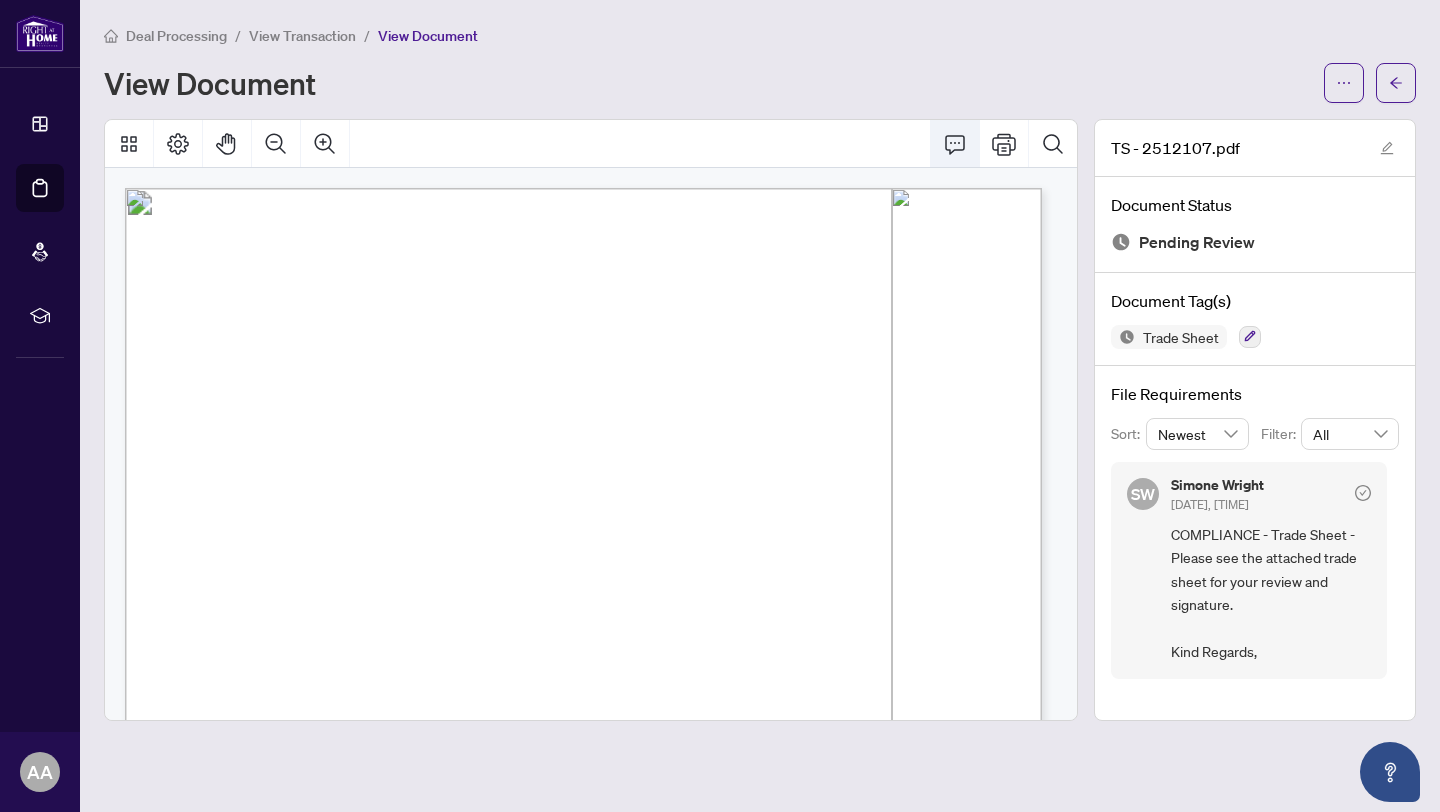 click 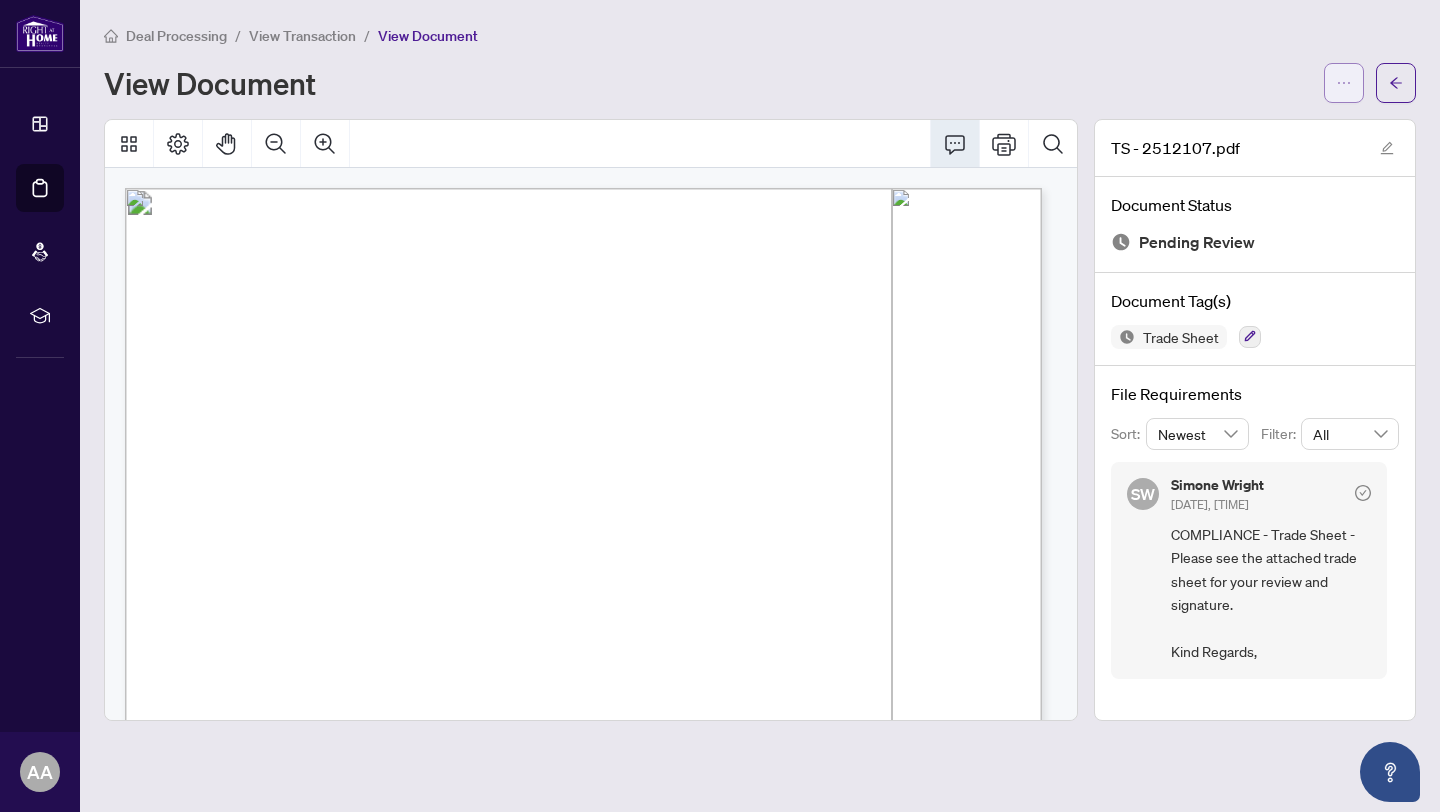 click at bounding box center (1344, 83) 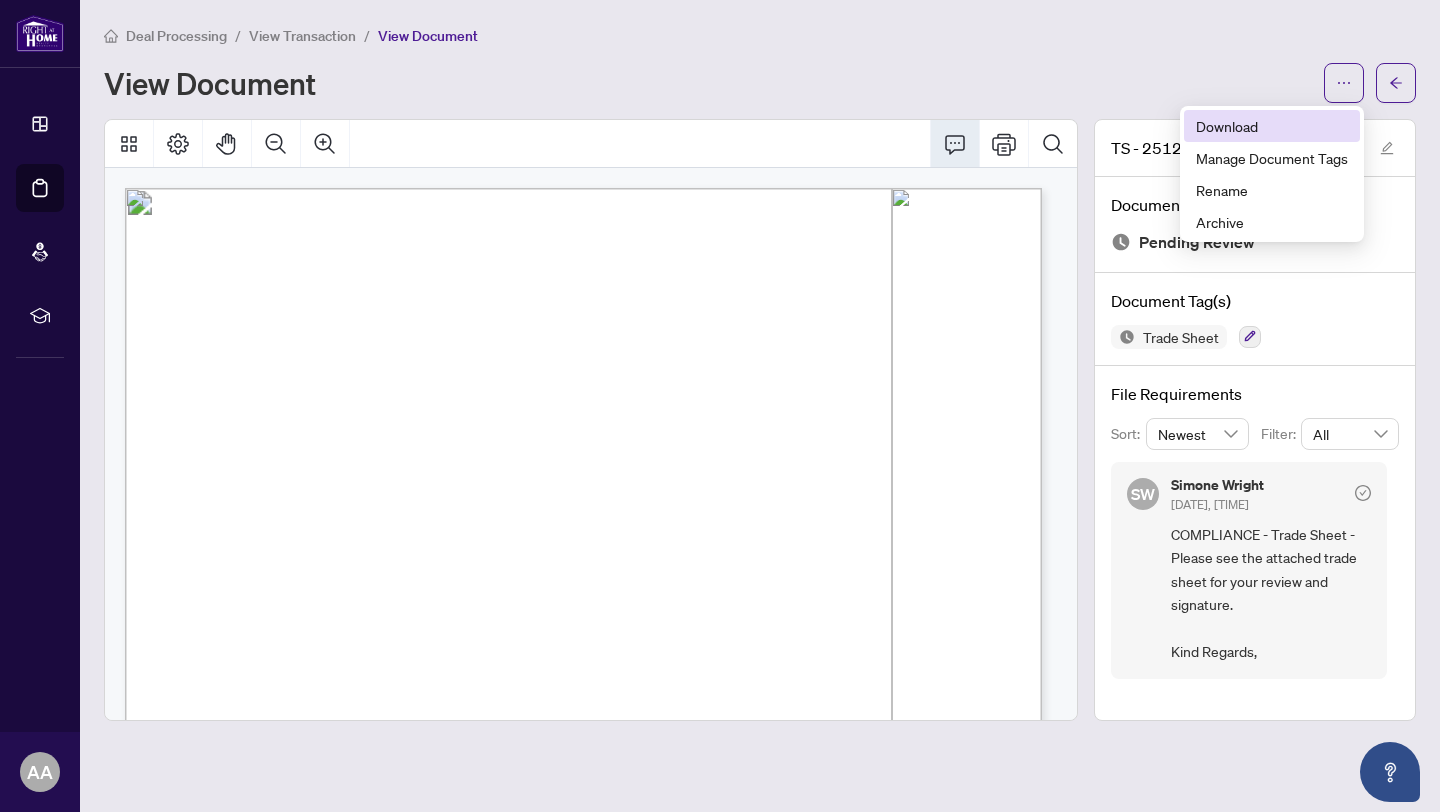click on "Download" at bounding box center [1272, 126] 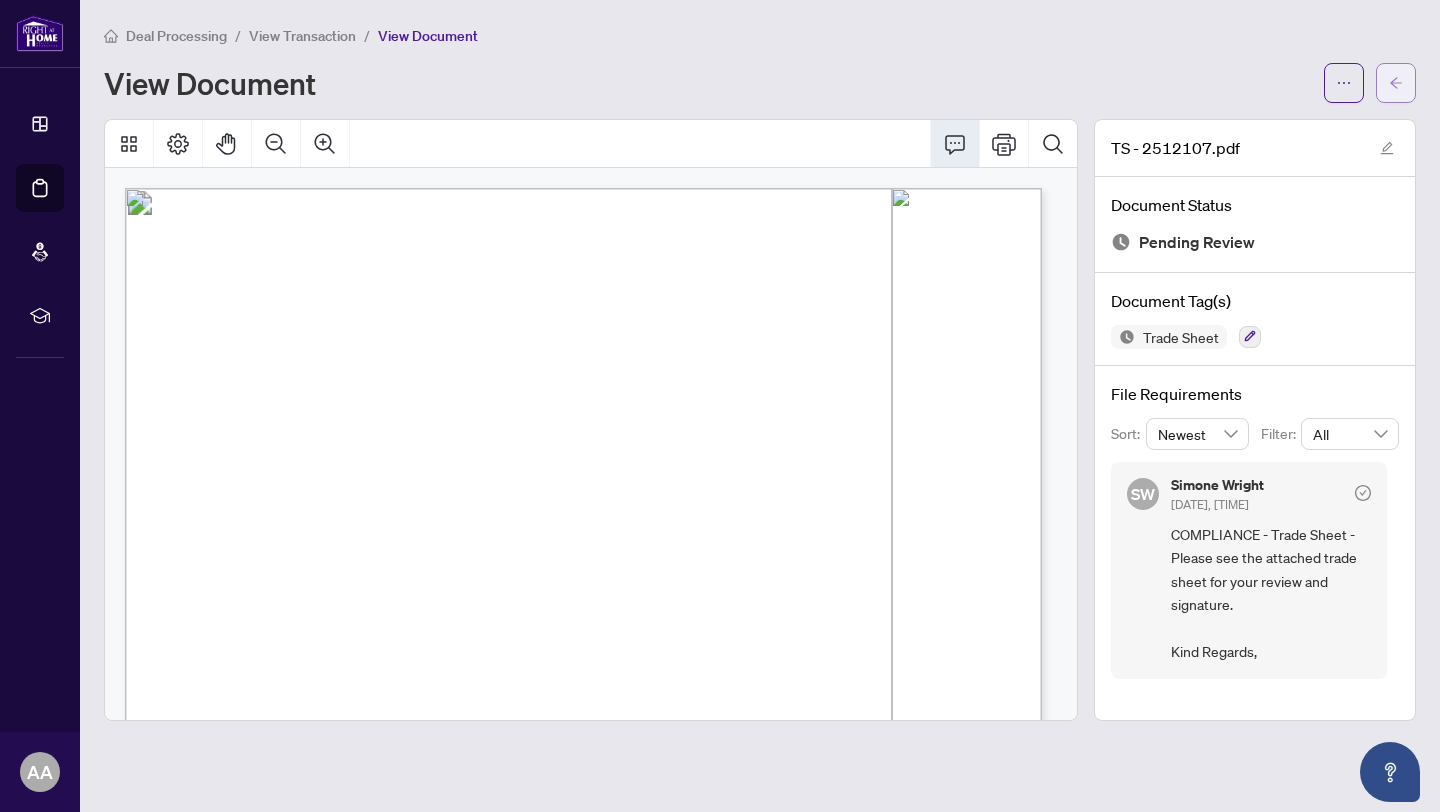 click 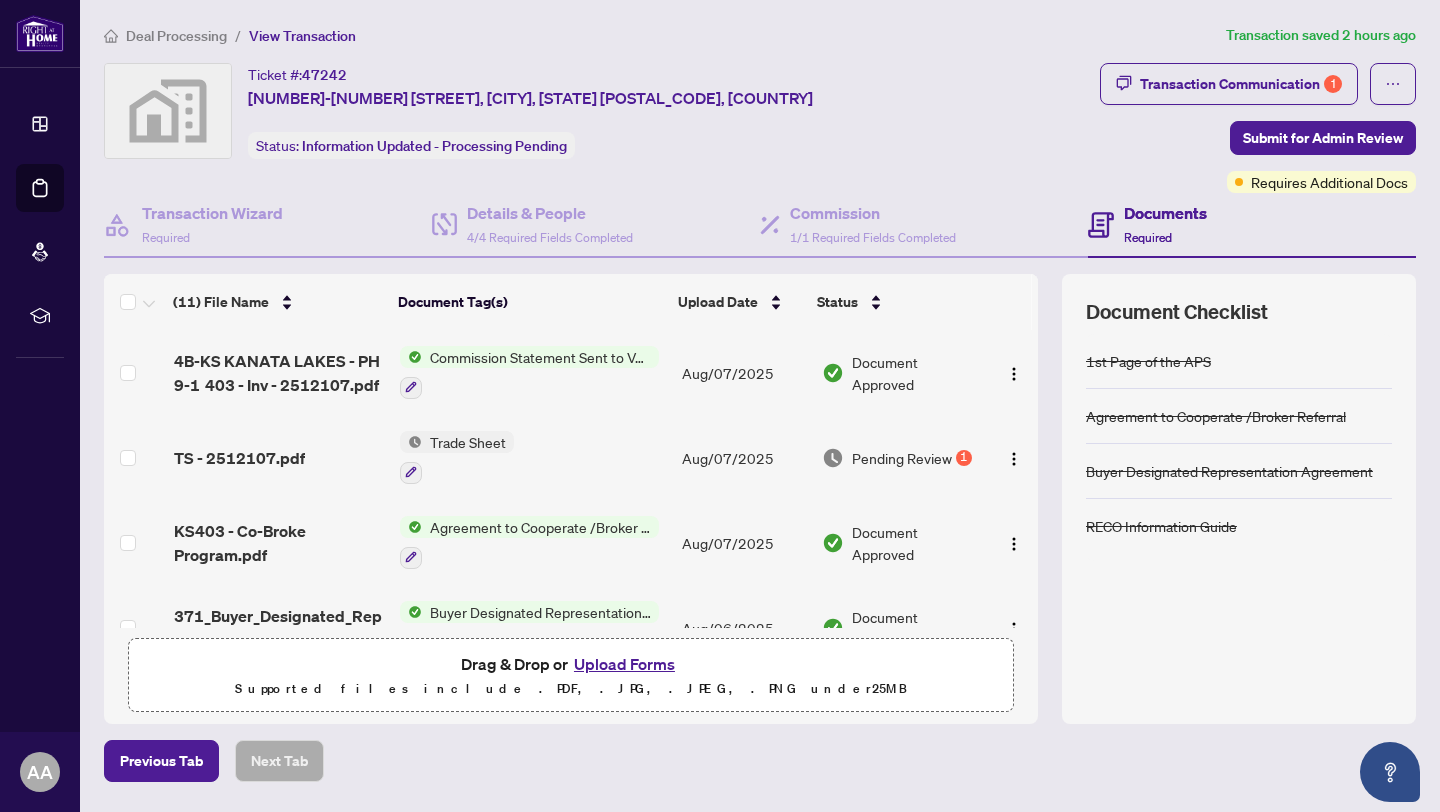 click on "Upload Forms" at bounding box center [624, 664] 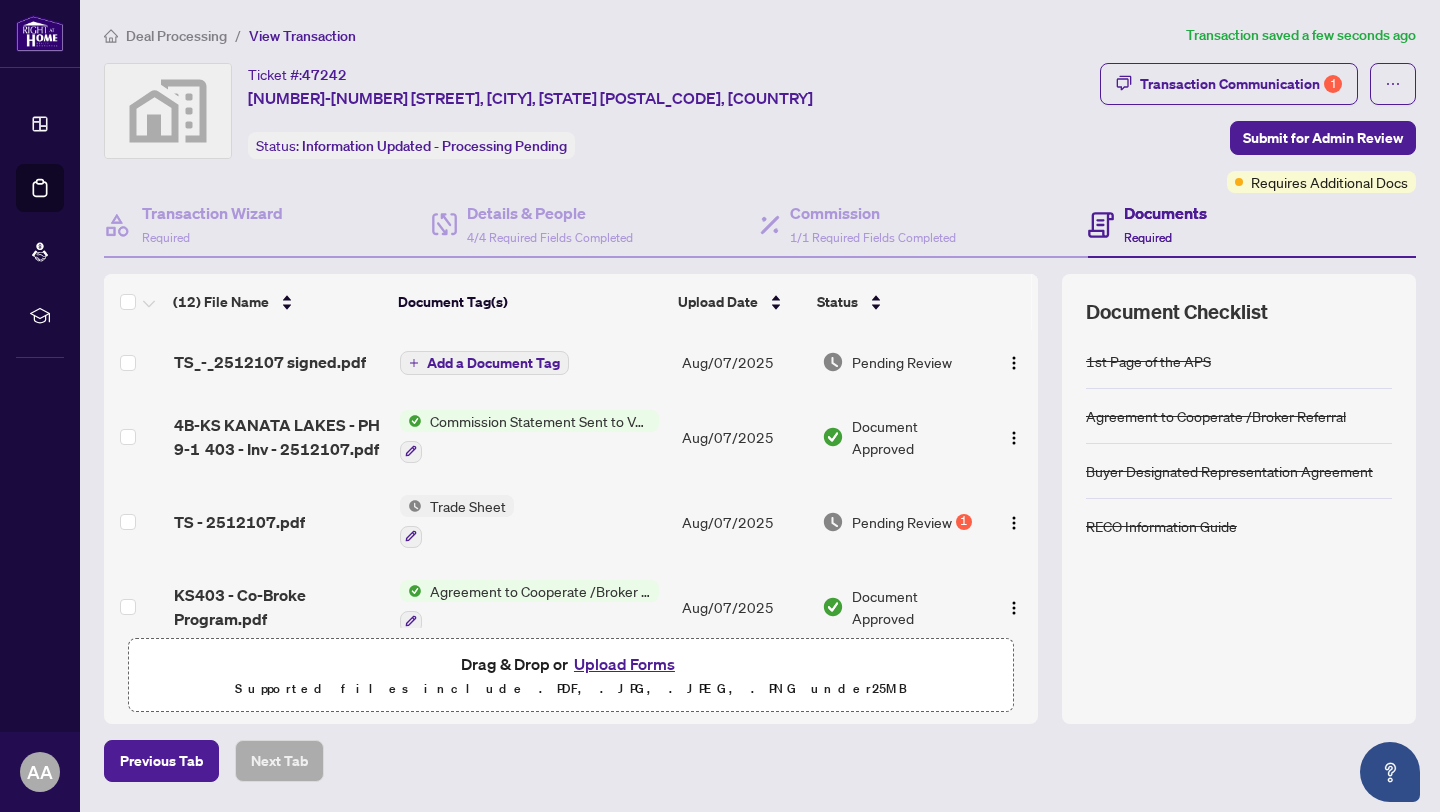 scroll, scrollTop: 0, scrollLeft: 0, axis: both 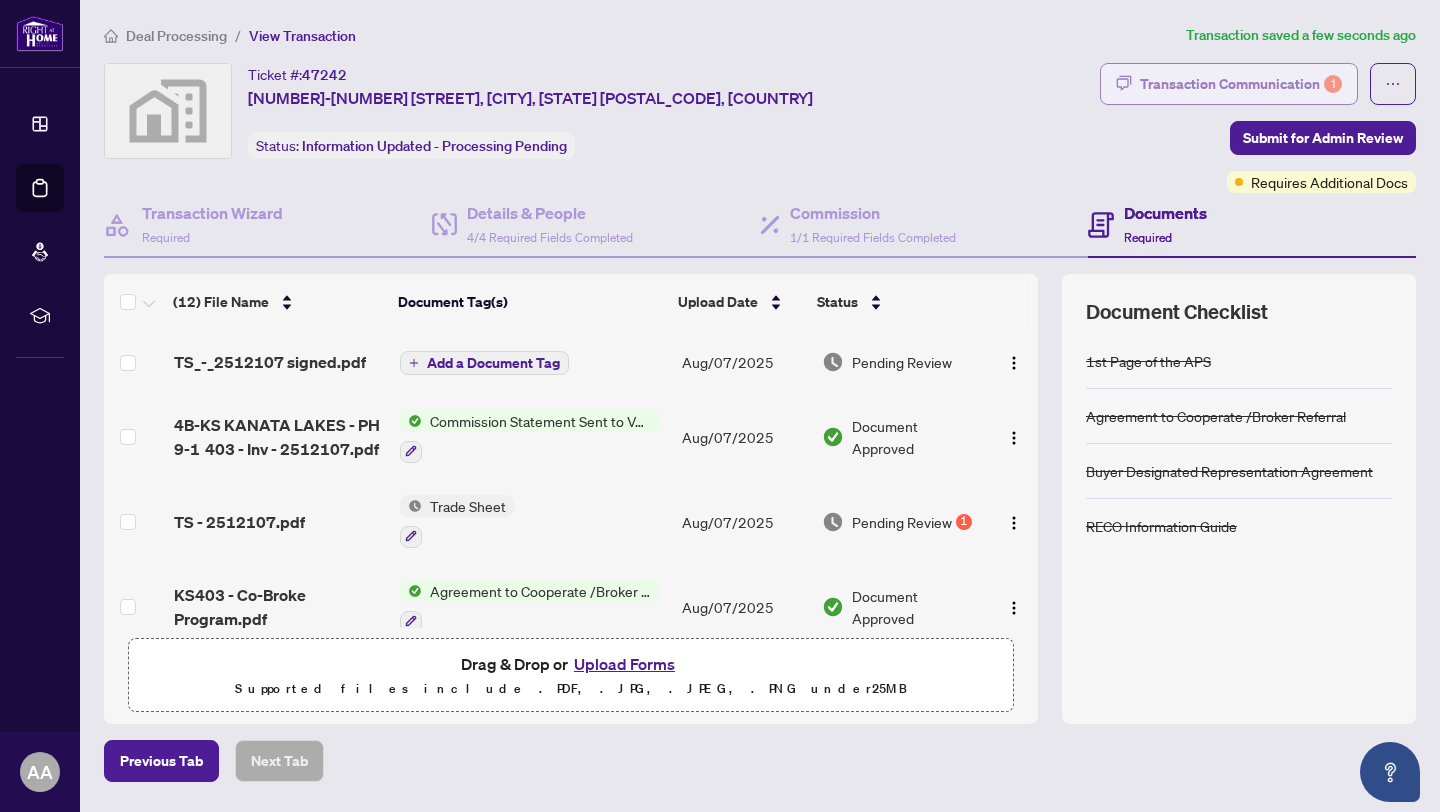 click on "Transaction Communication 1" at bounding box center [1241, 84] 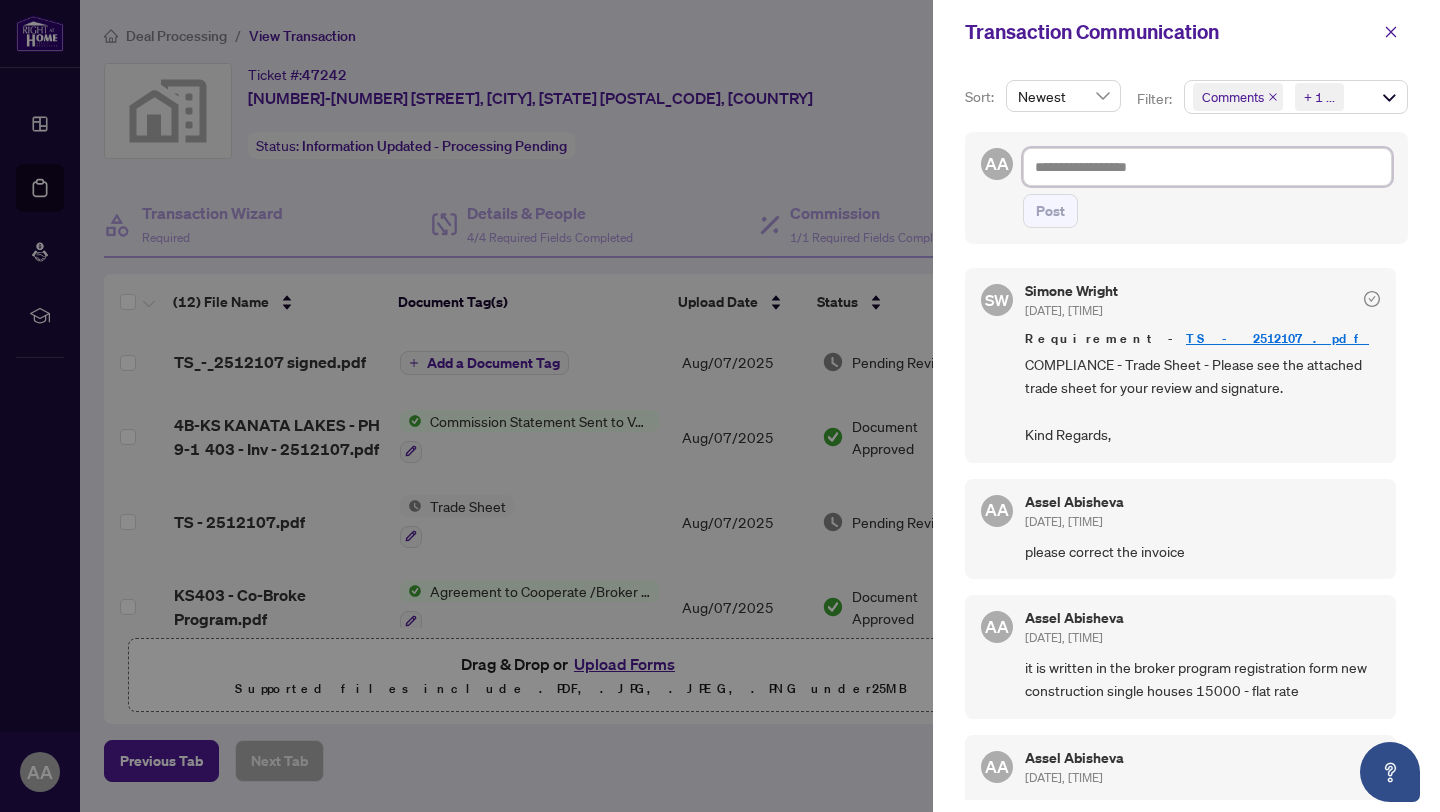 click at bounding box center (1207, 167) 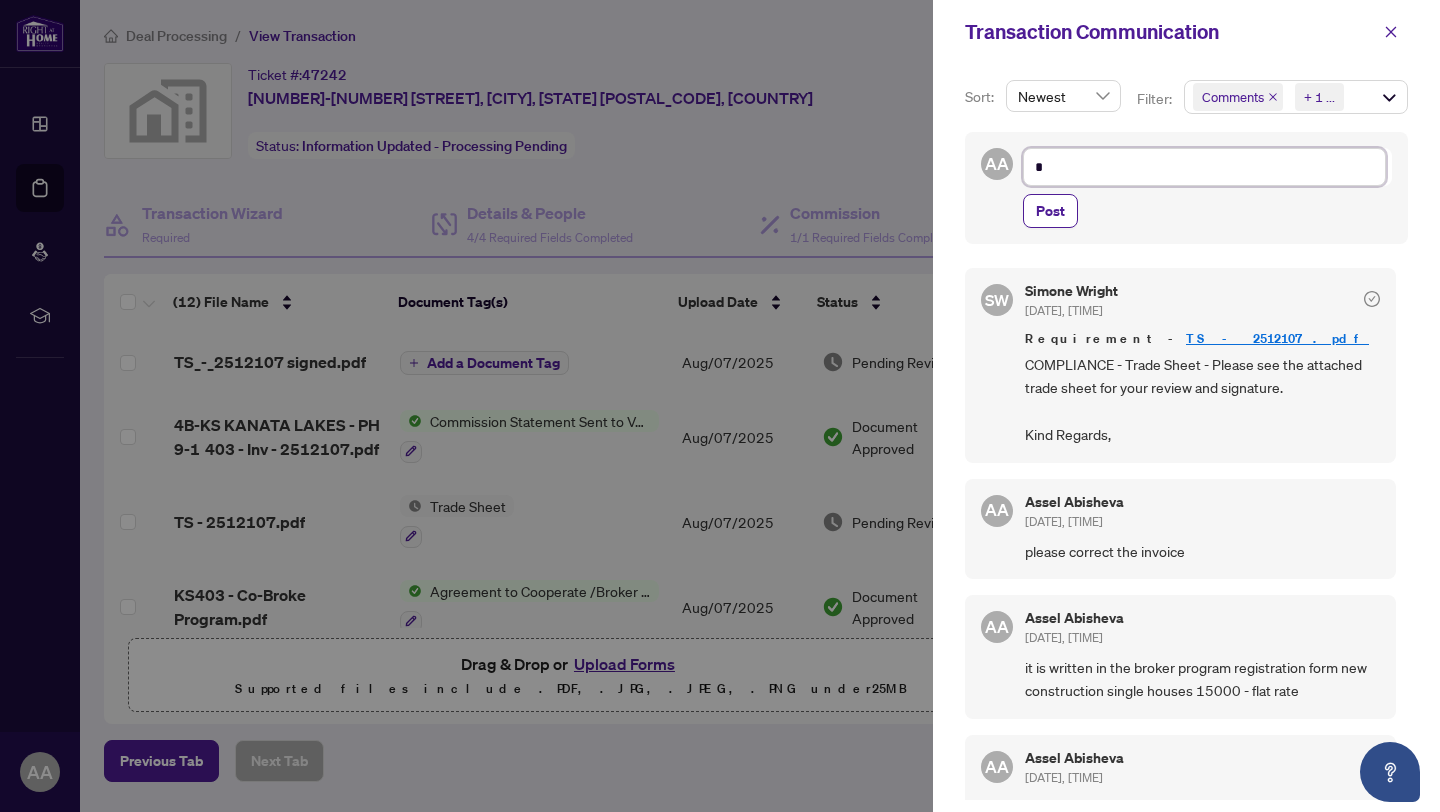 type on "**" 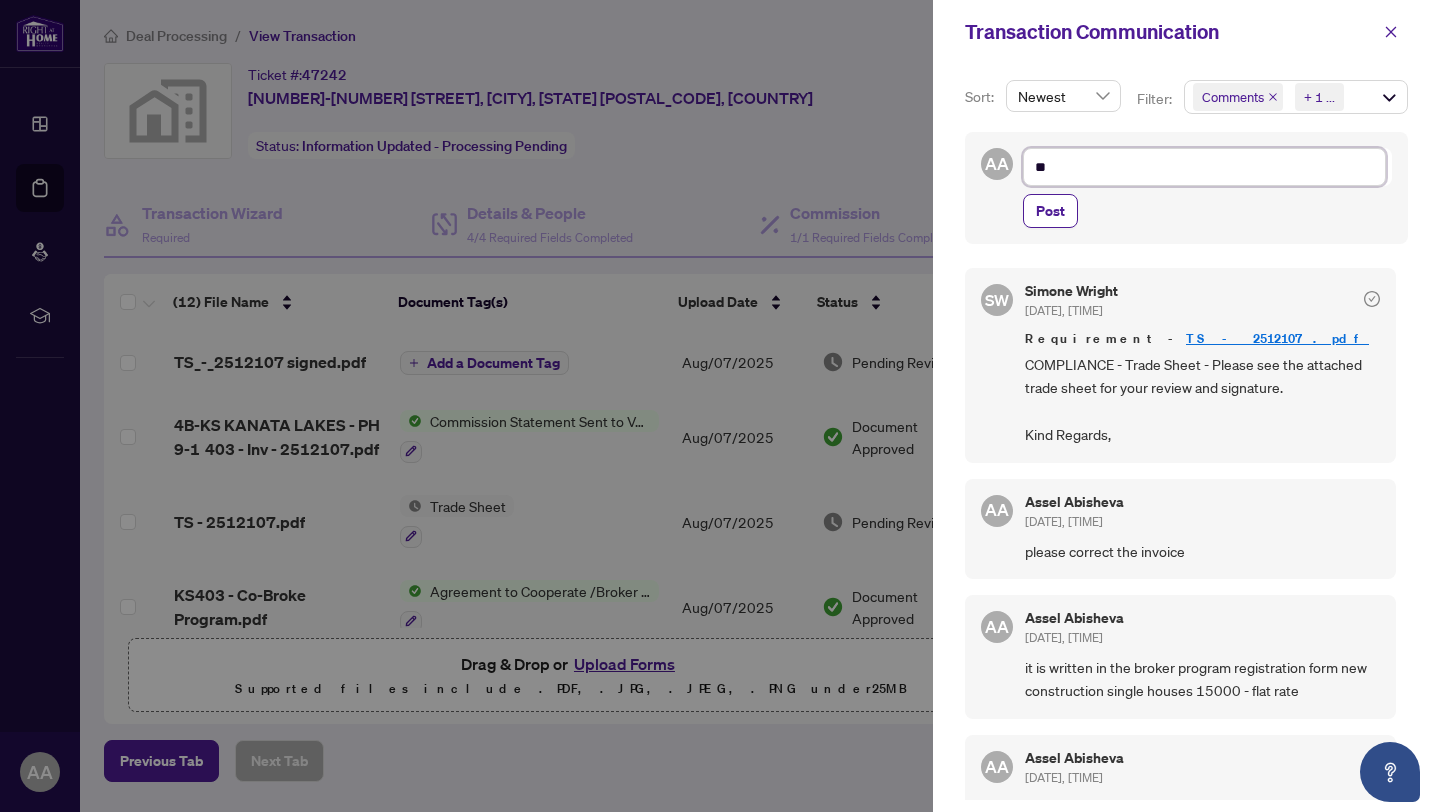 type on "***" 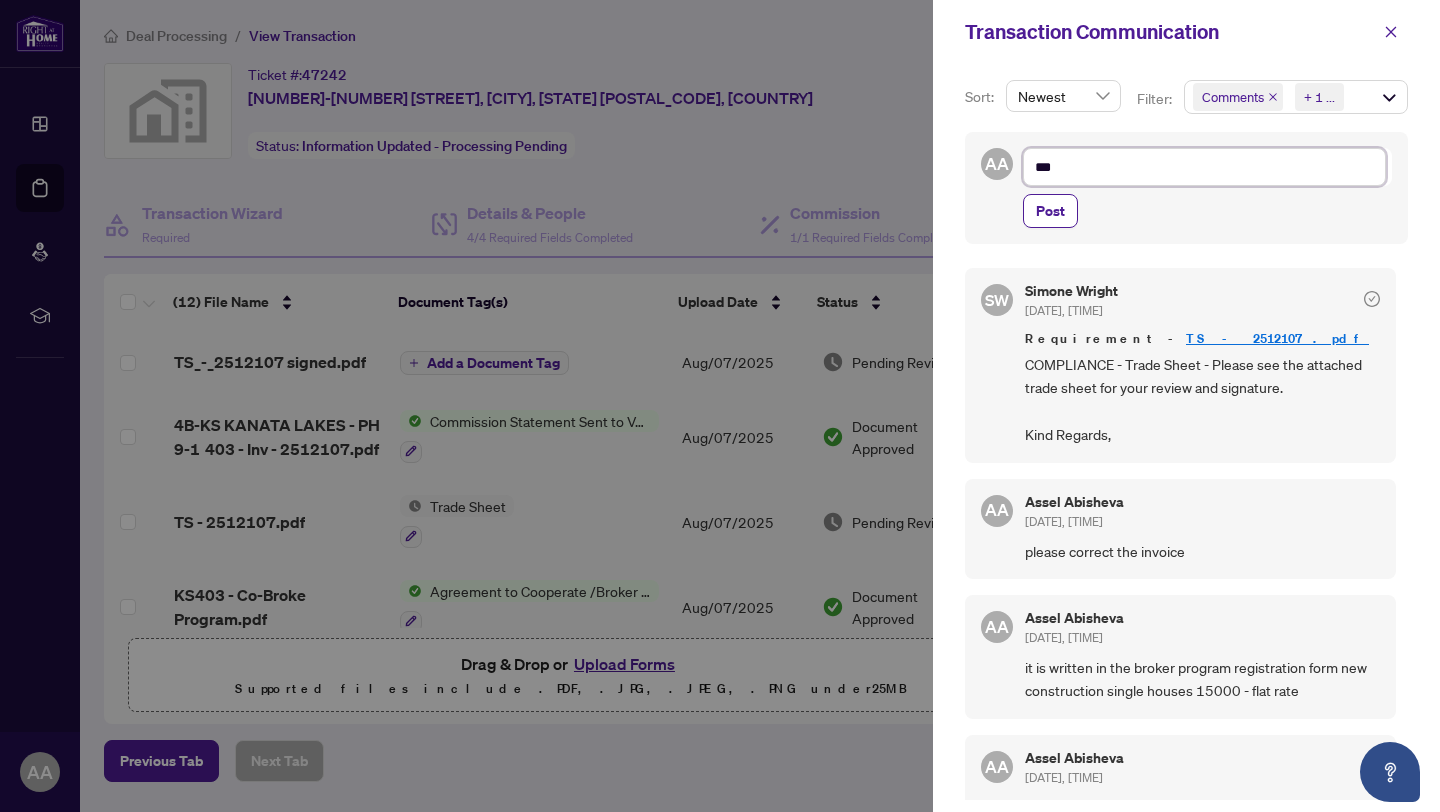 type on "***" 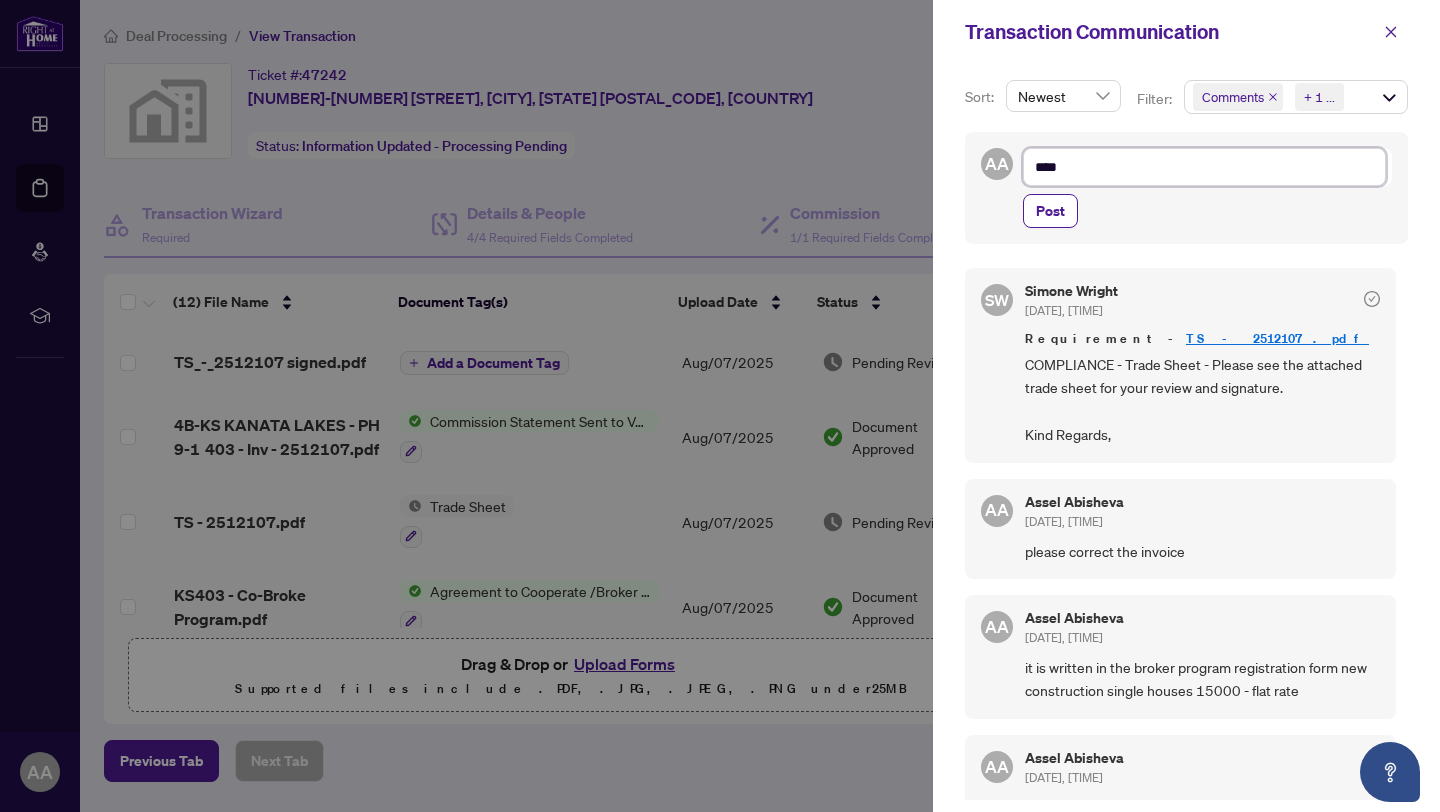 type on "***" 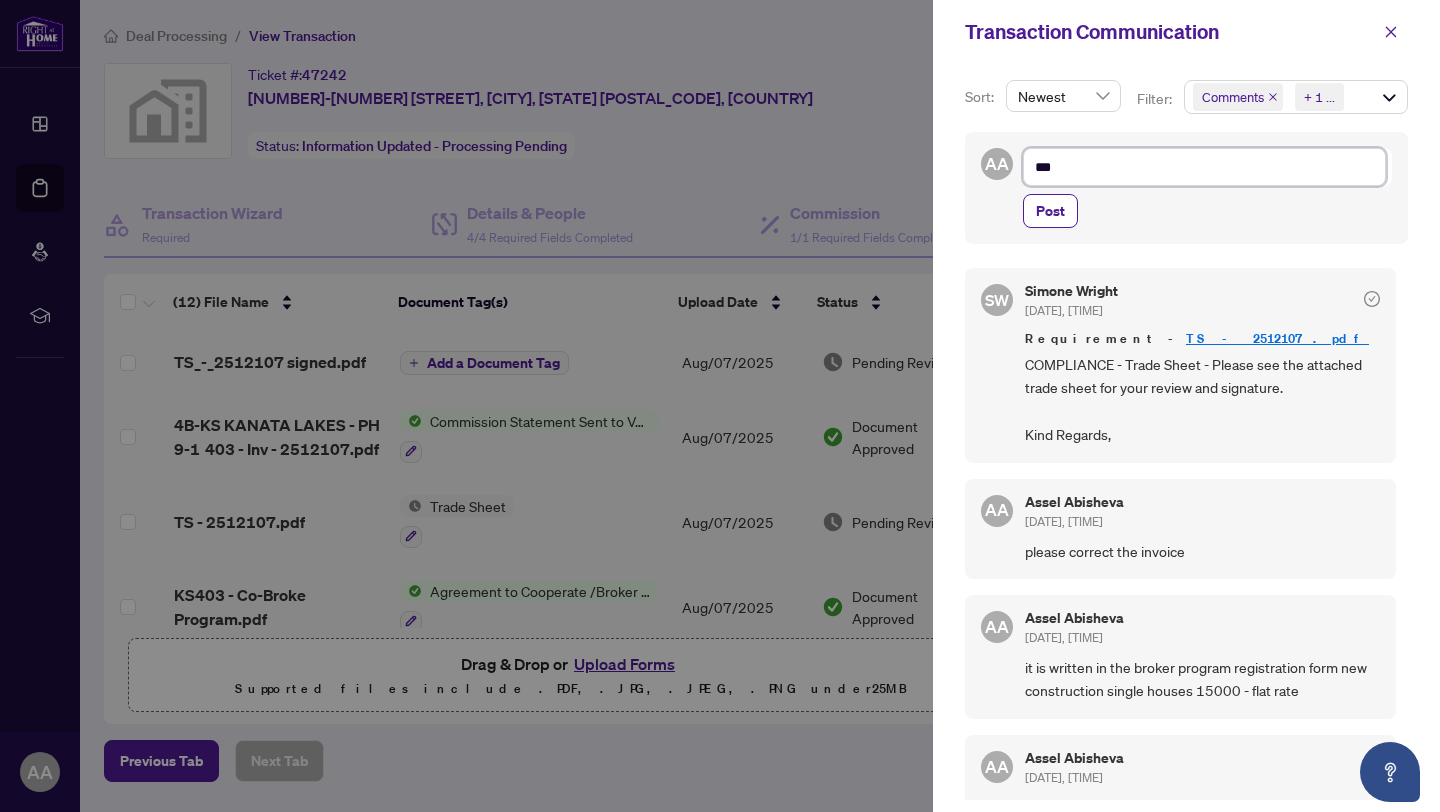 type on "**" 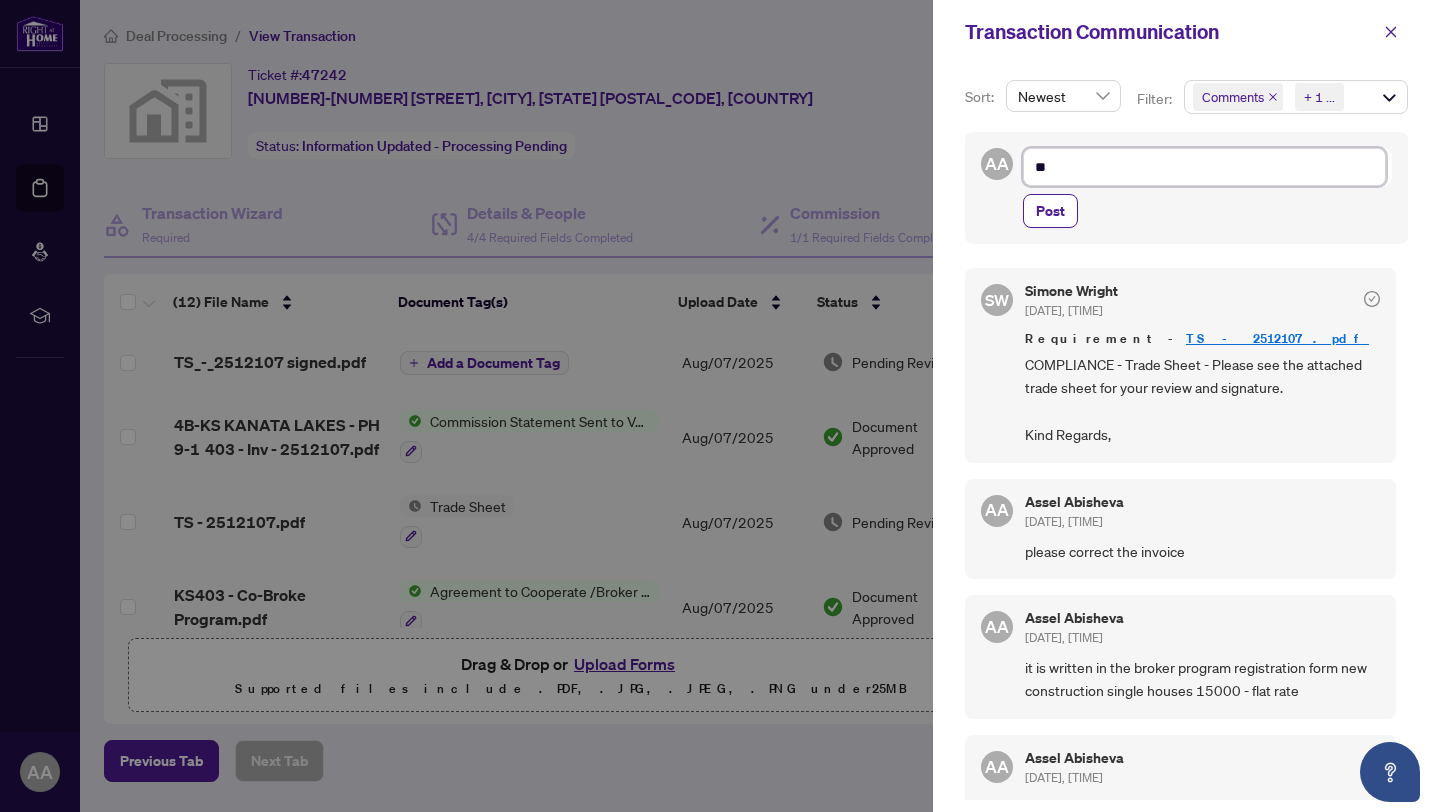 type on "*" 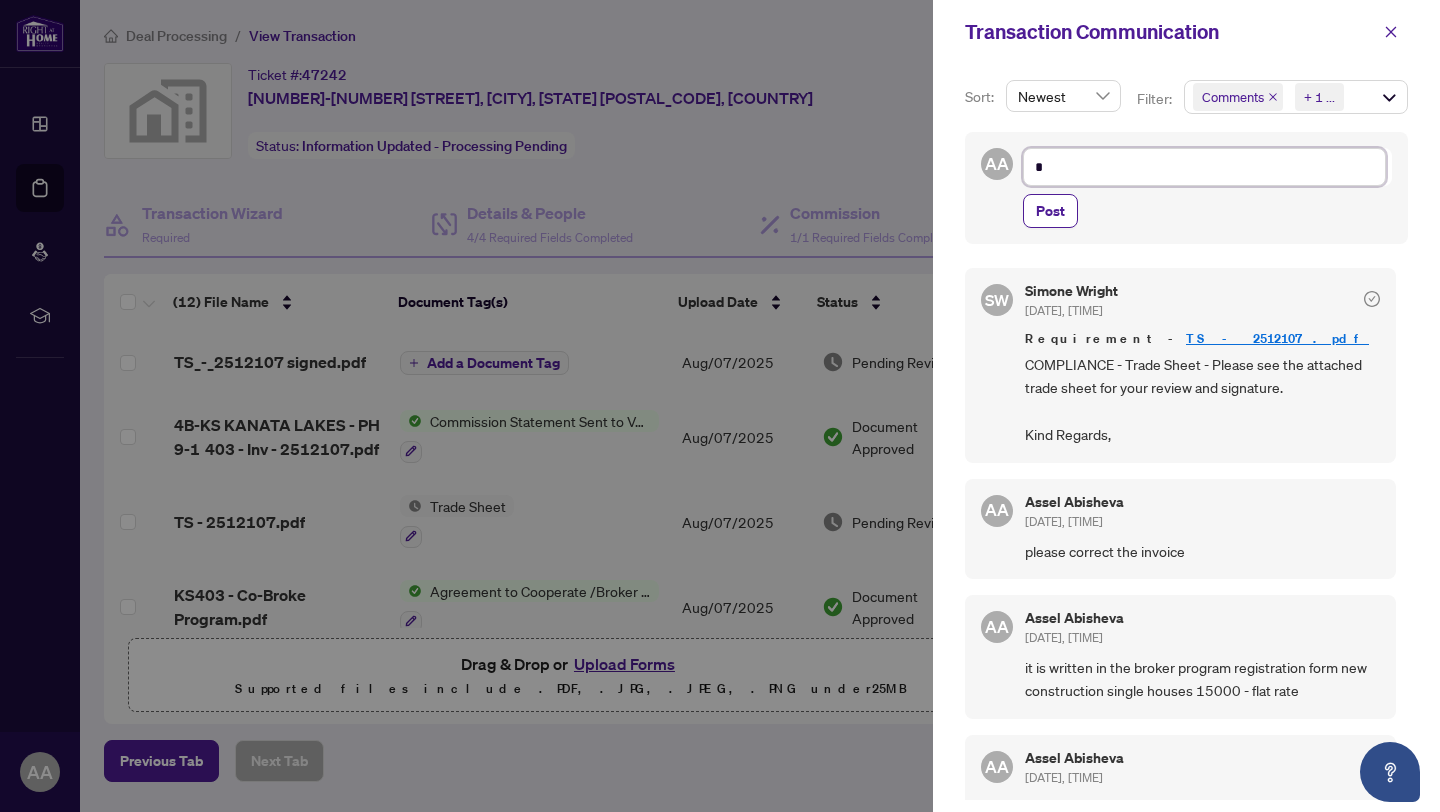 type on "**********" 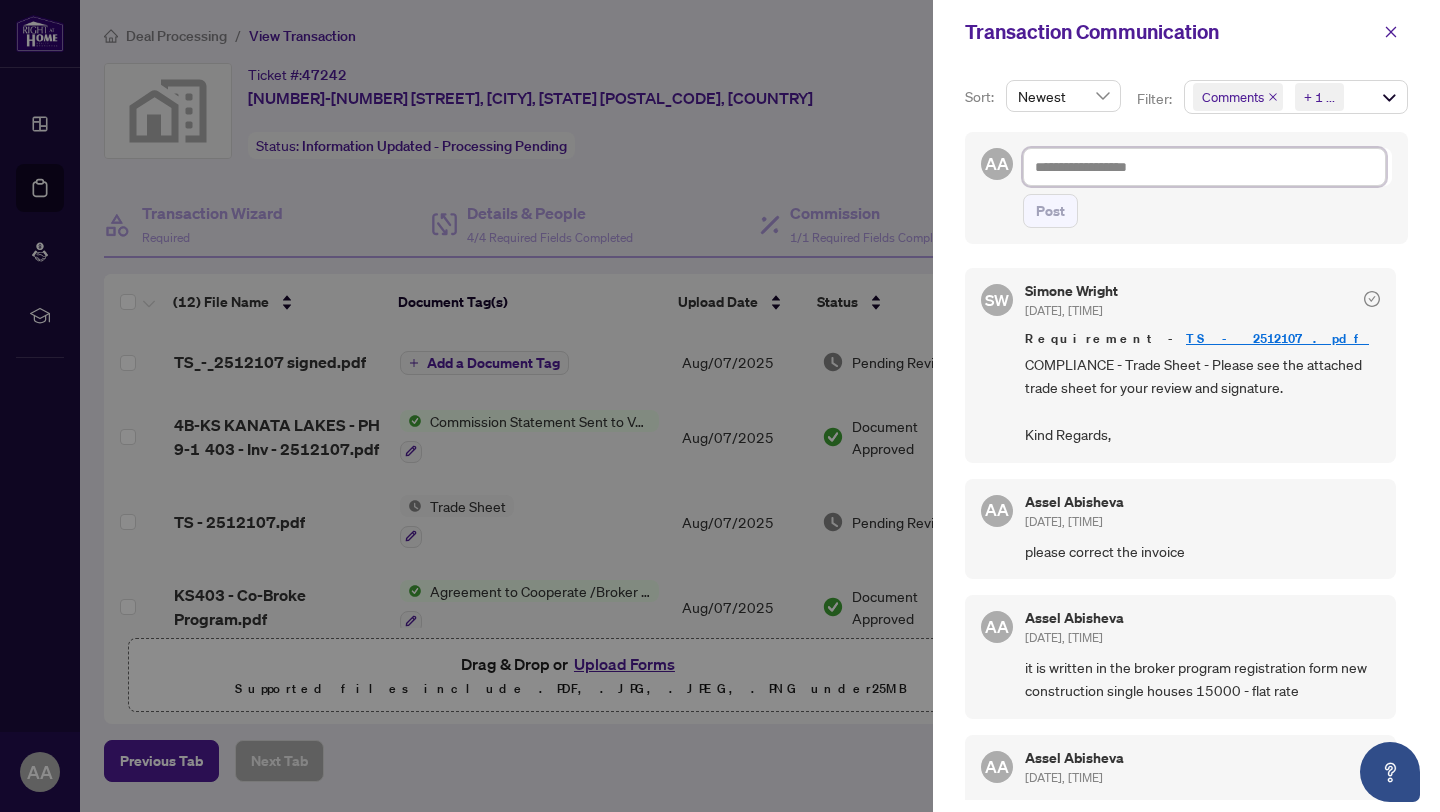 type on "*" 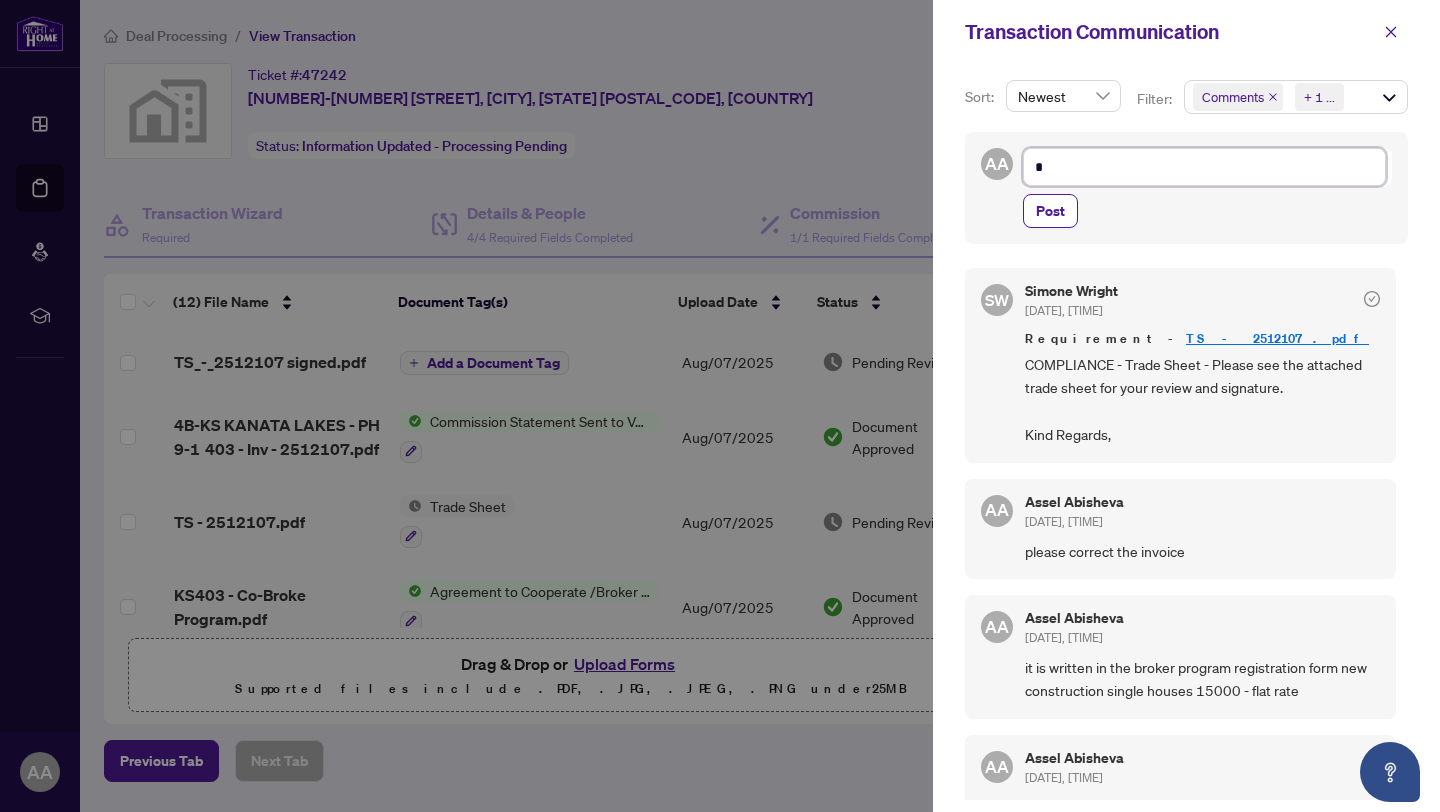 type on "**" 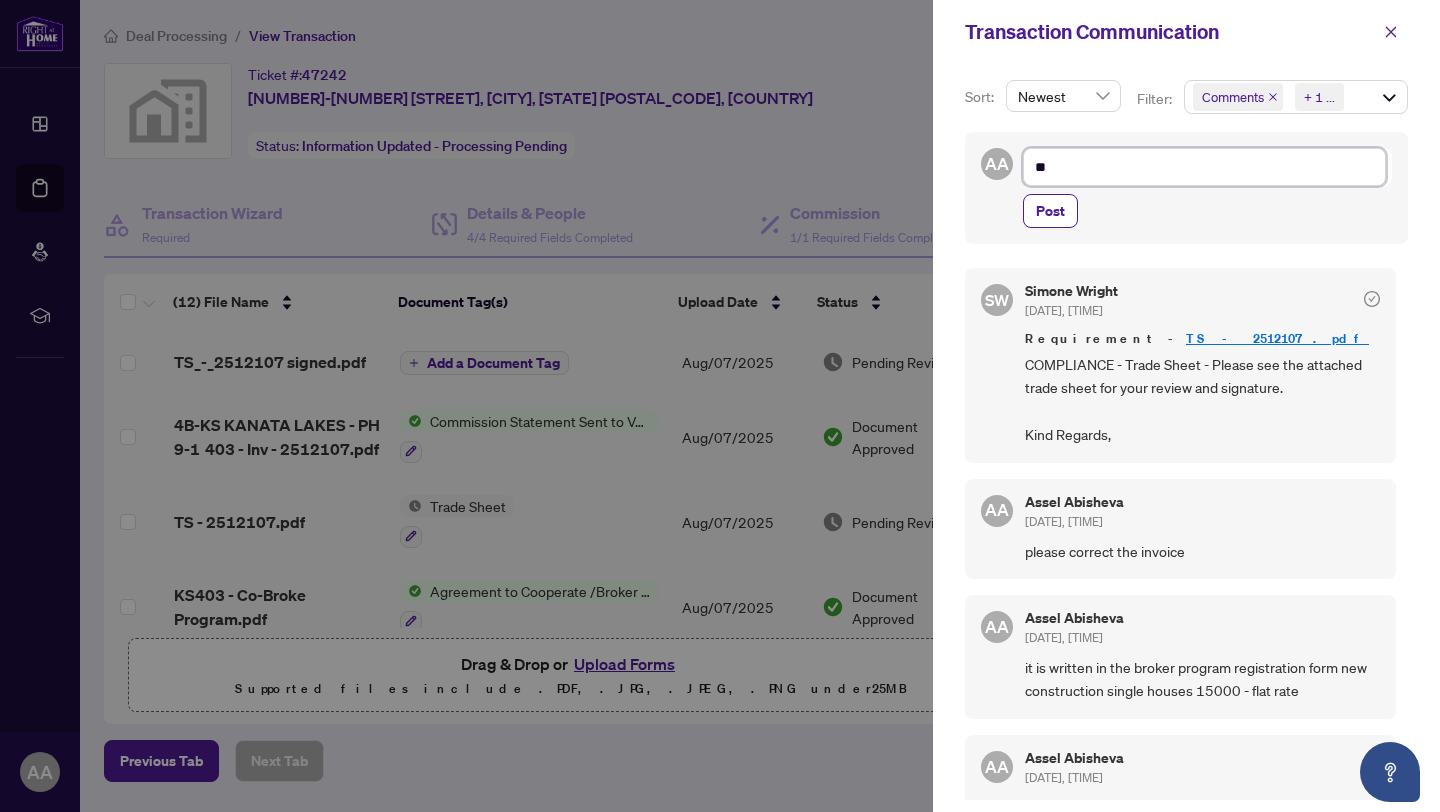 type on "***" 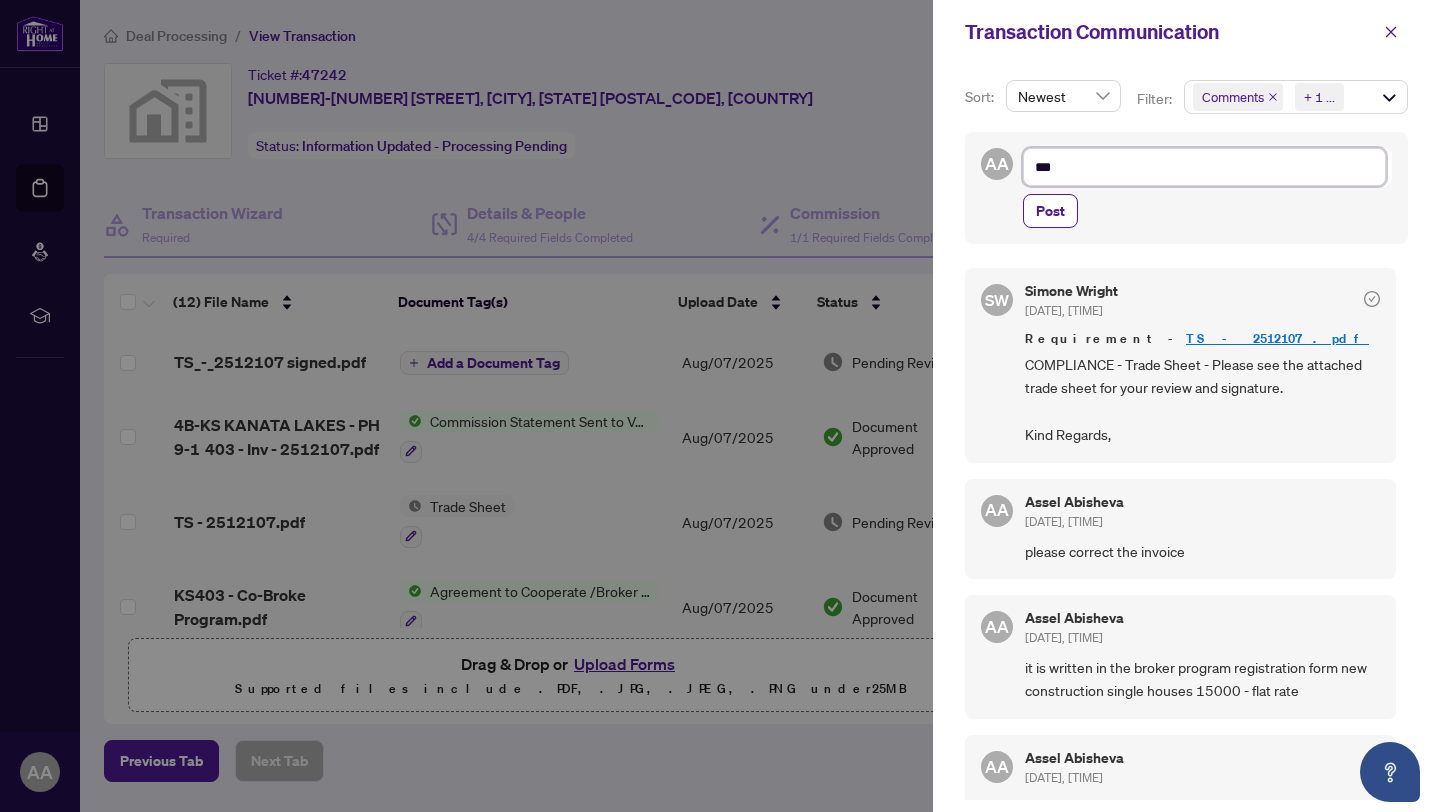 type on "****" 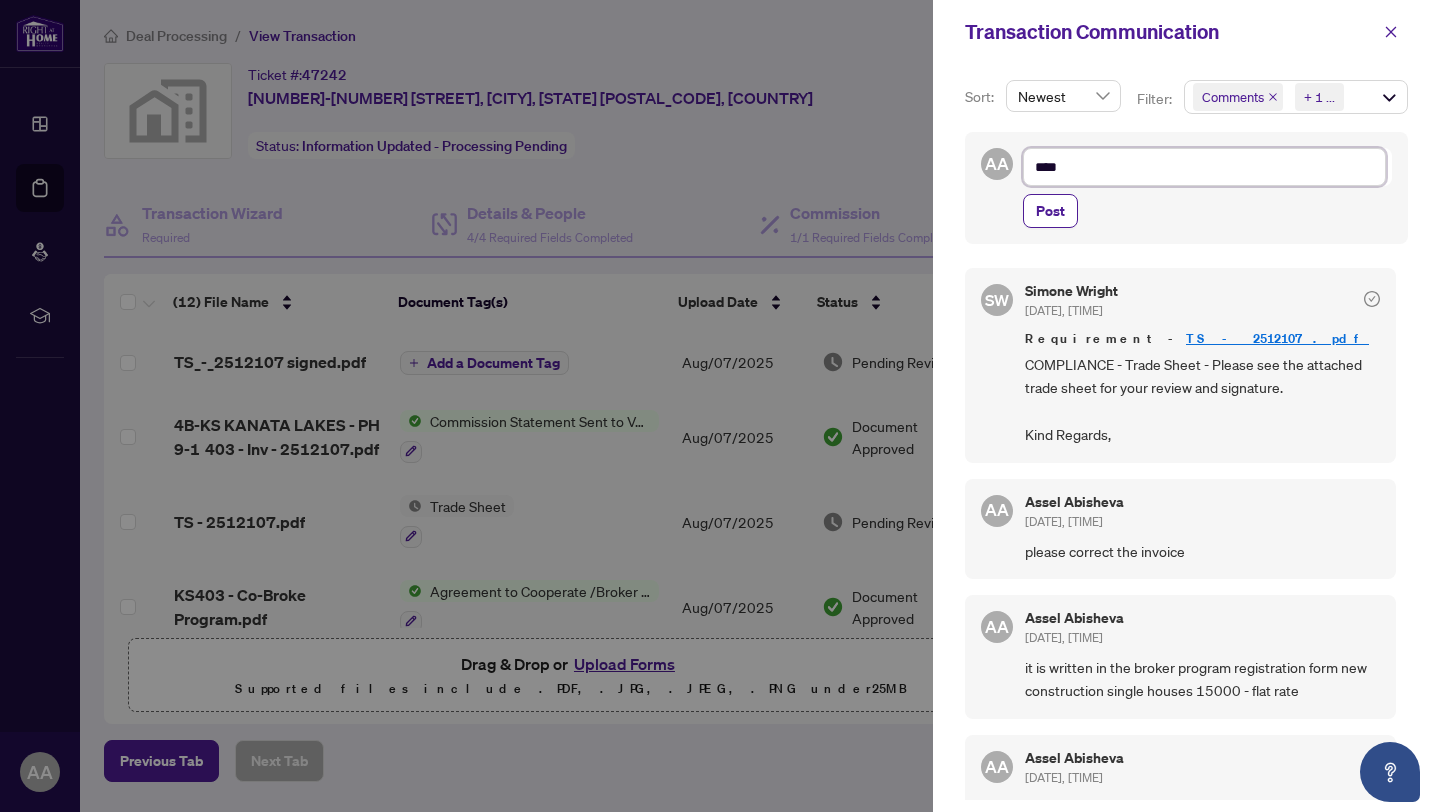 type on "****" 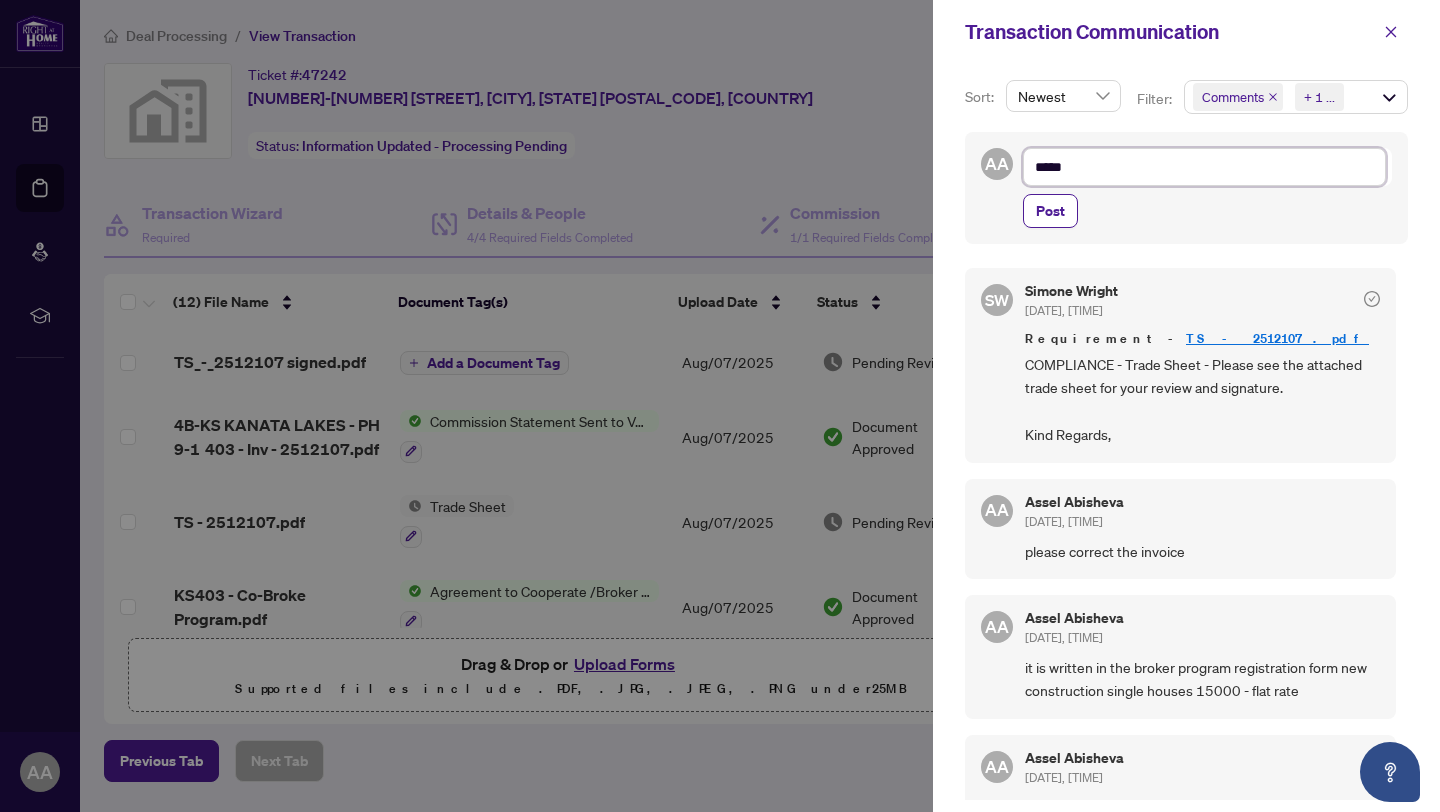 type on "******" 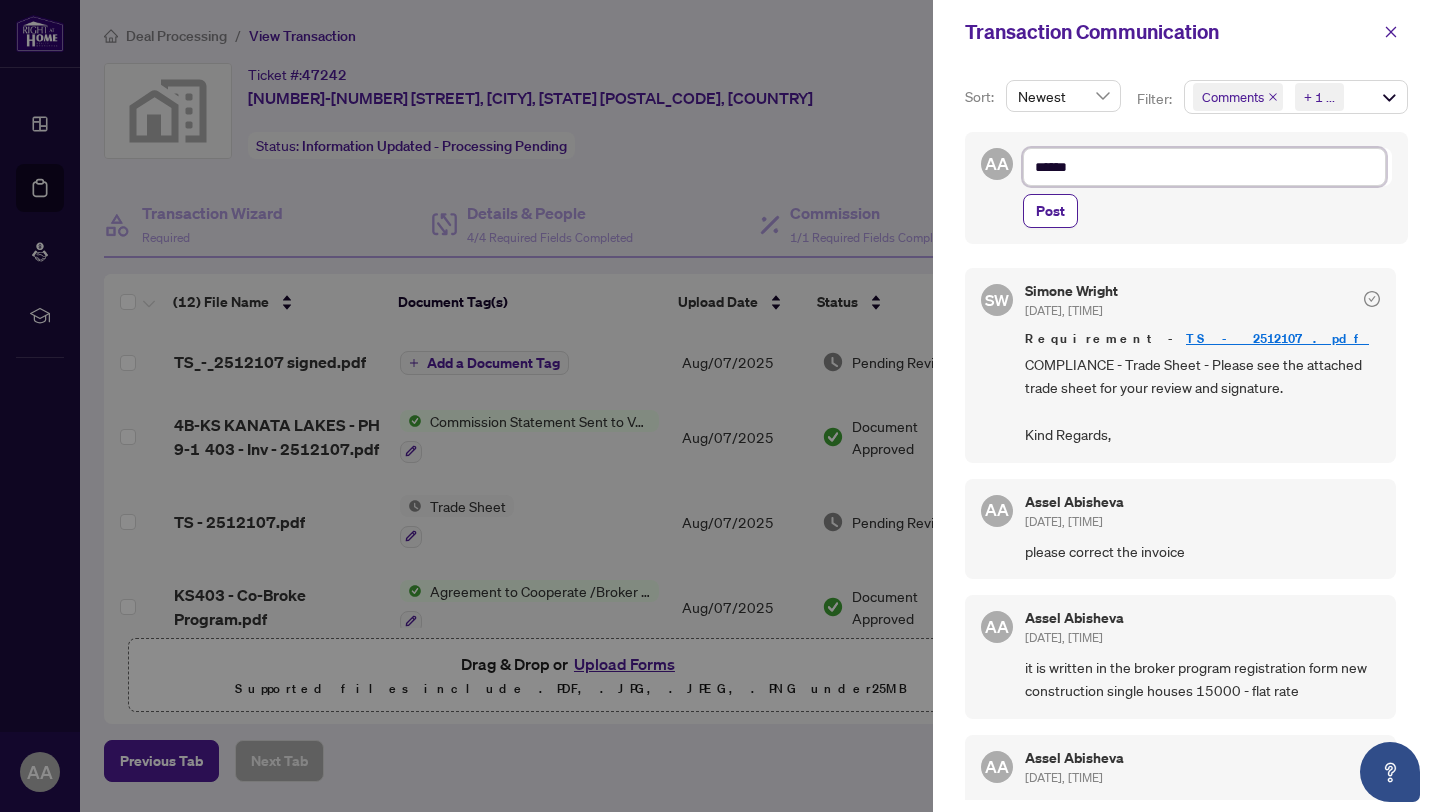 type on "*******" 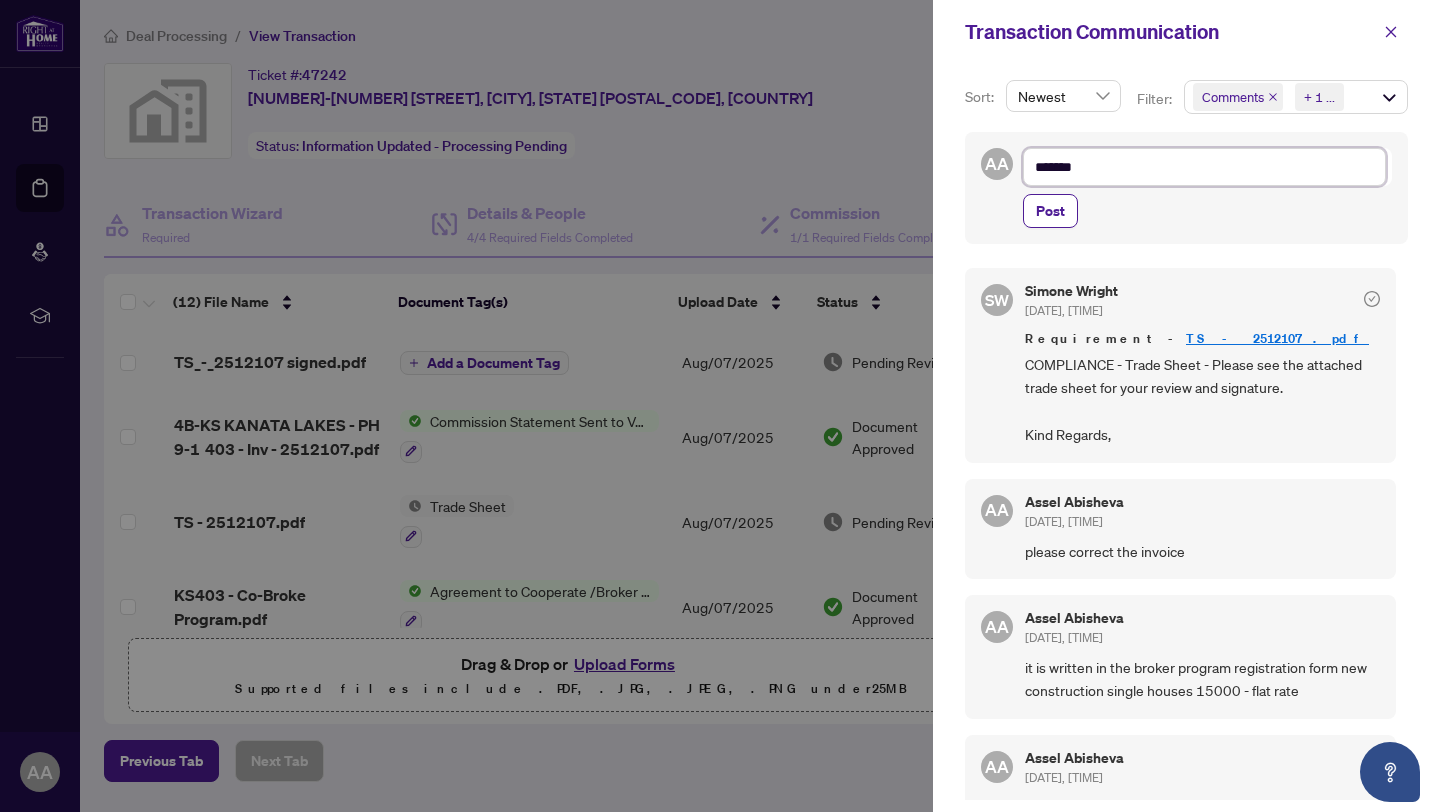 type on "********" 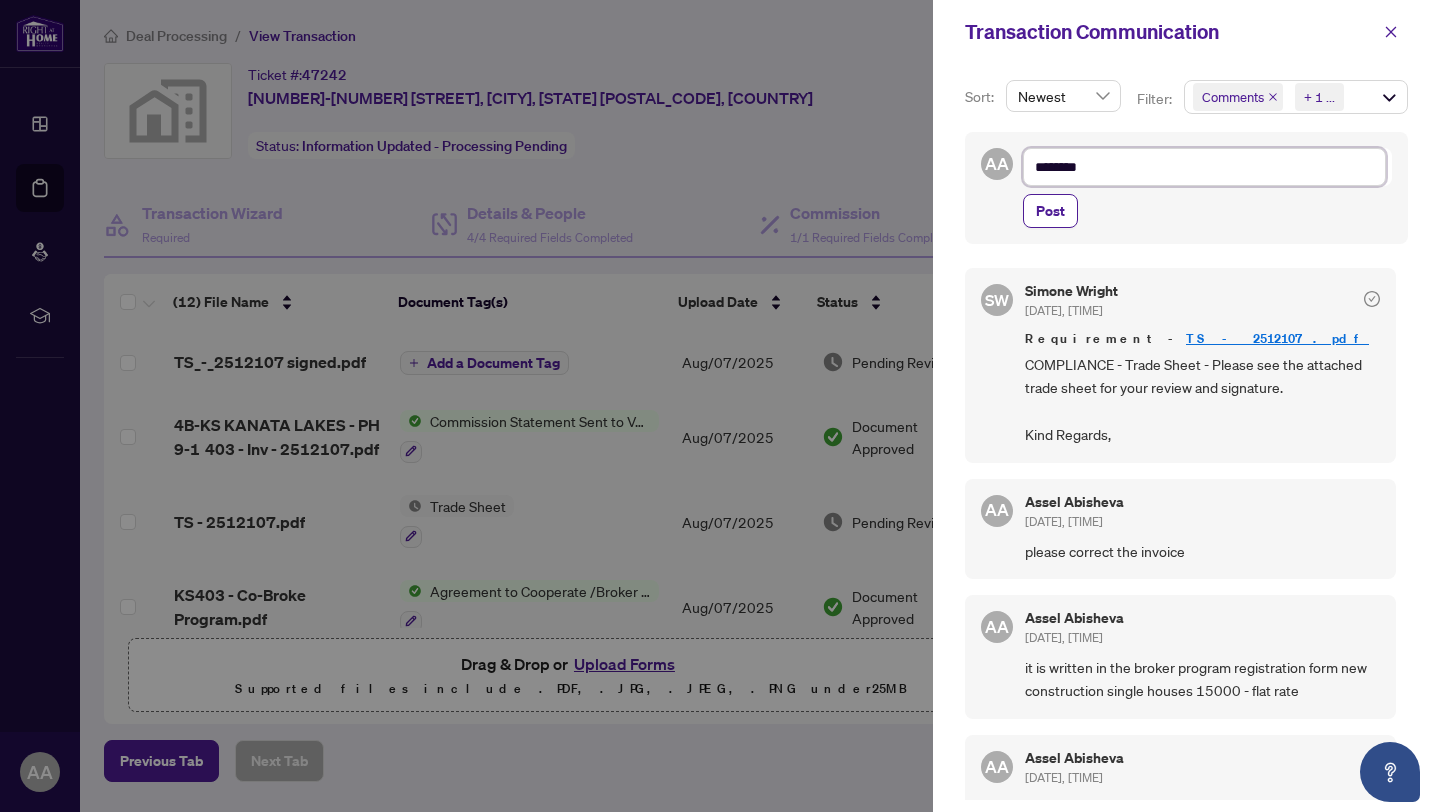 type on "********" 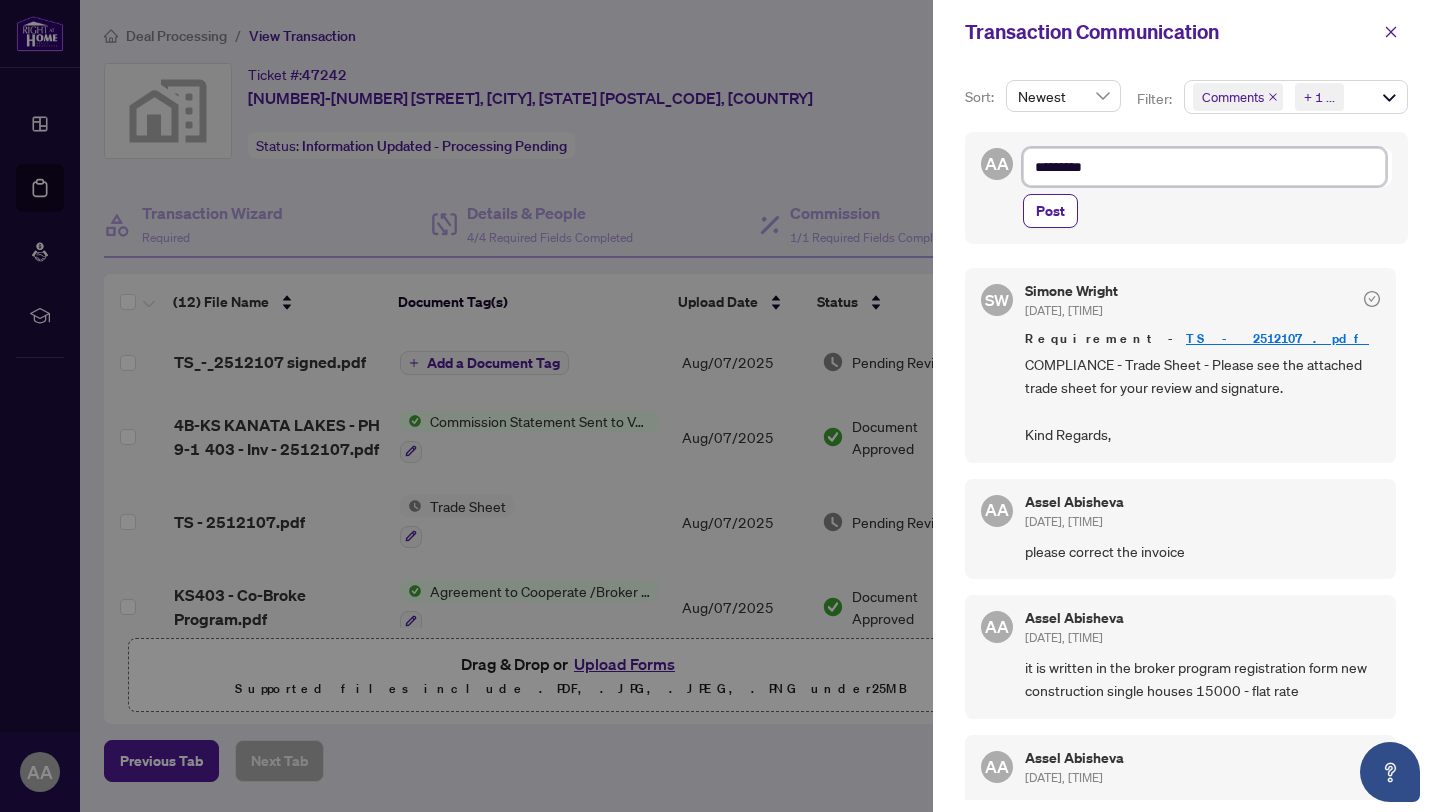 type on "**********" 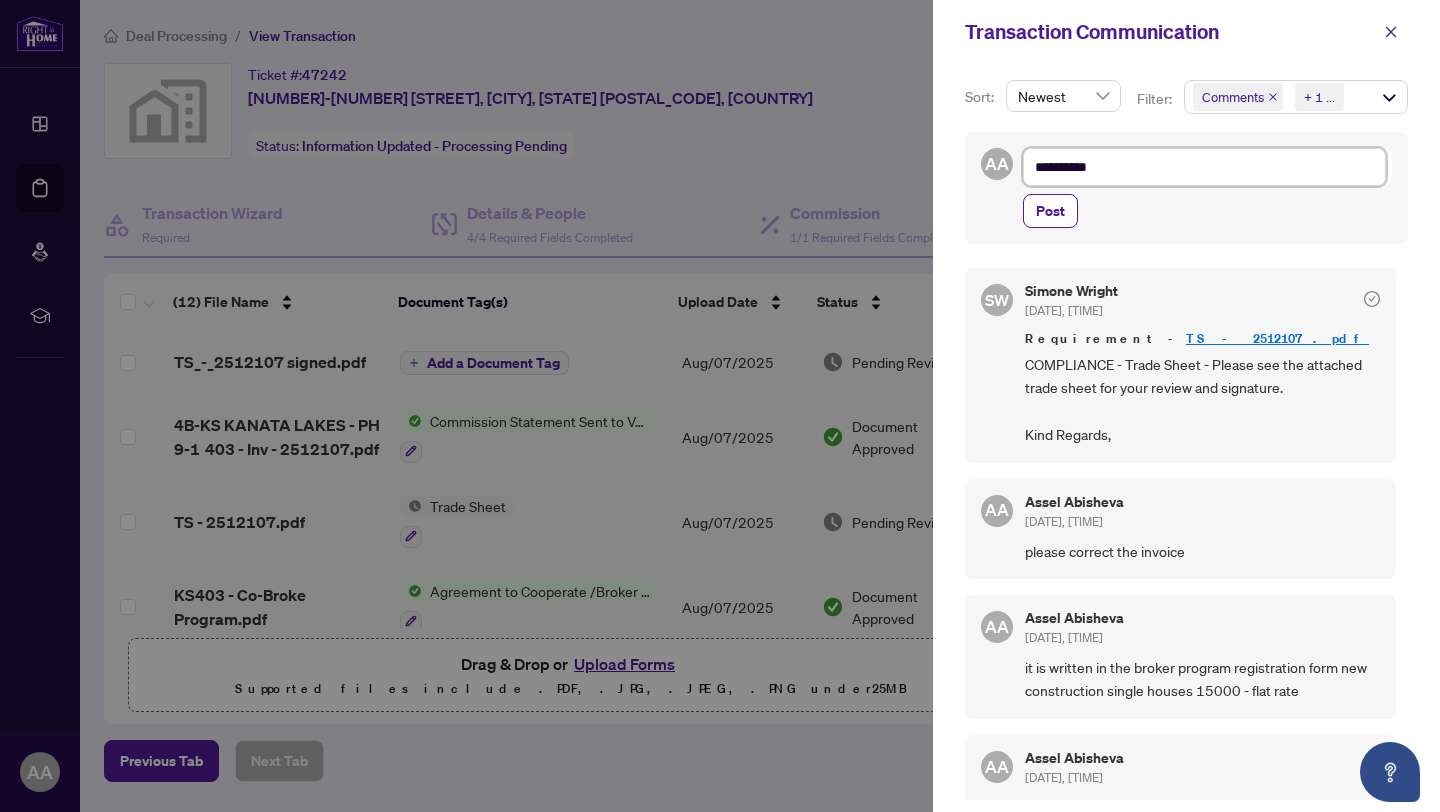 type on "********" 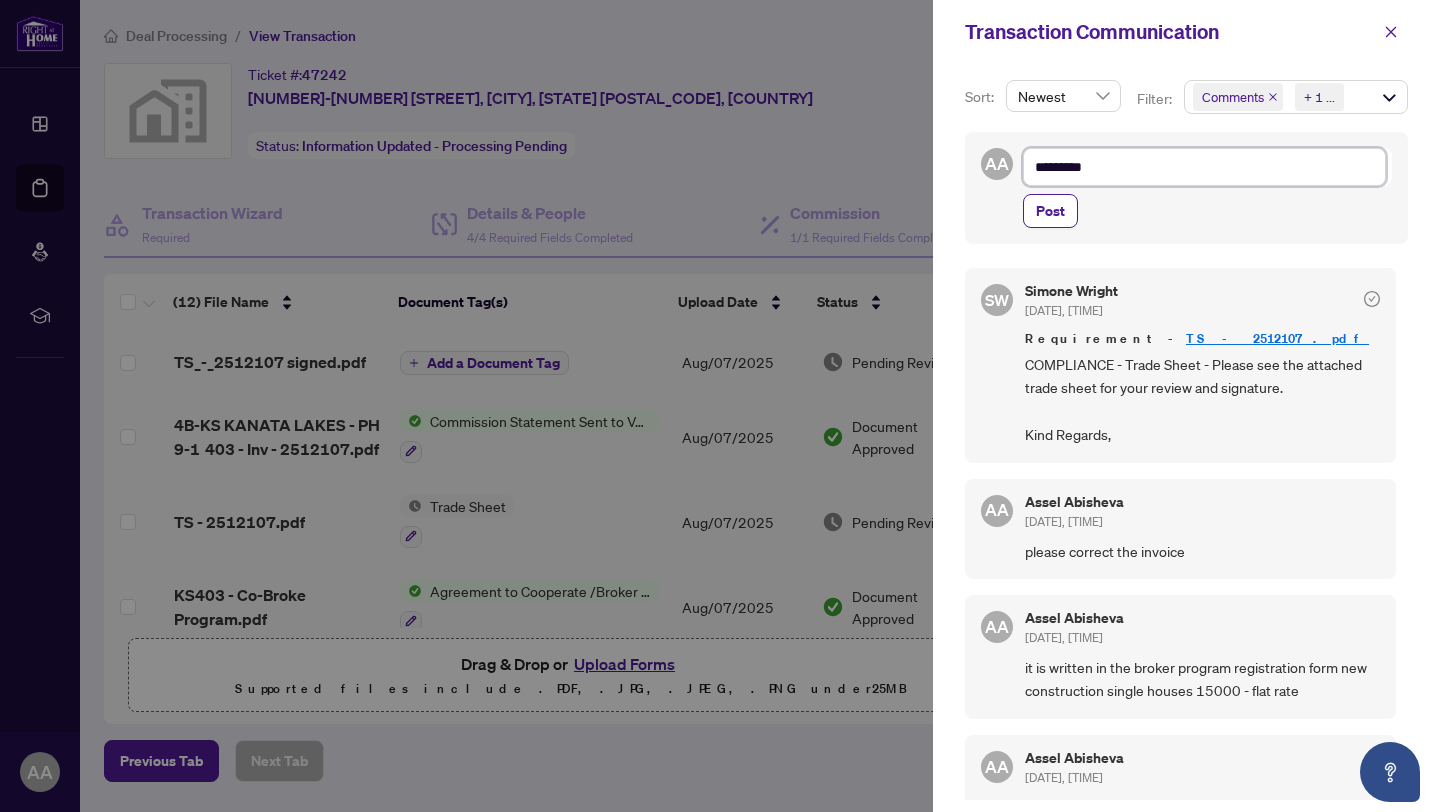 type on "**********" 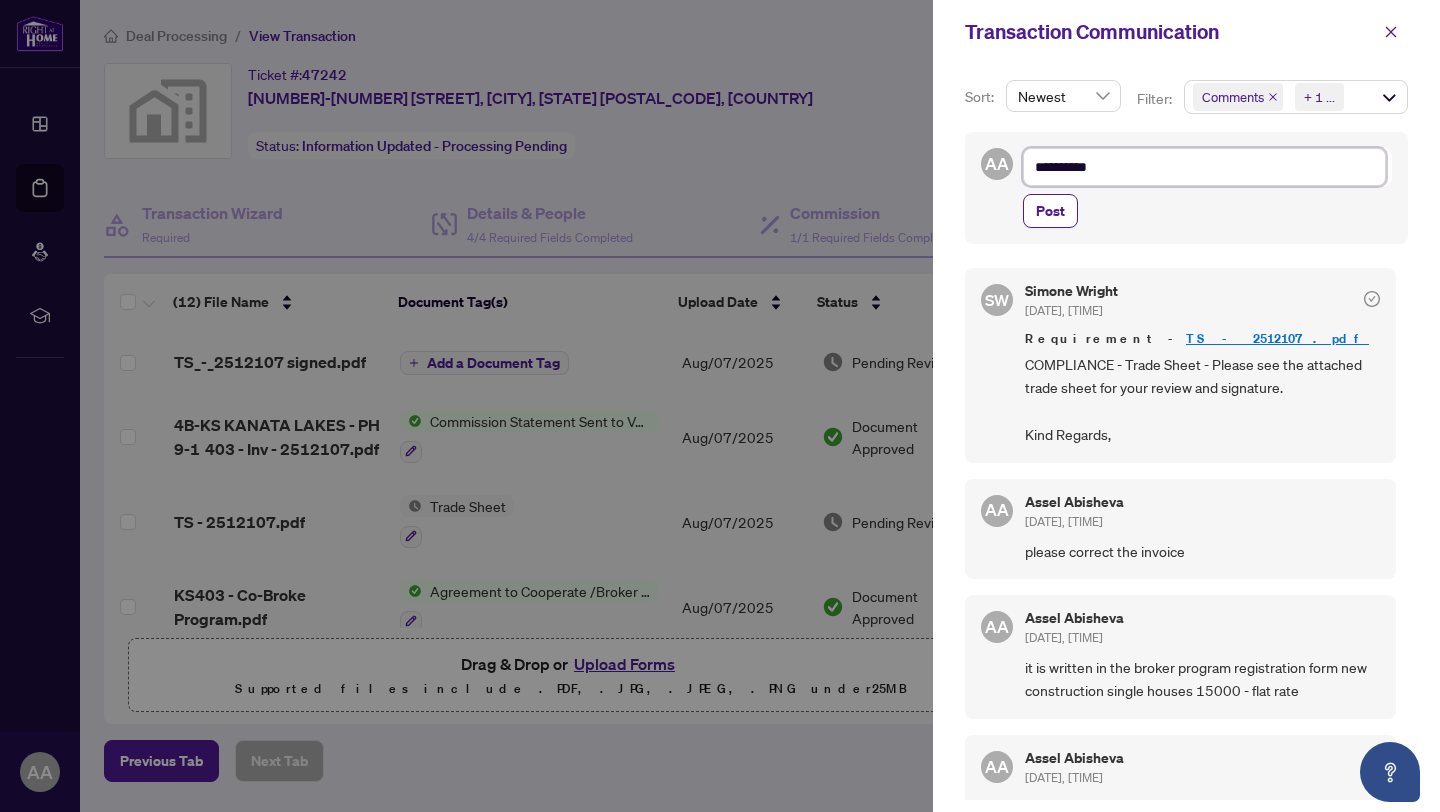 type on "**********" 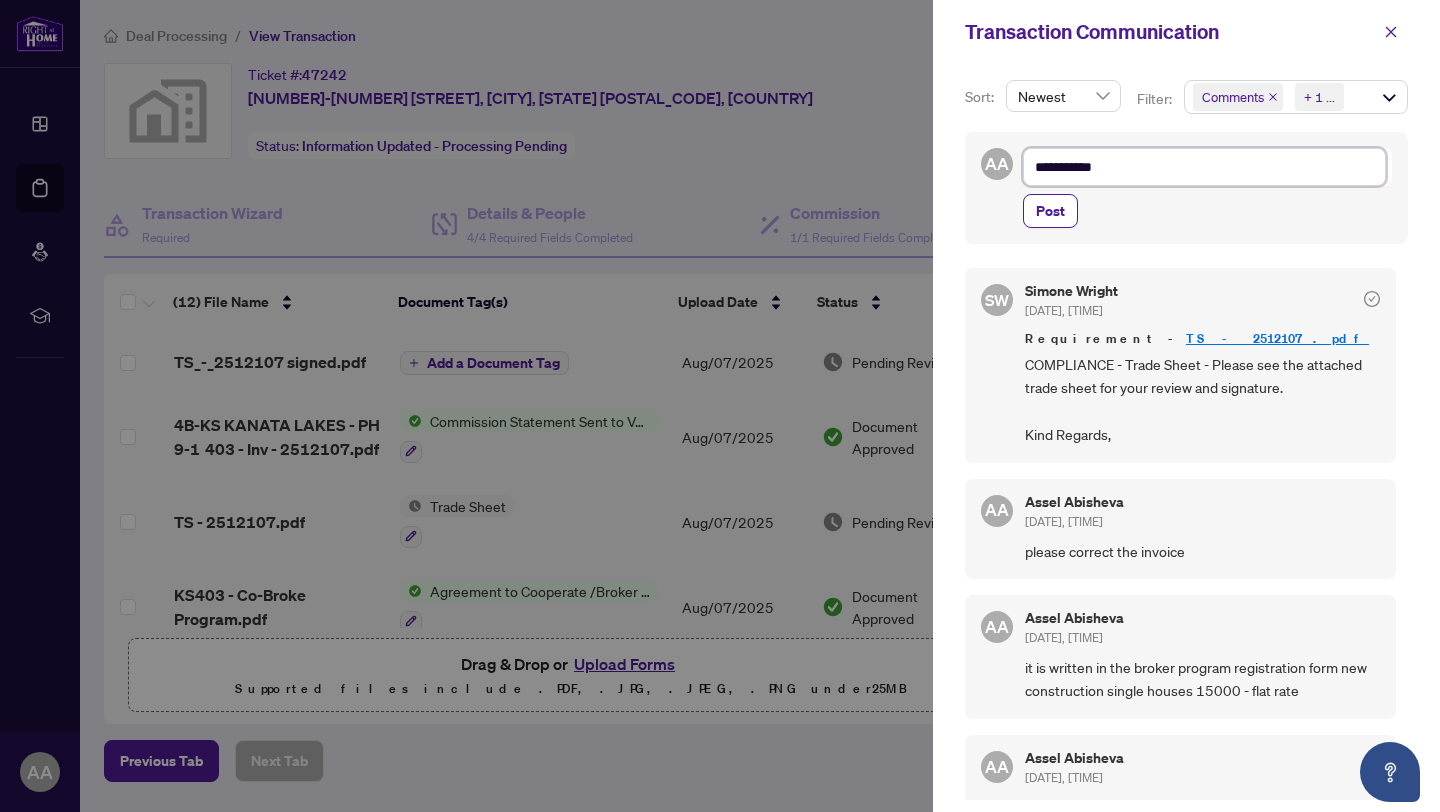 type on "**********" 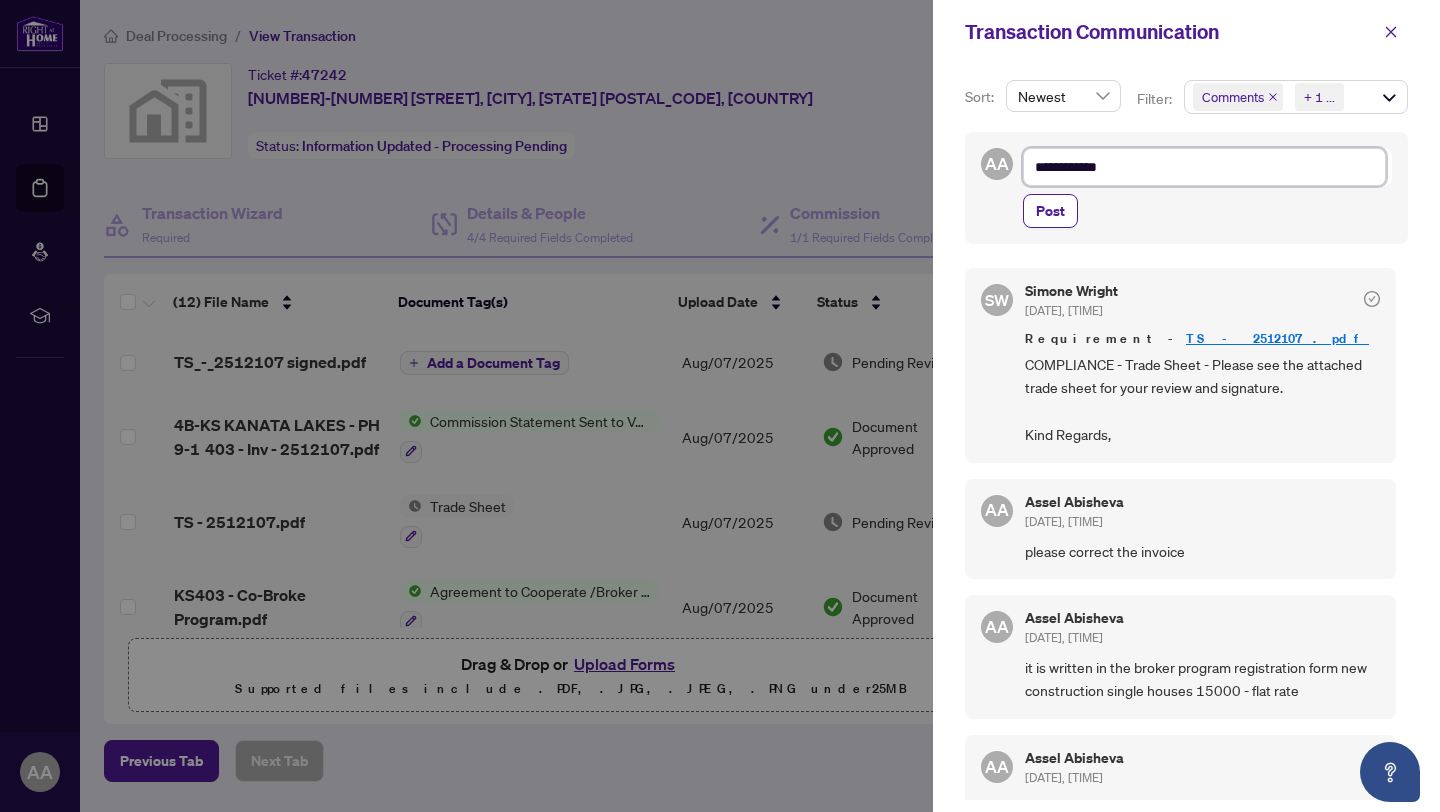 type on "**********" 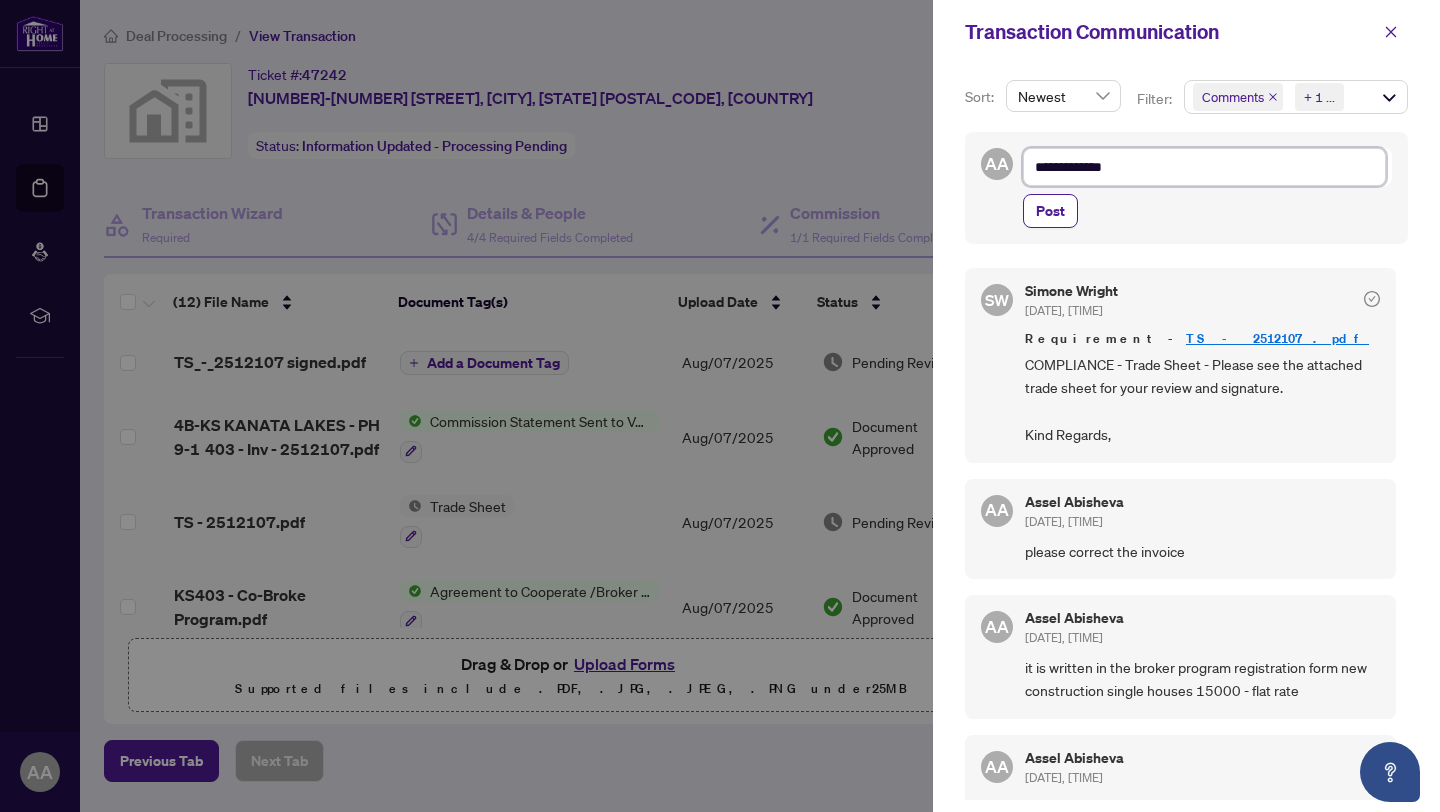 type on "**********" 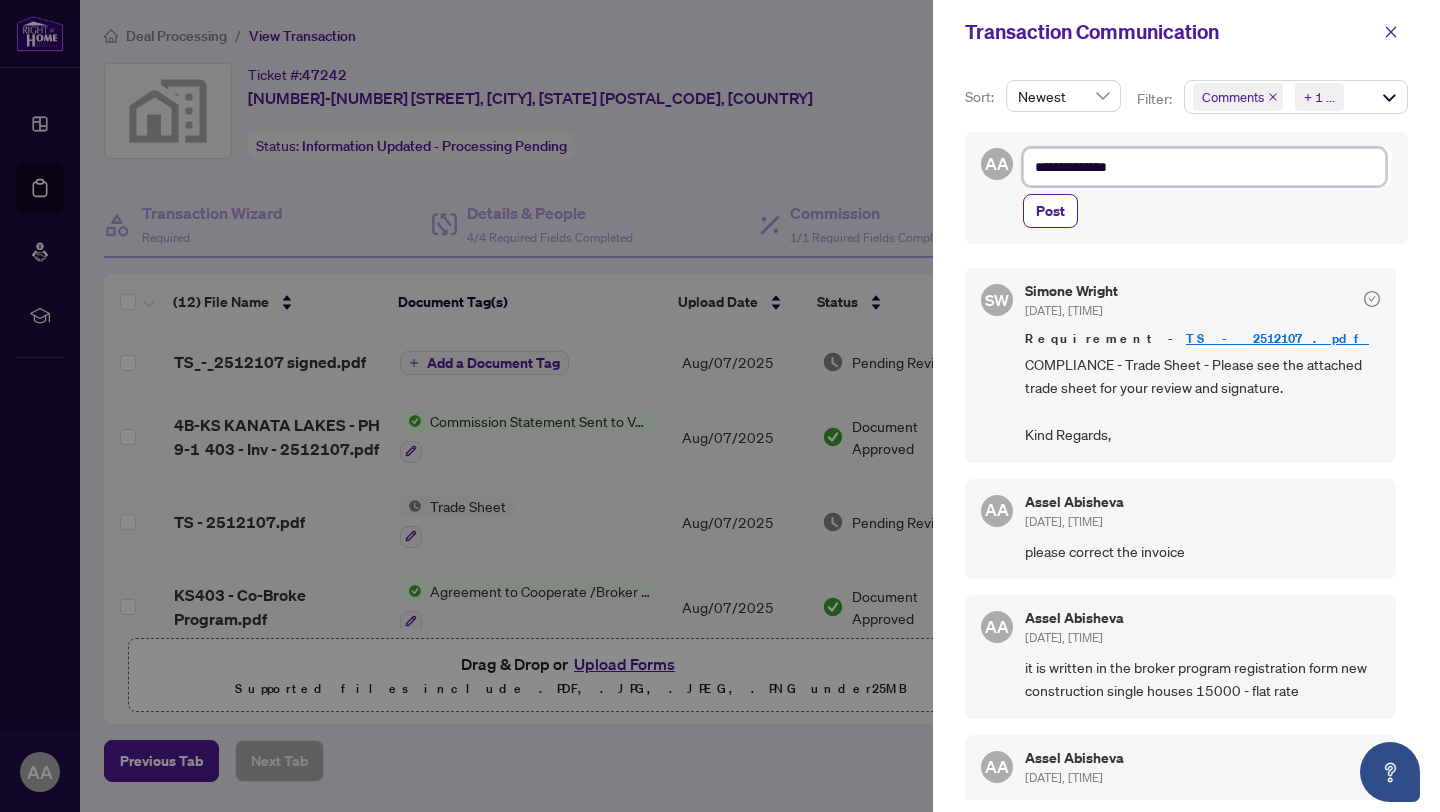 type on "**********" 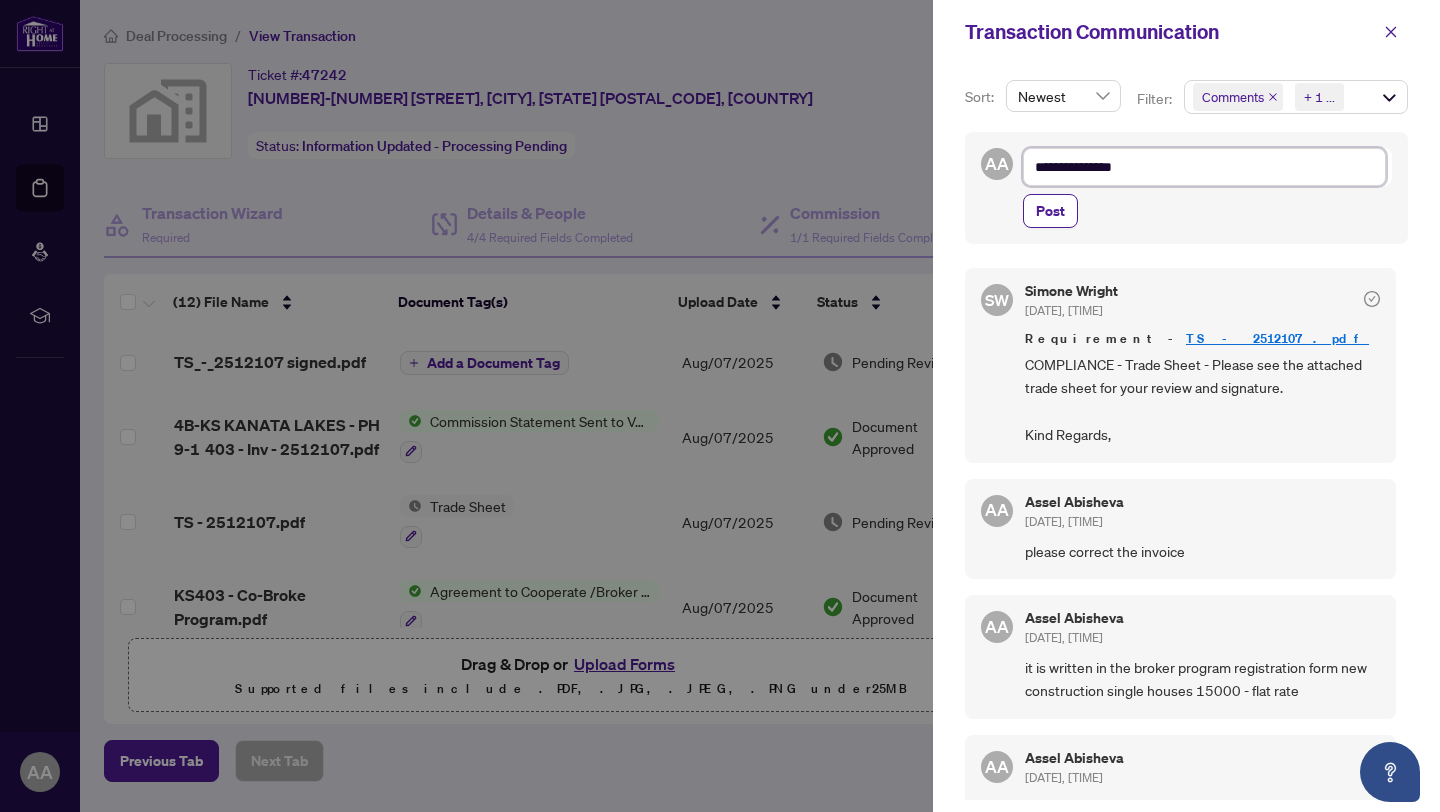 type on "**********" 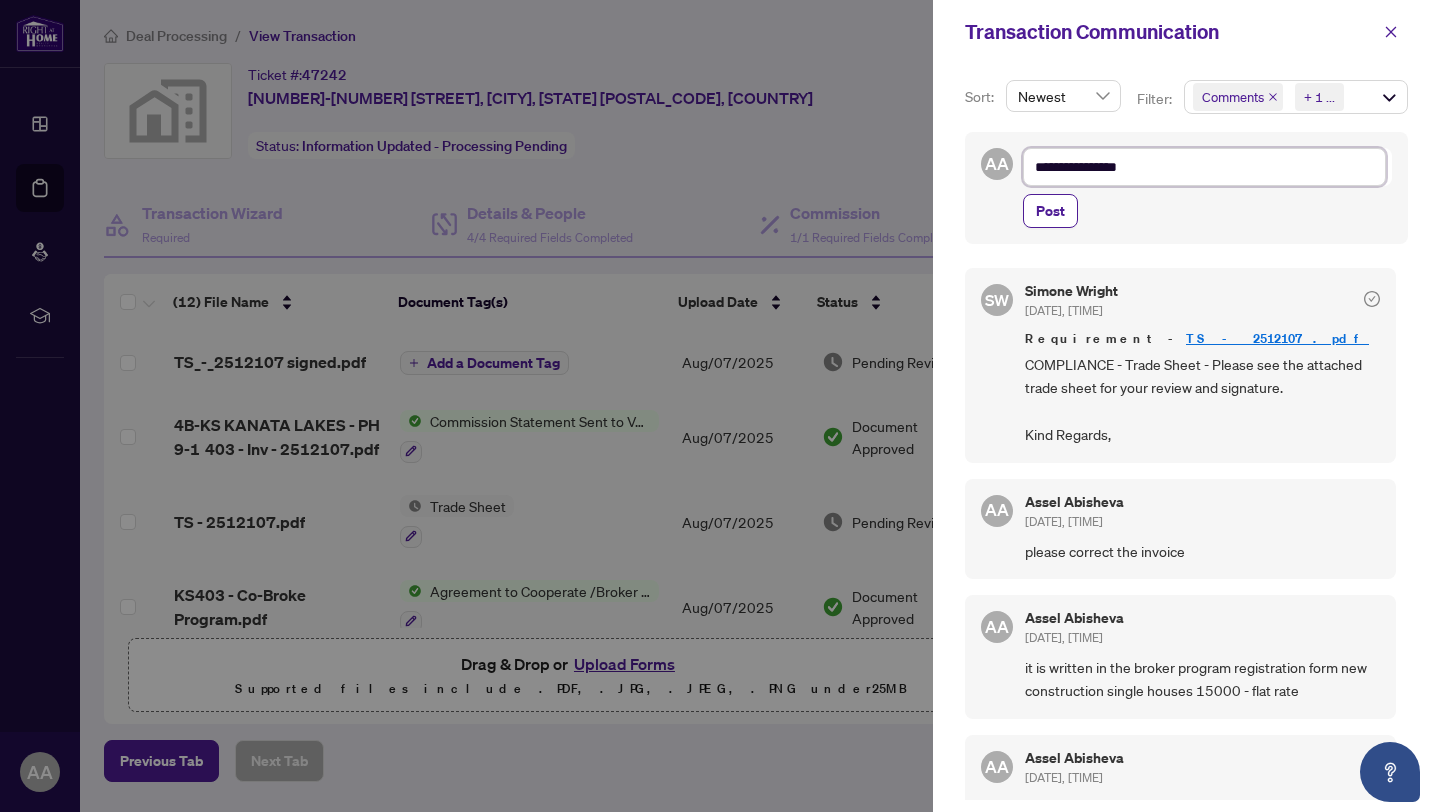 type on "**********" 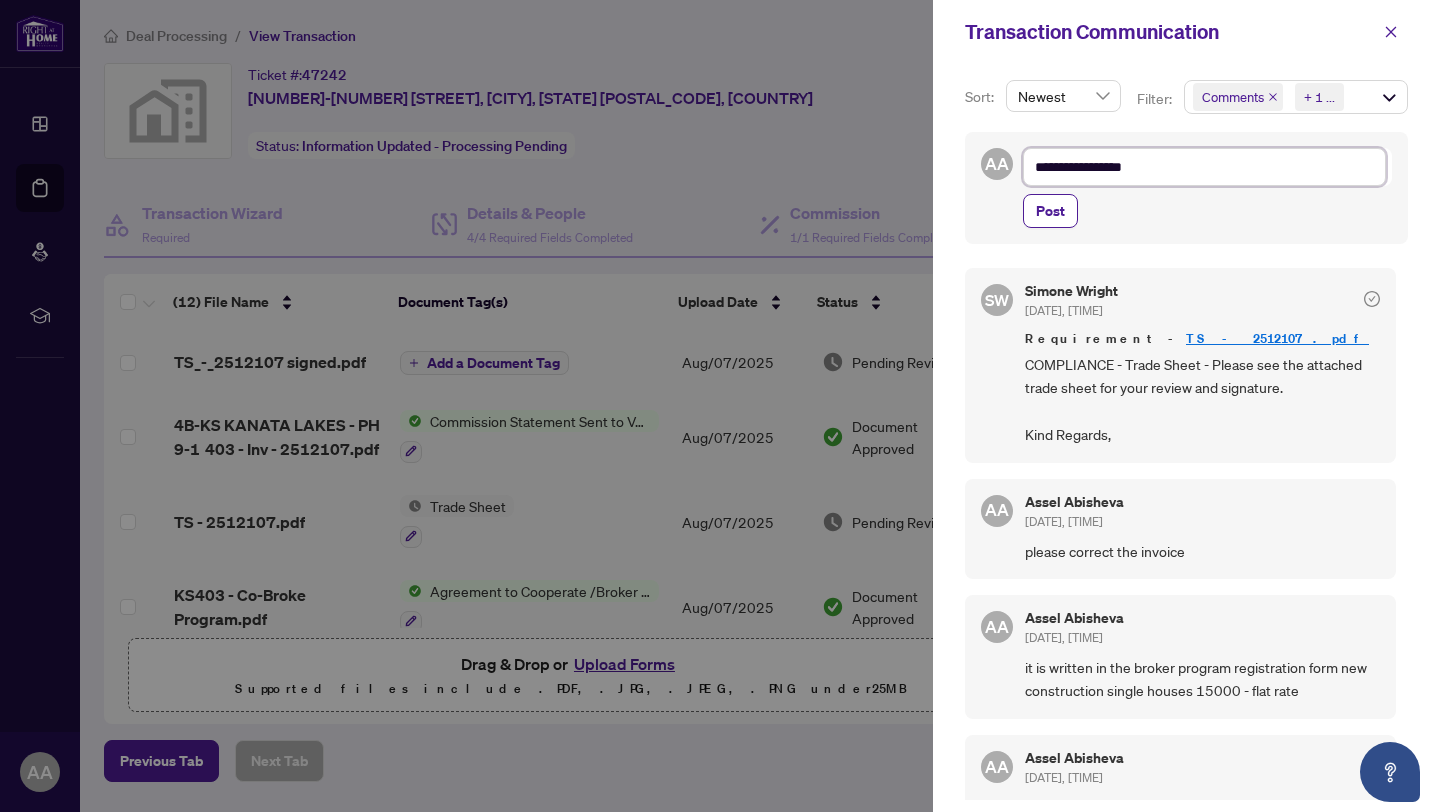 type on "**********" 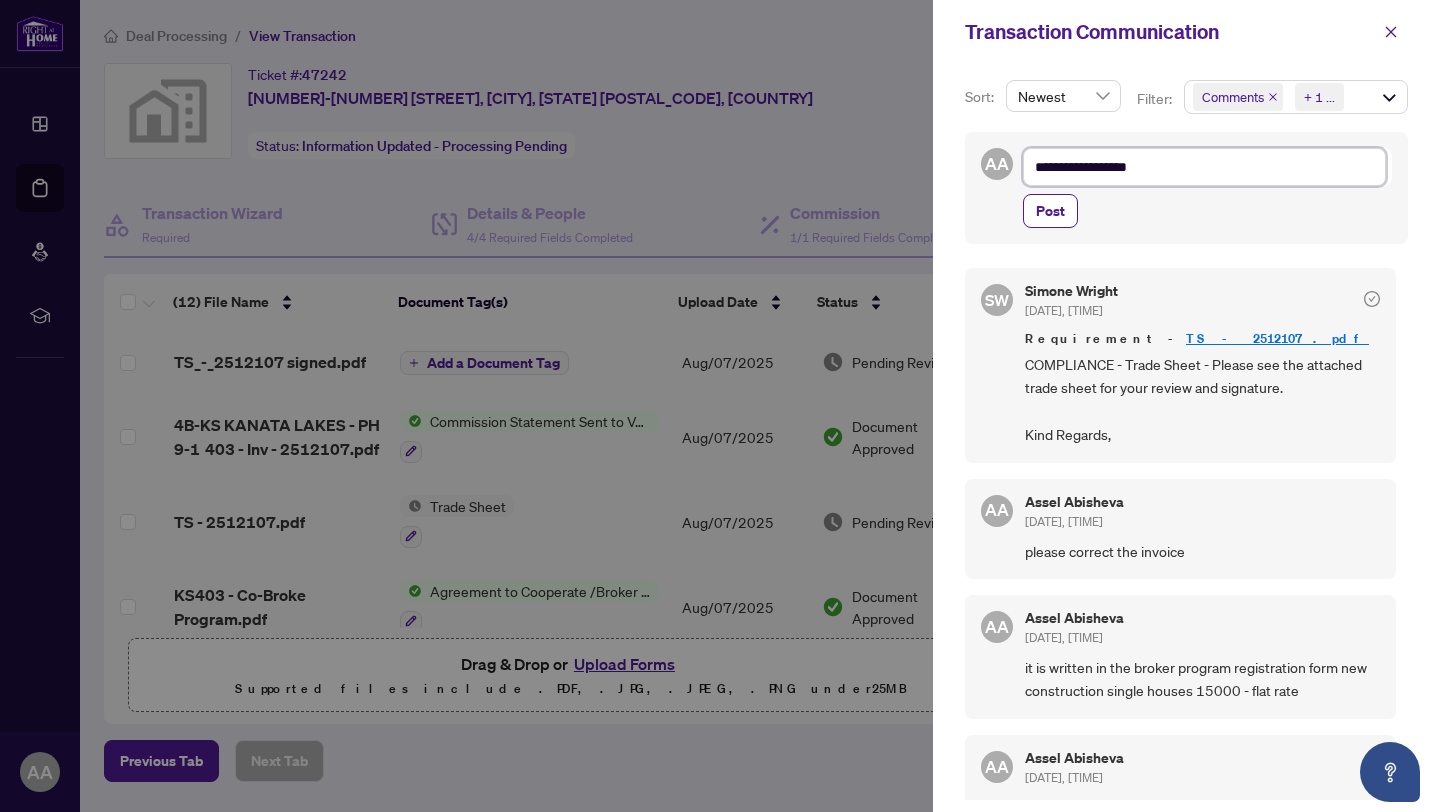 type on "**********" 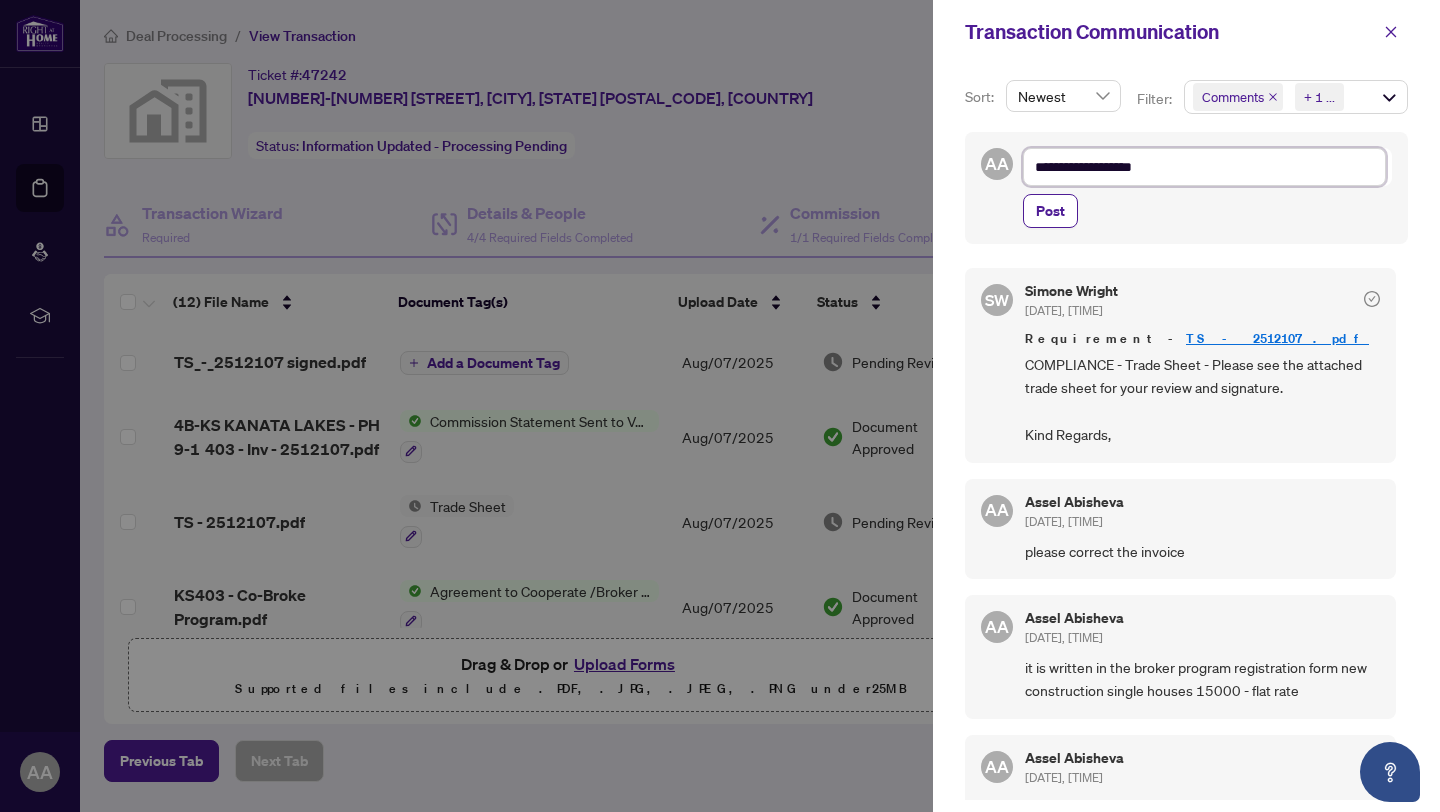 type on "**********" 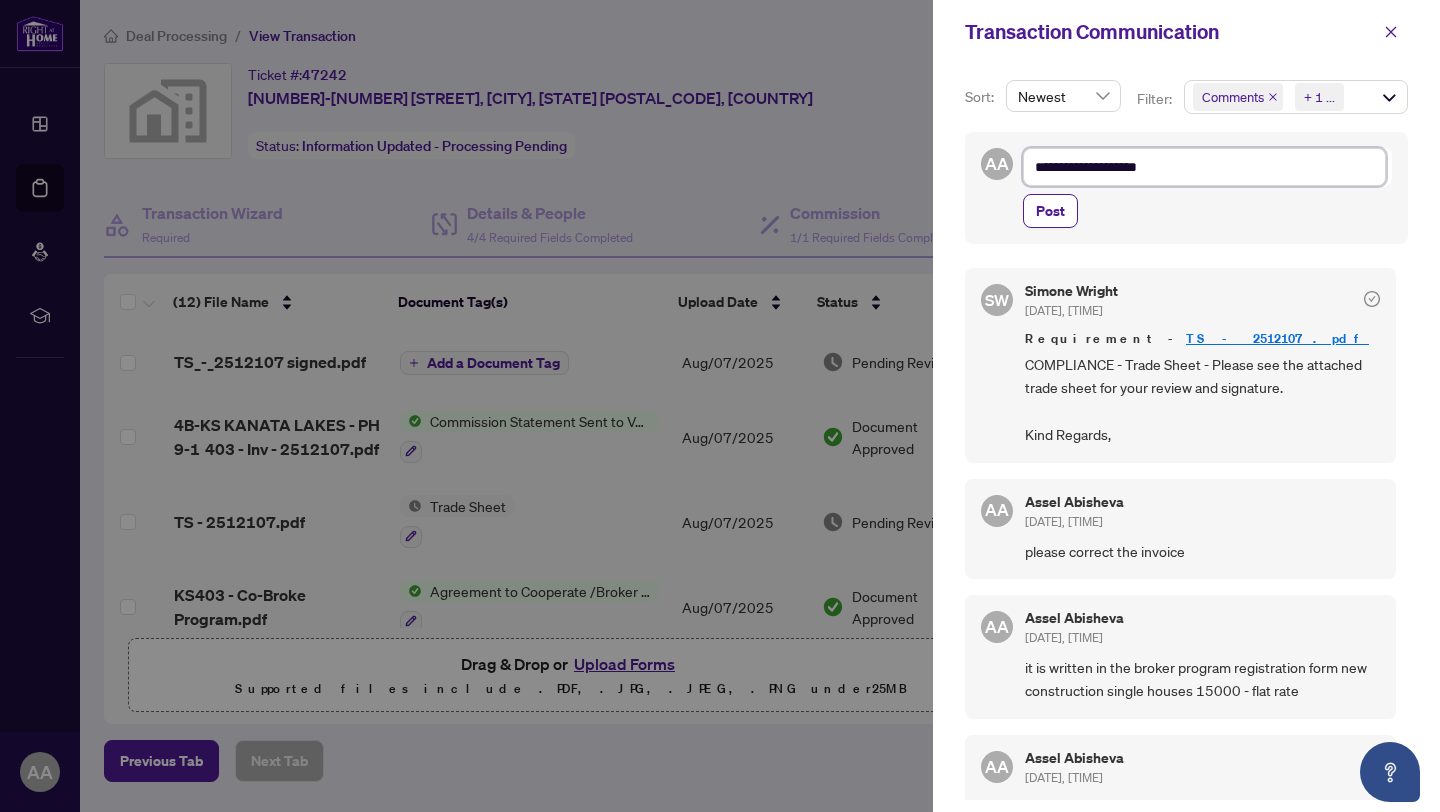 type on "**********" 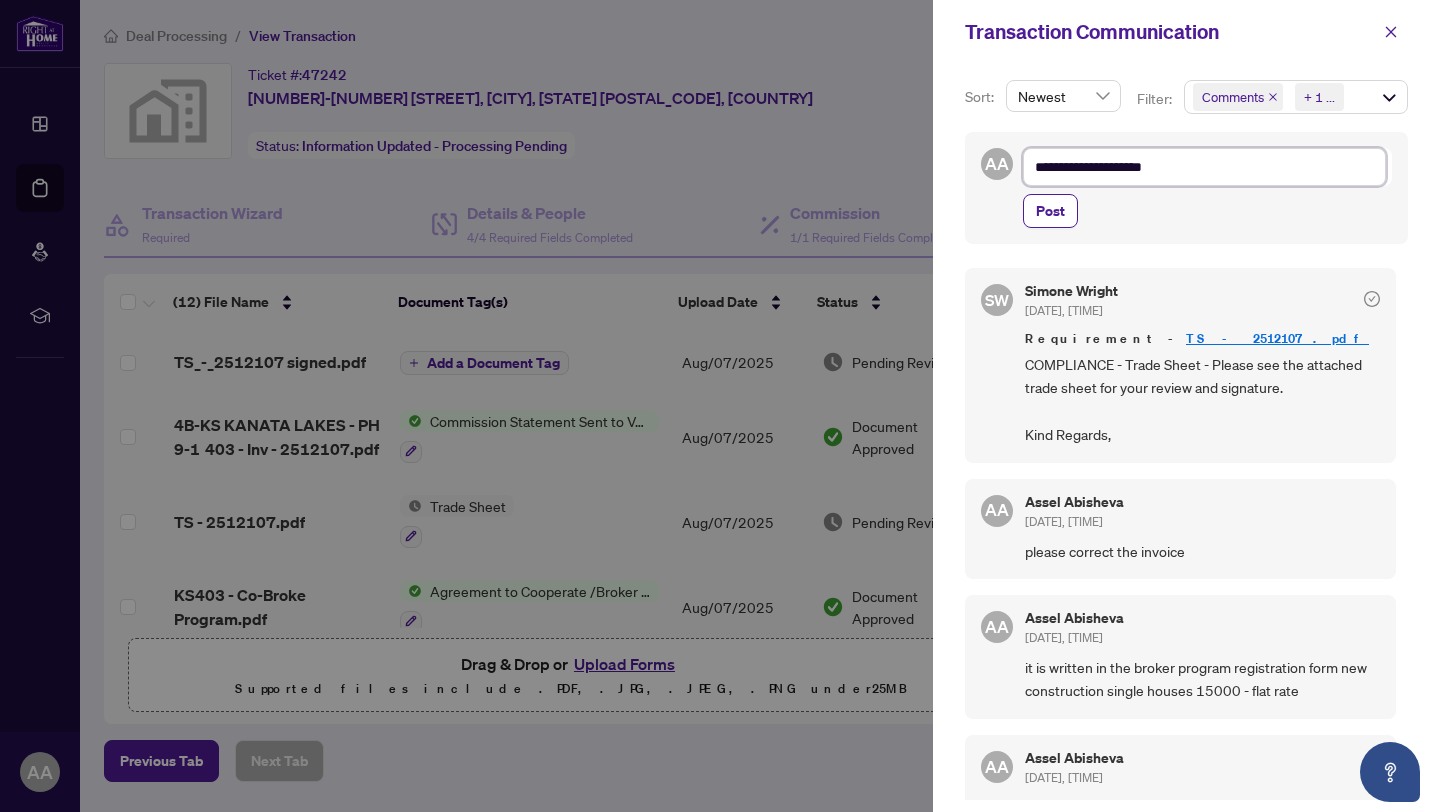 type on "**********" 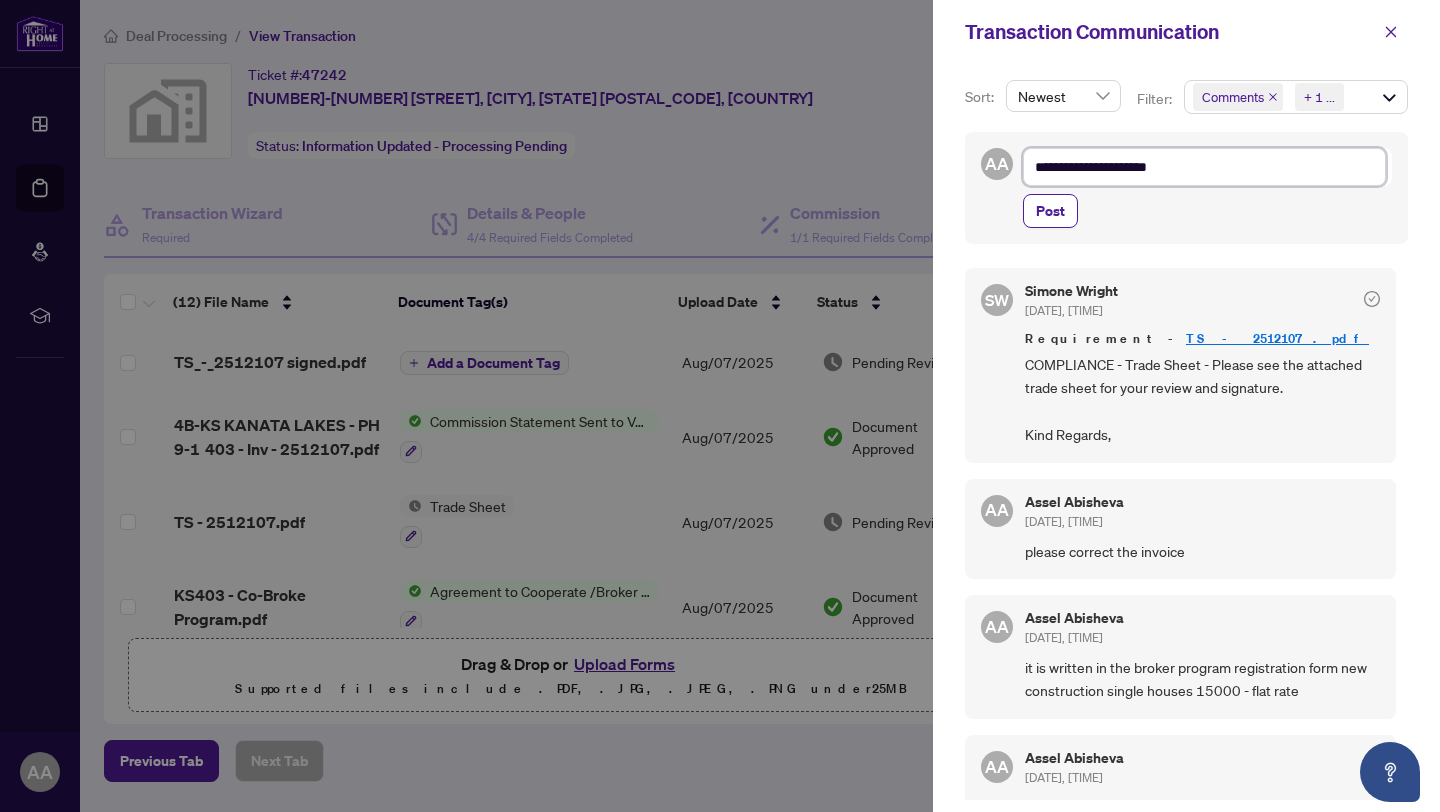 type on "**********" 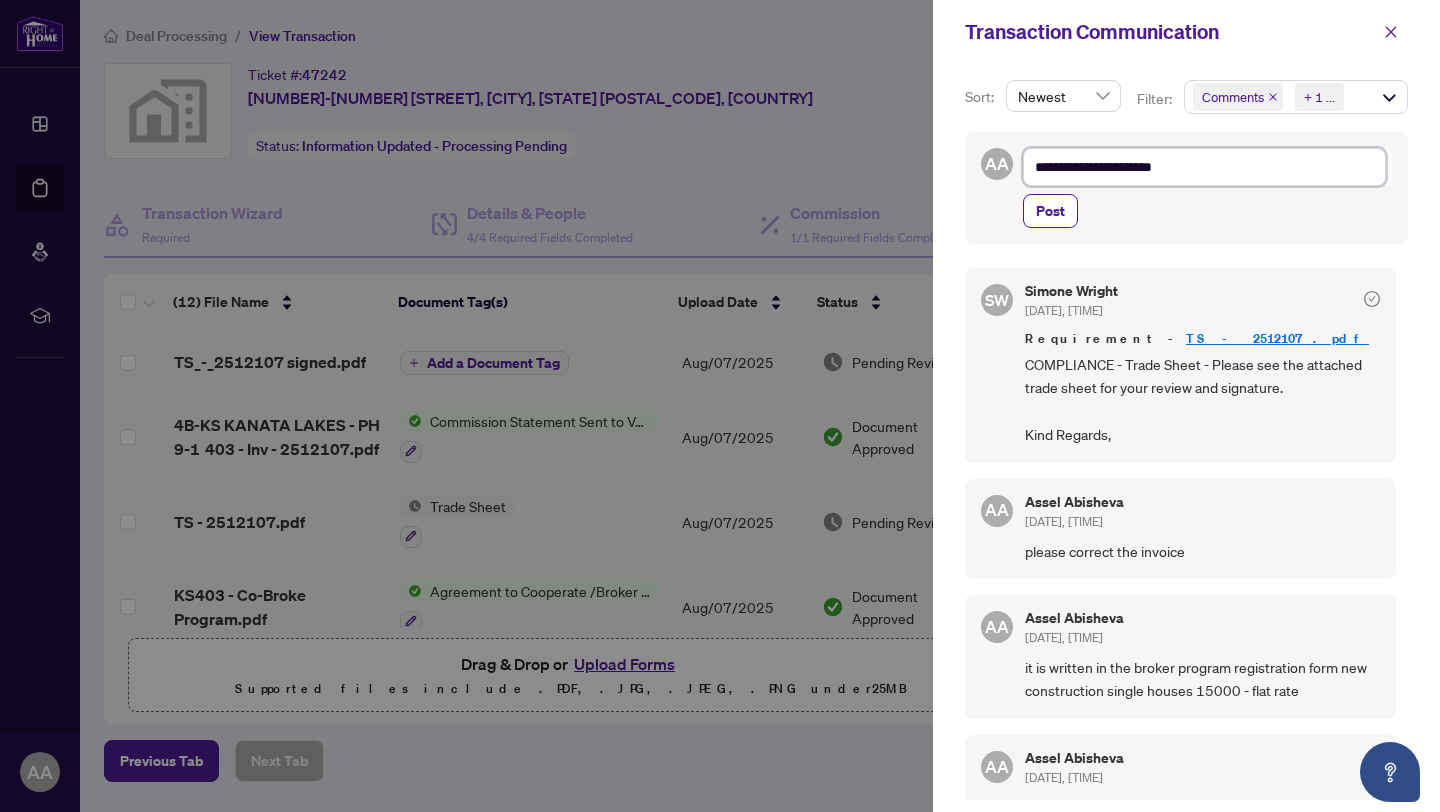 type on "**********" 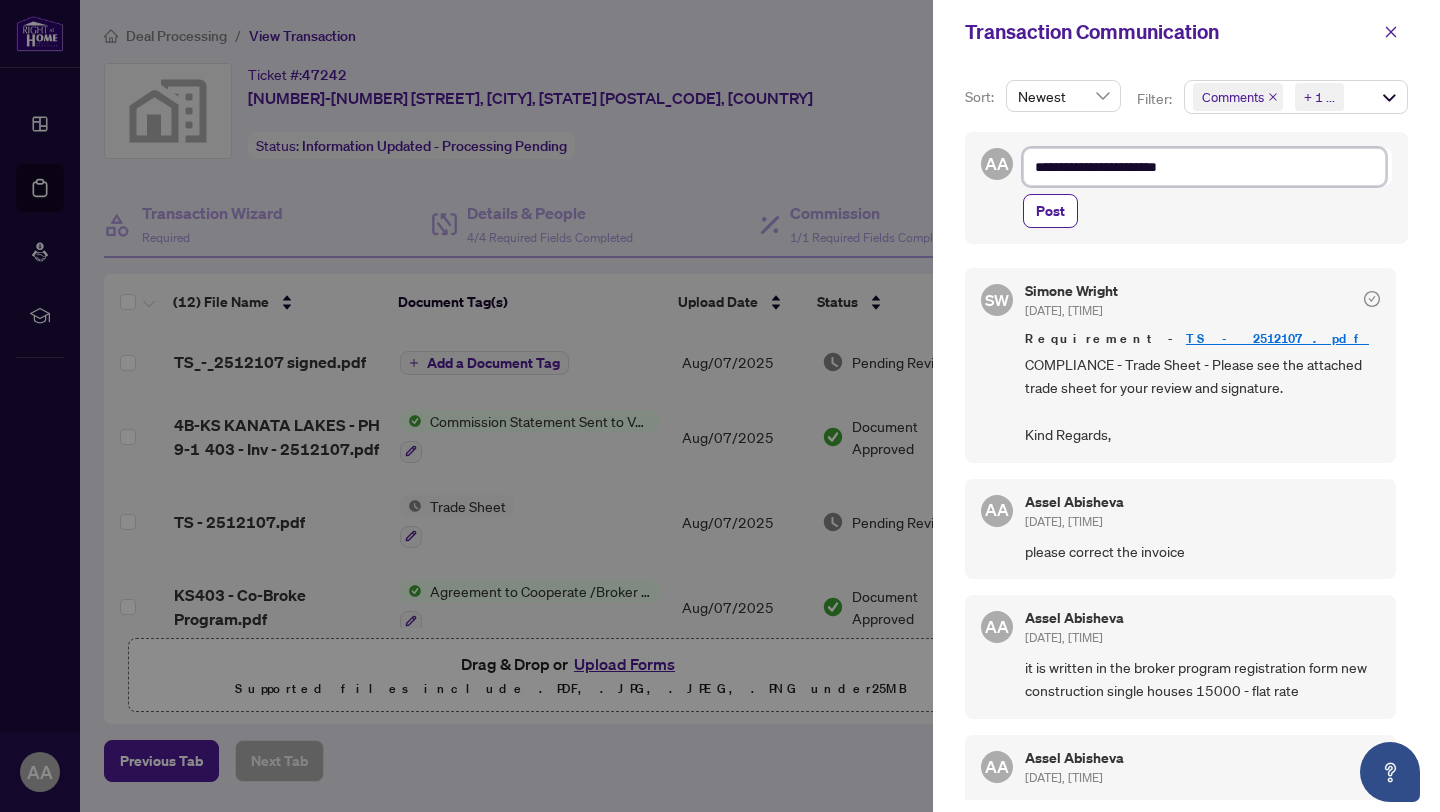 type on "**********" 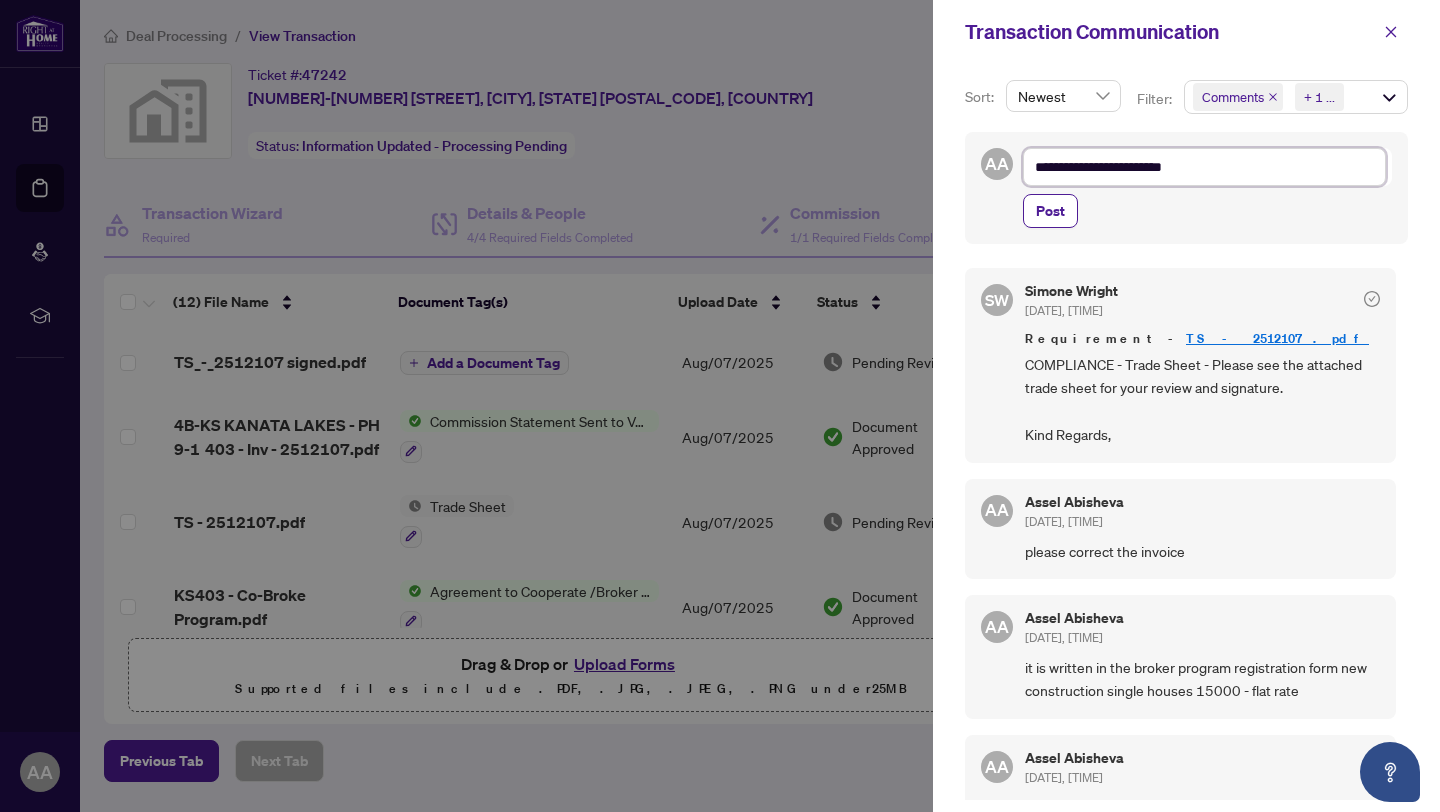 type on "**********" 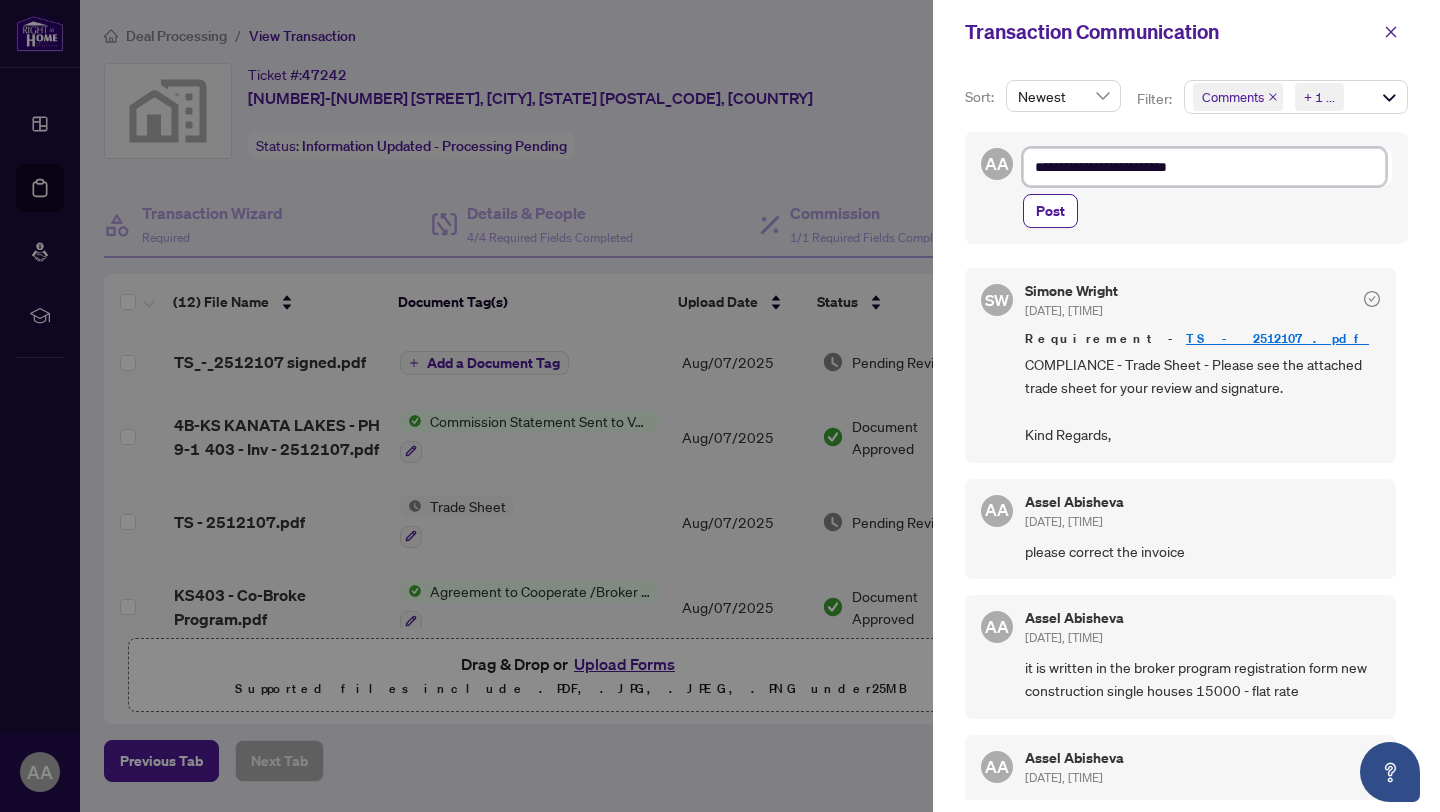 type on "**********" 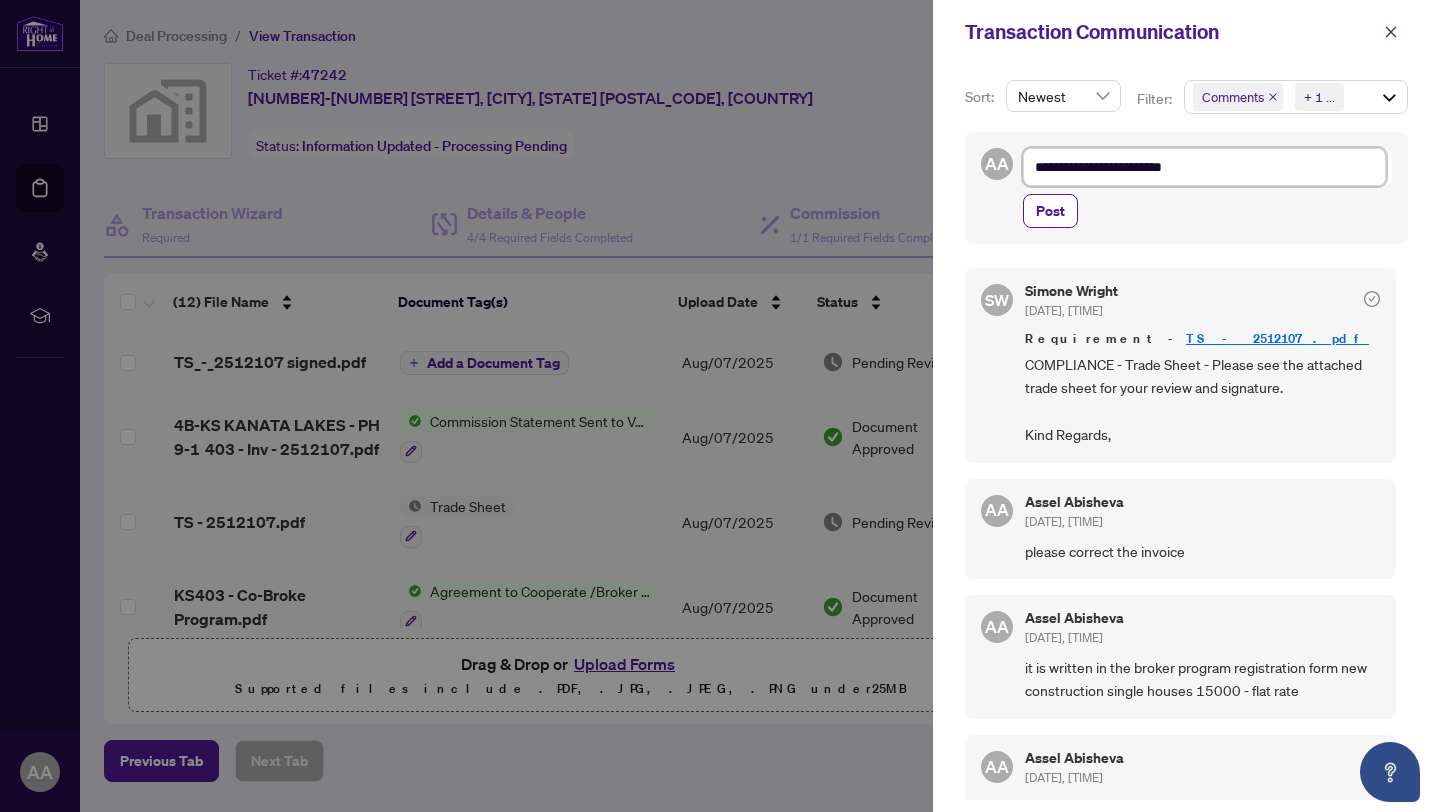 type on "**********" 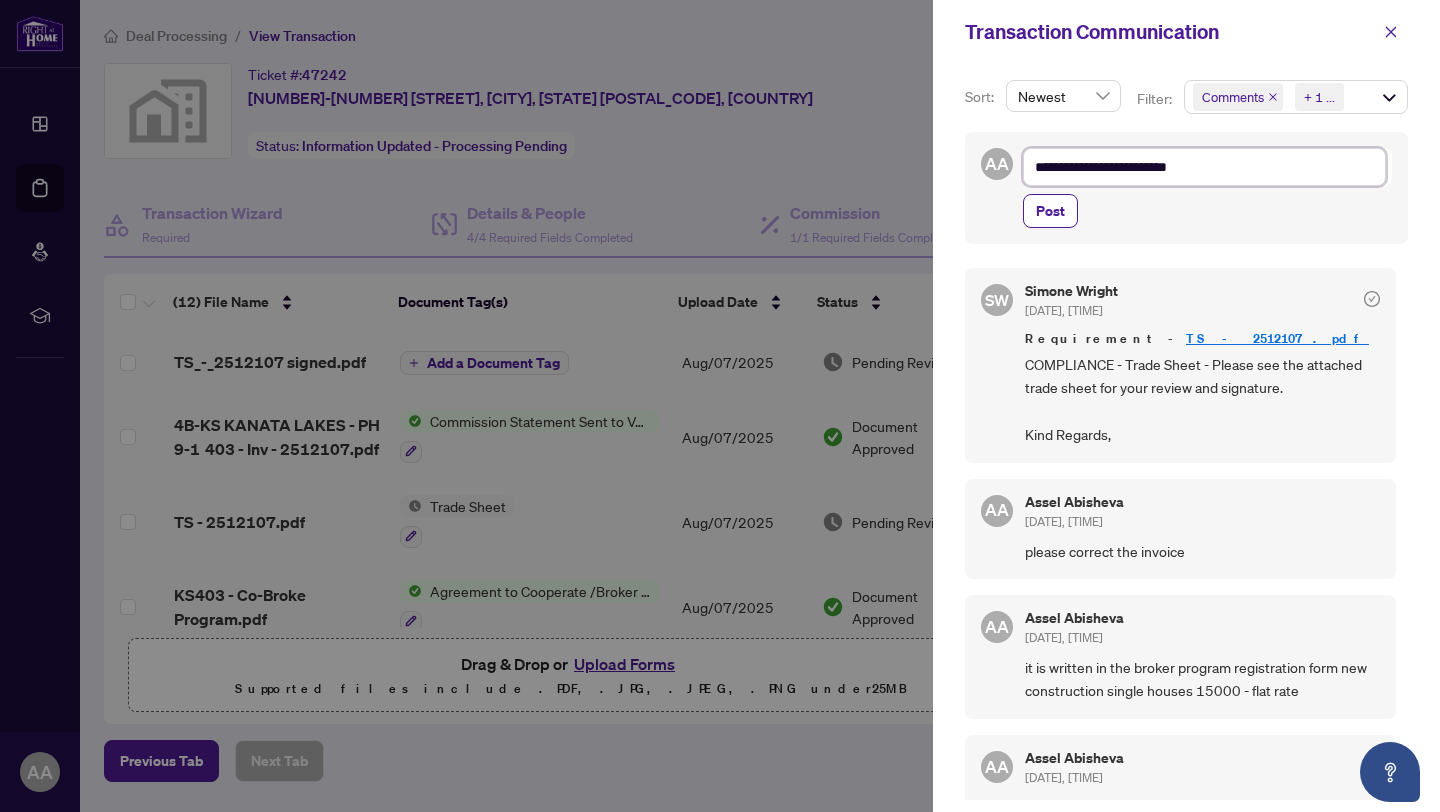 type on "**********" 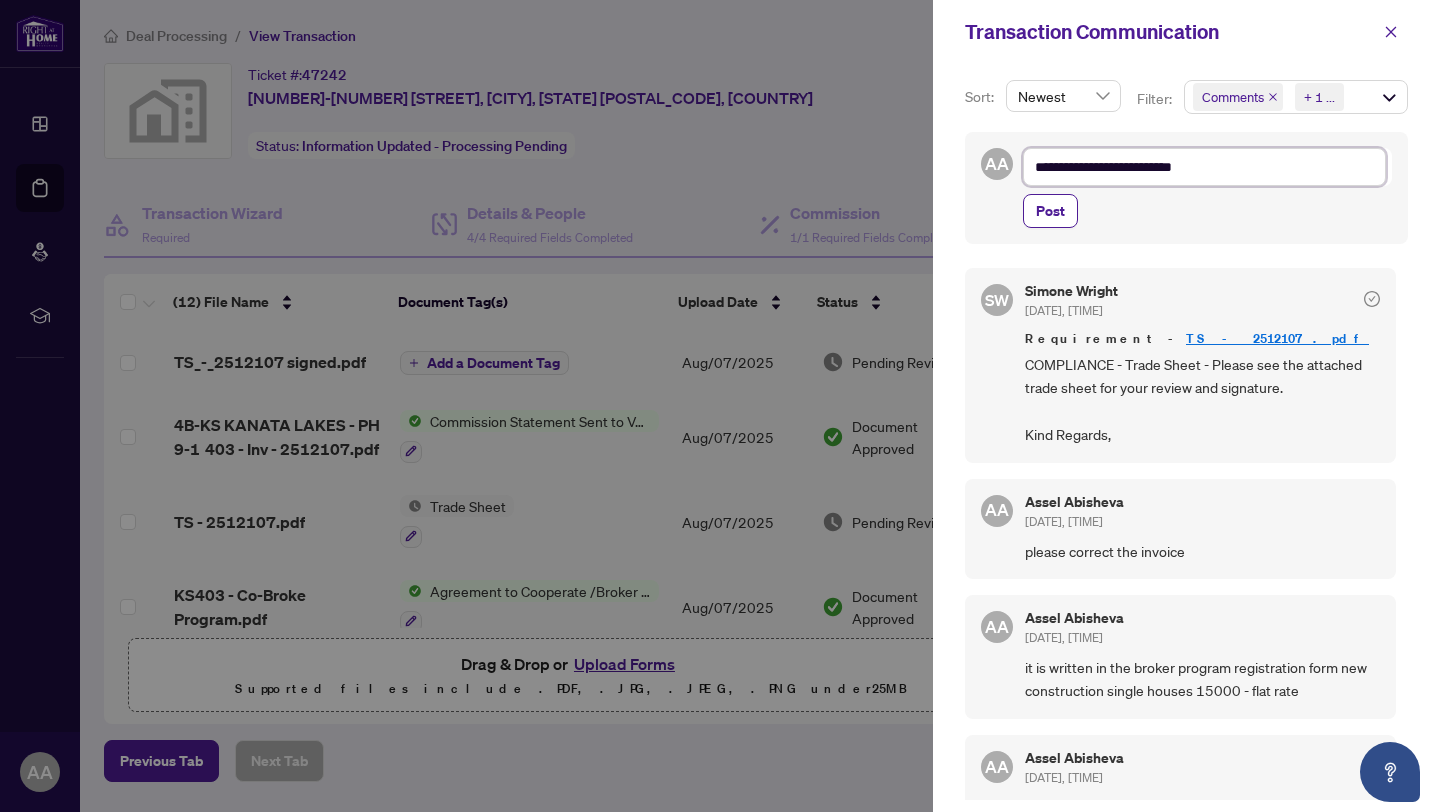 type on "**********" 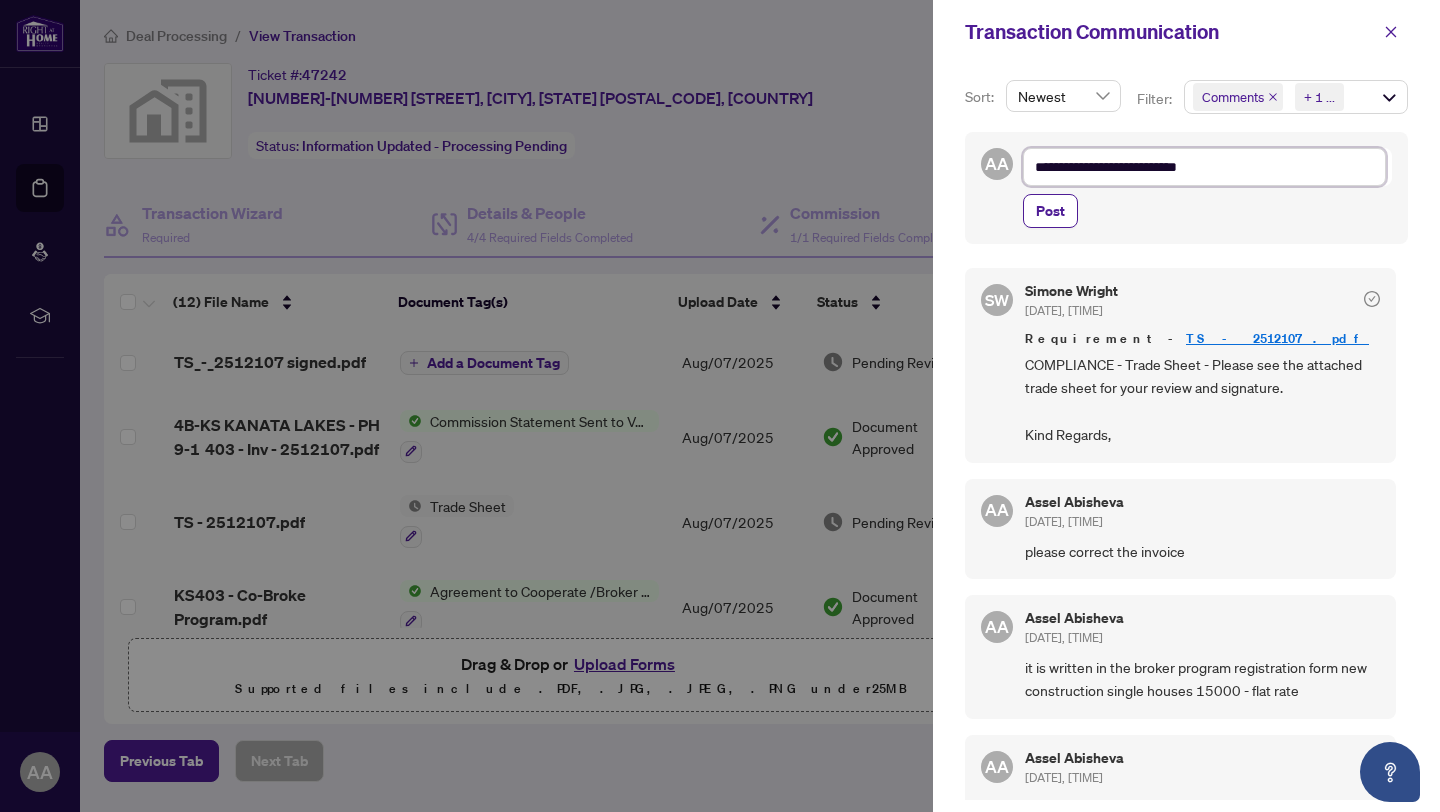 type on "**********" 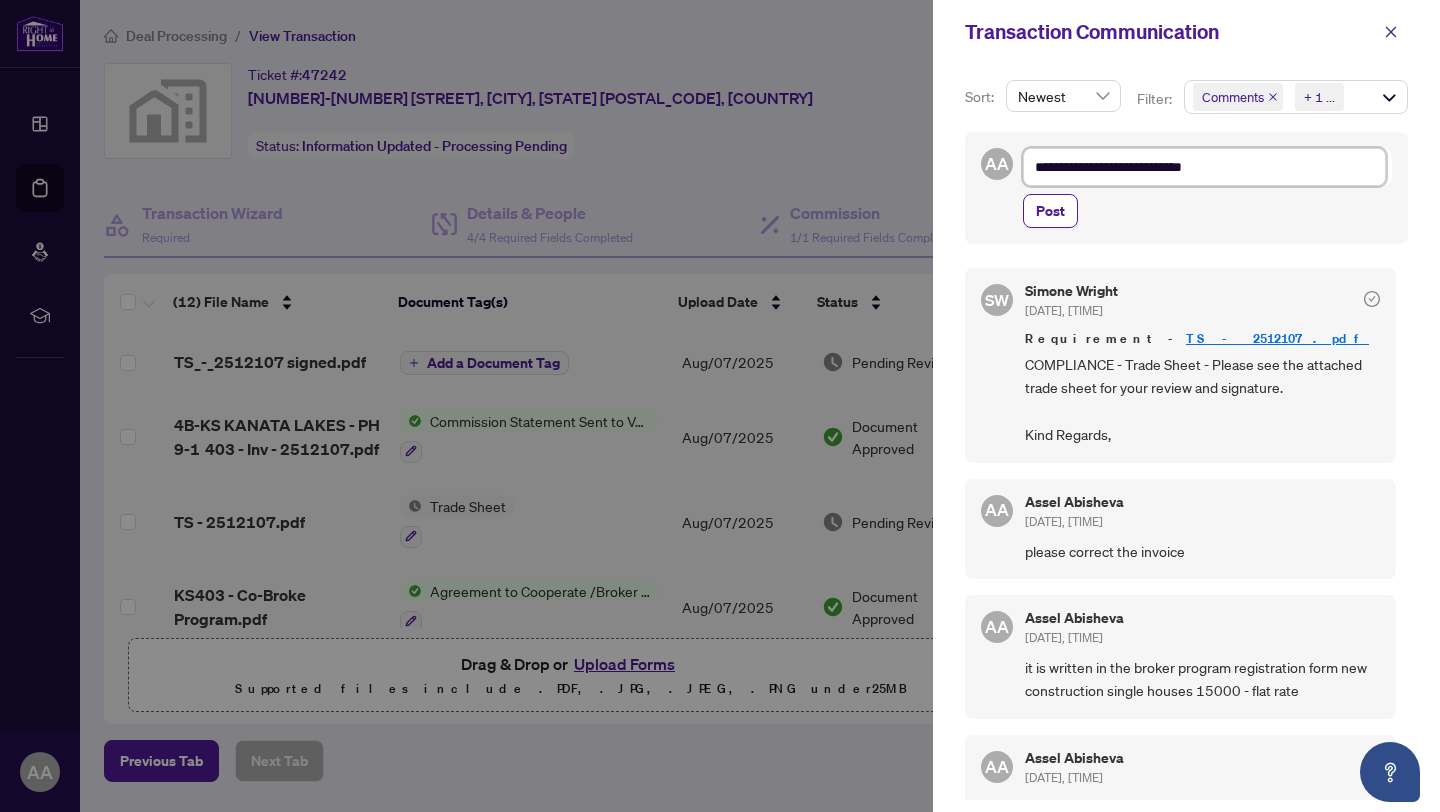type on "**********" 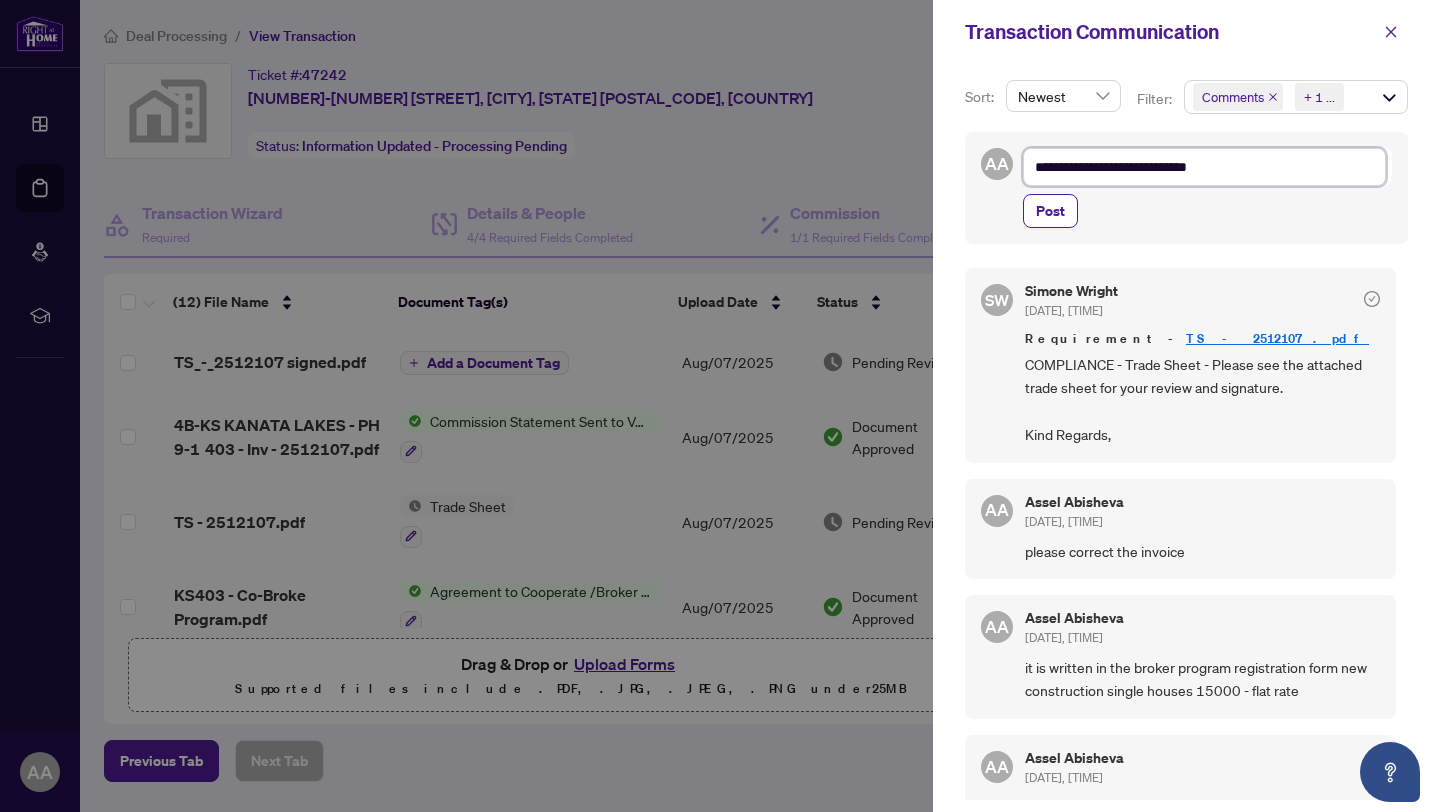 type on "**********" 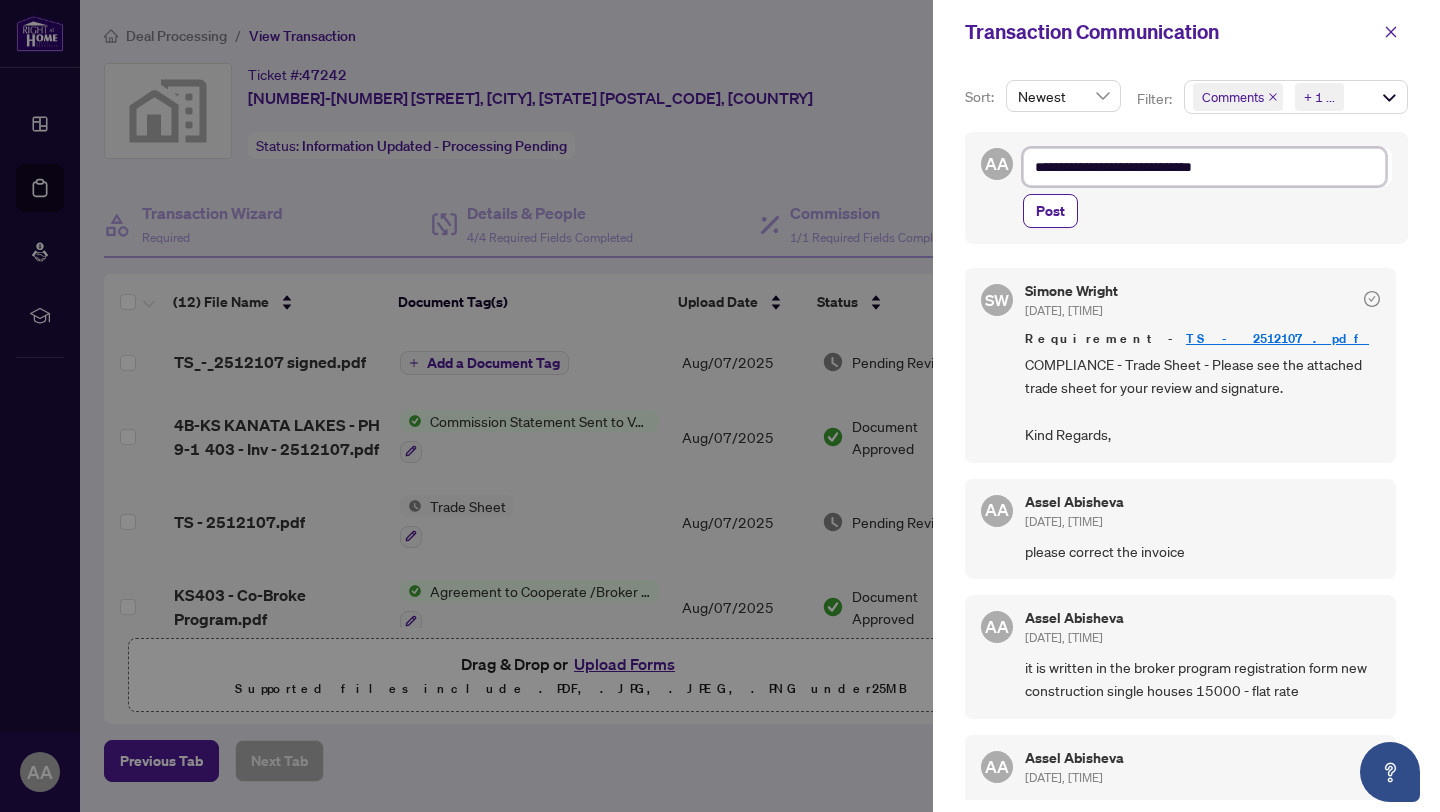 type on "**********" 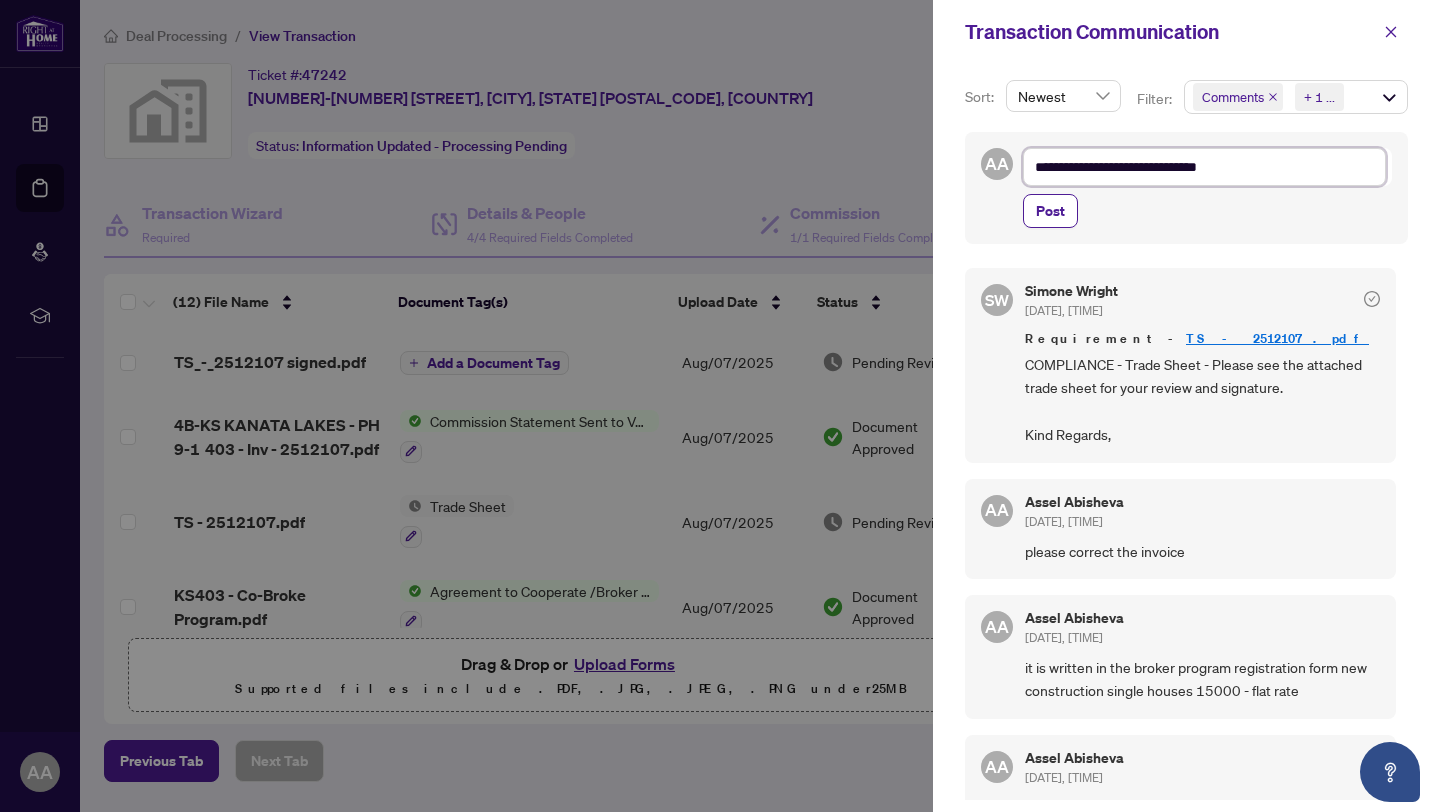 type on "**********" 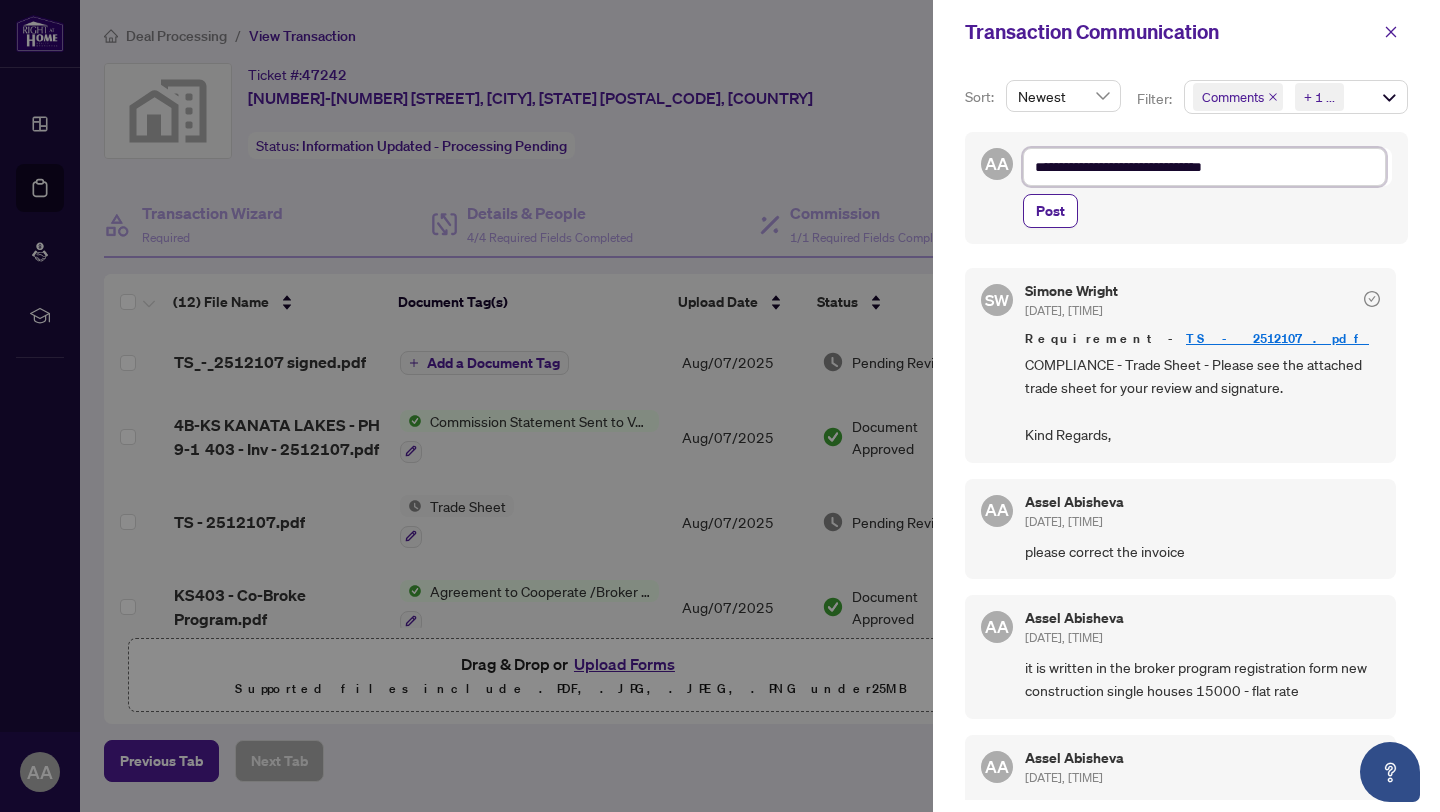 type on "**********" 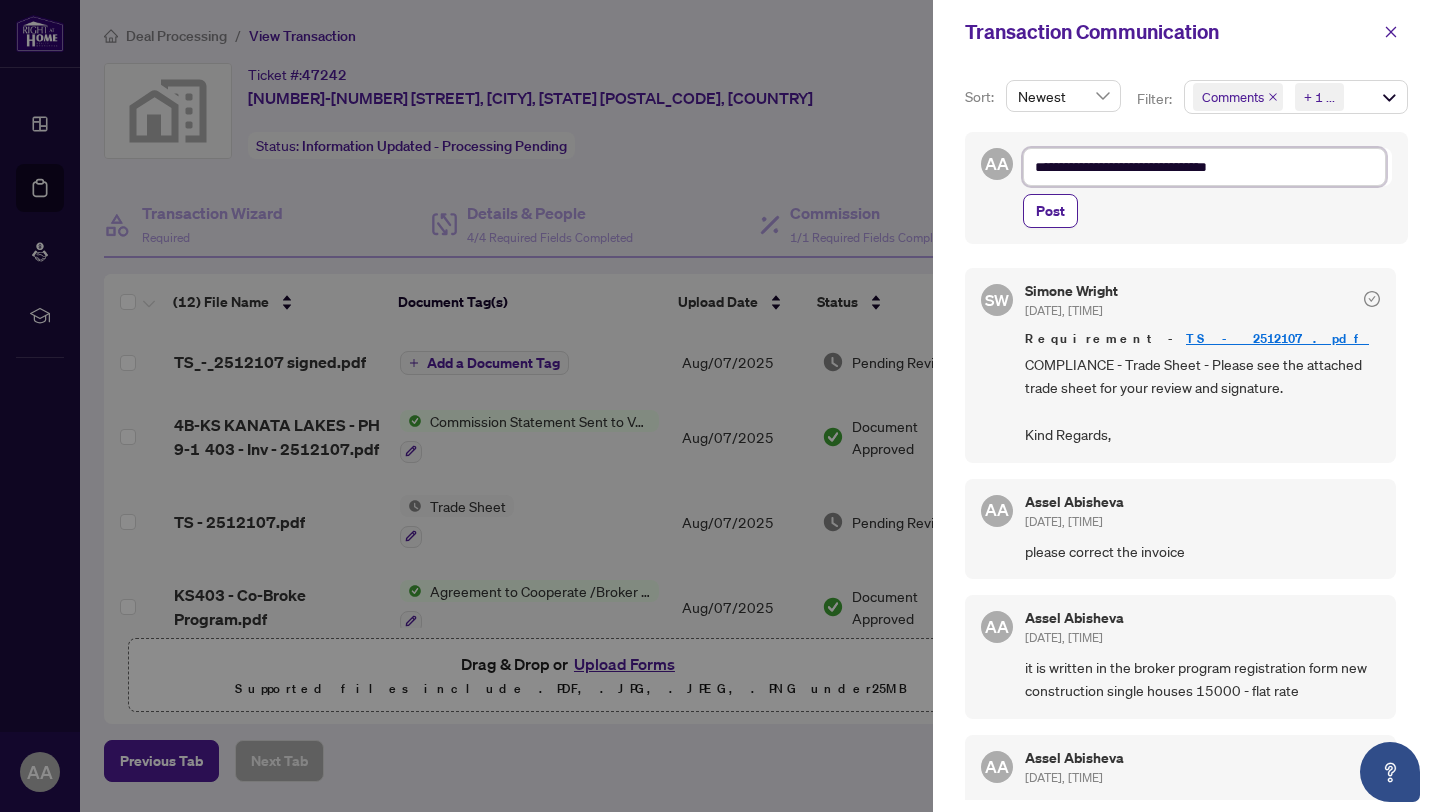 type on "**********" 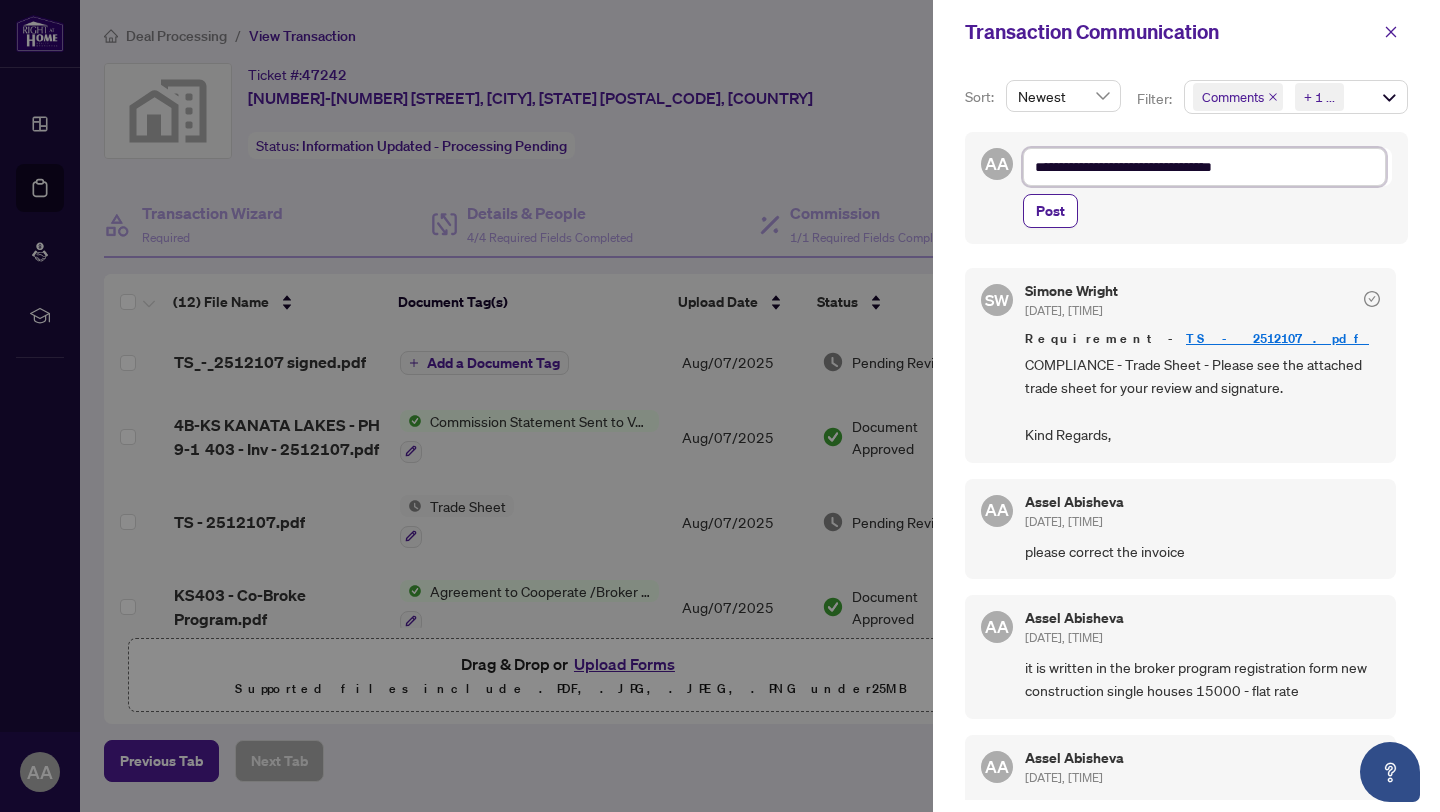 type on "**********" 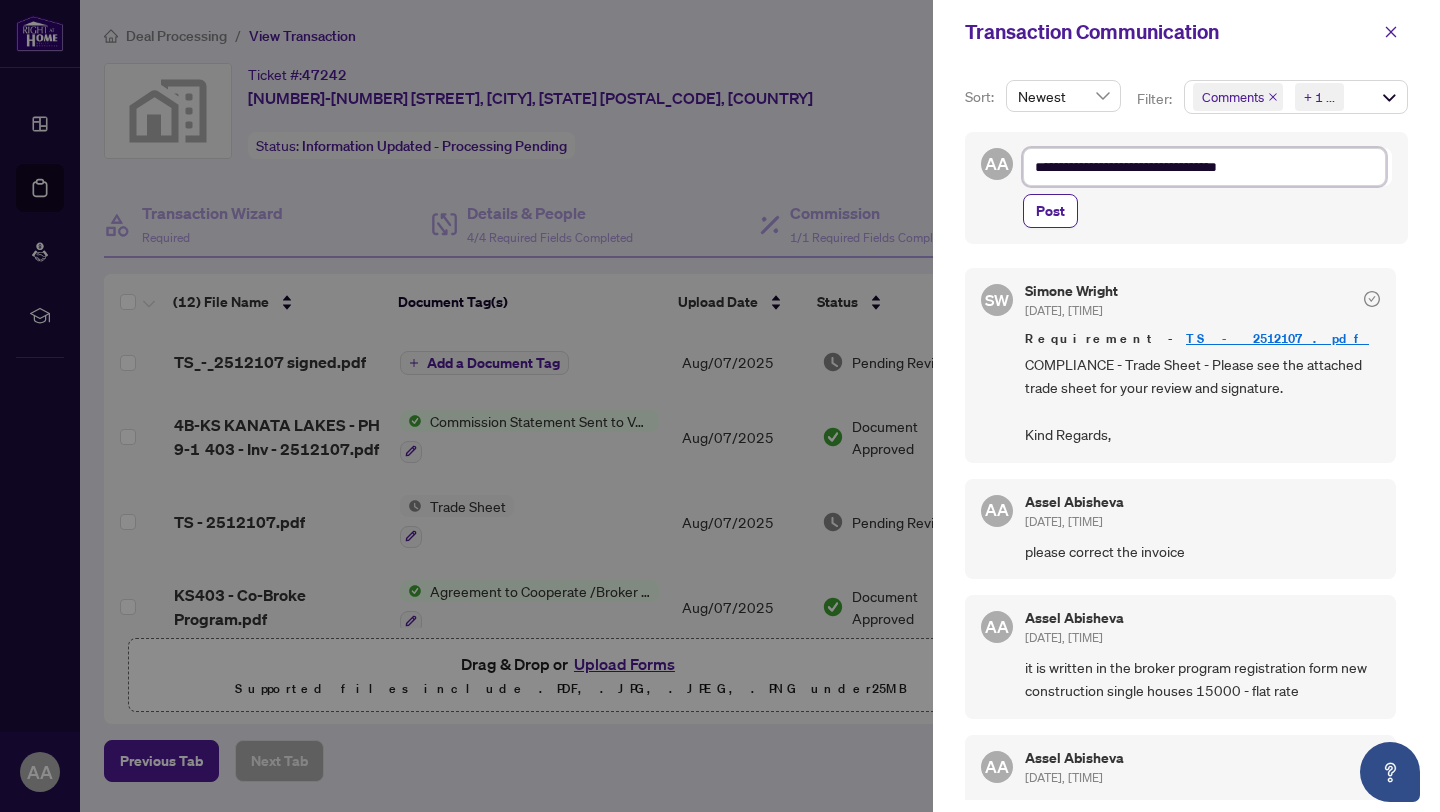 type on "**********" 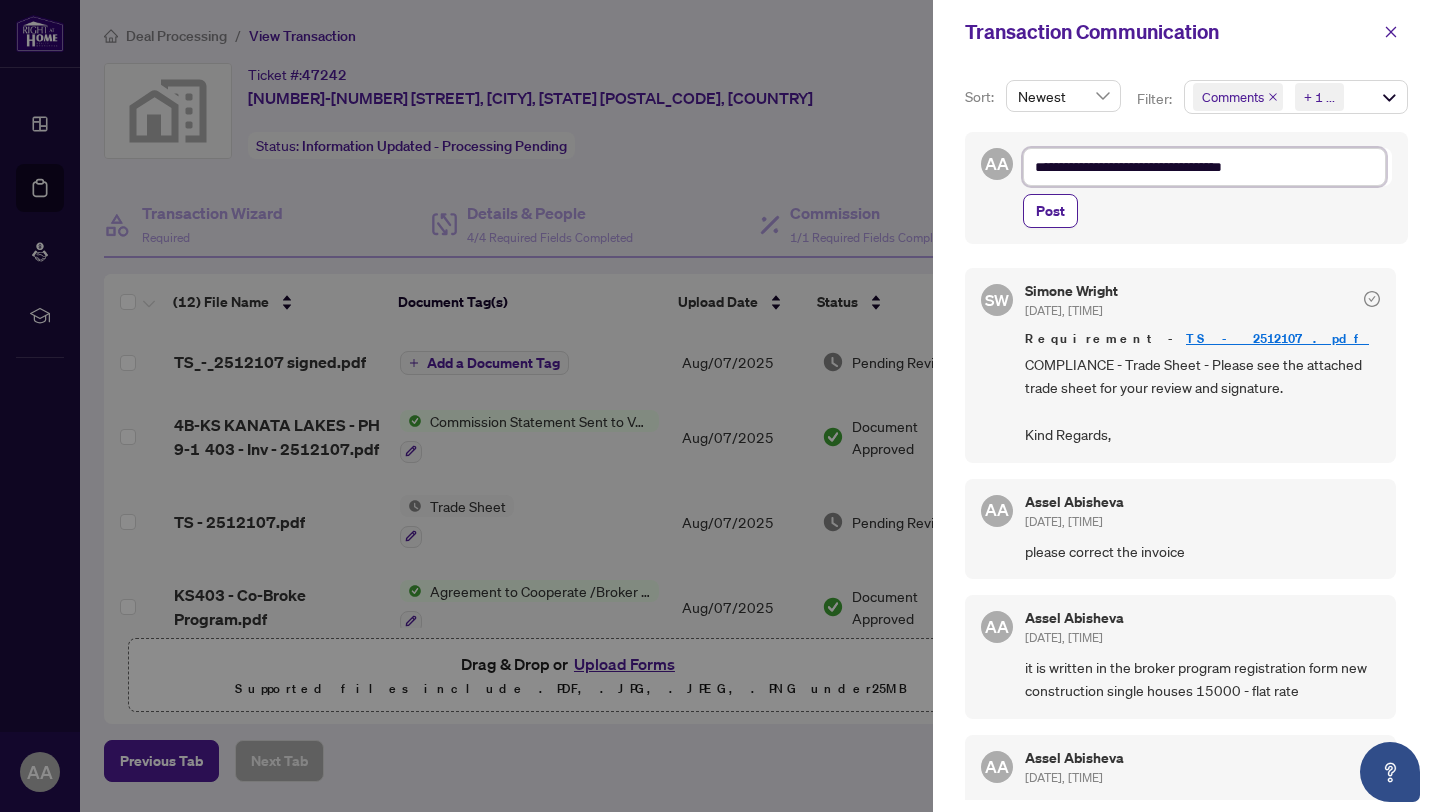 type on "**********" 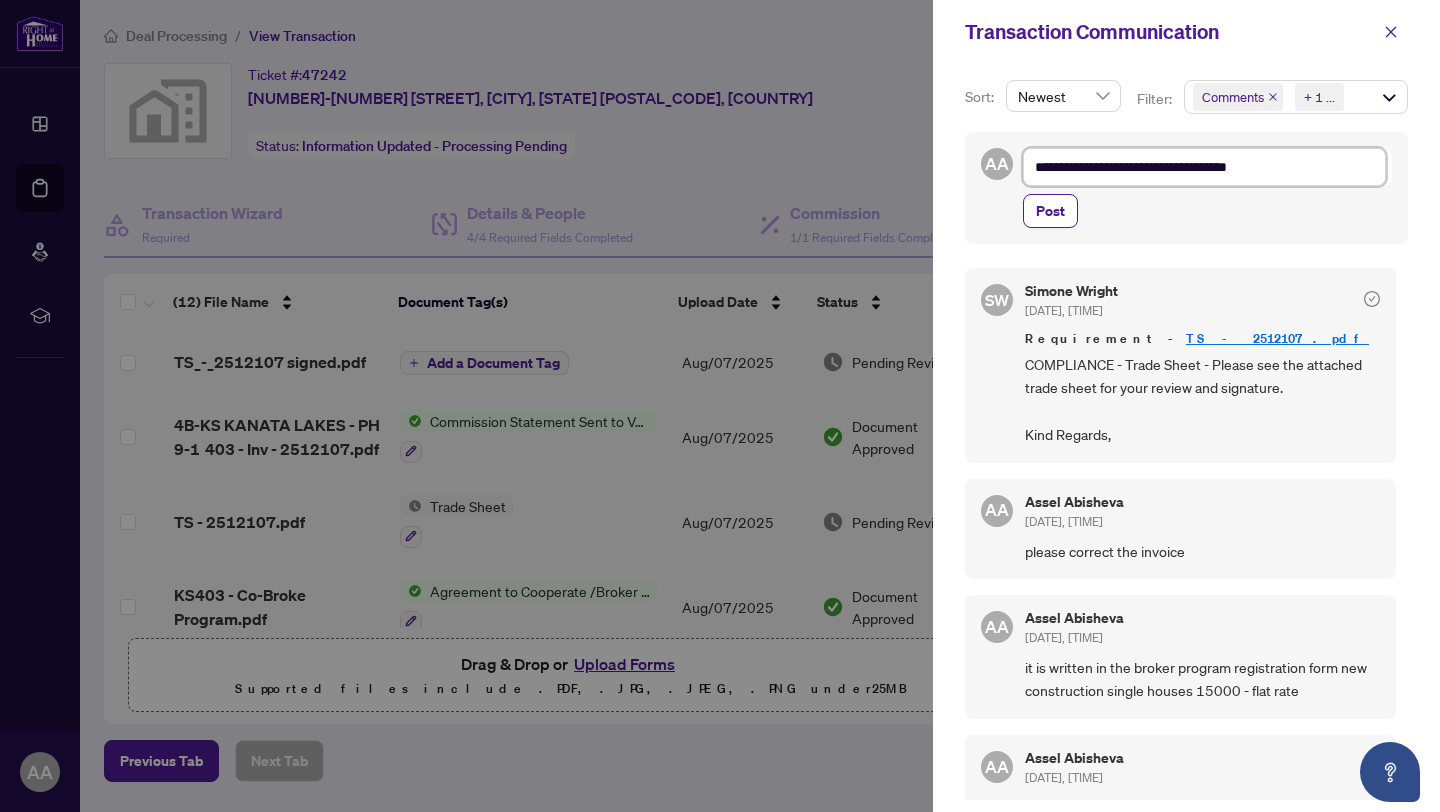 type on "**********" 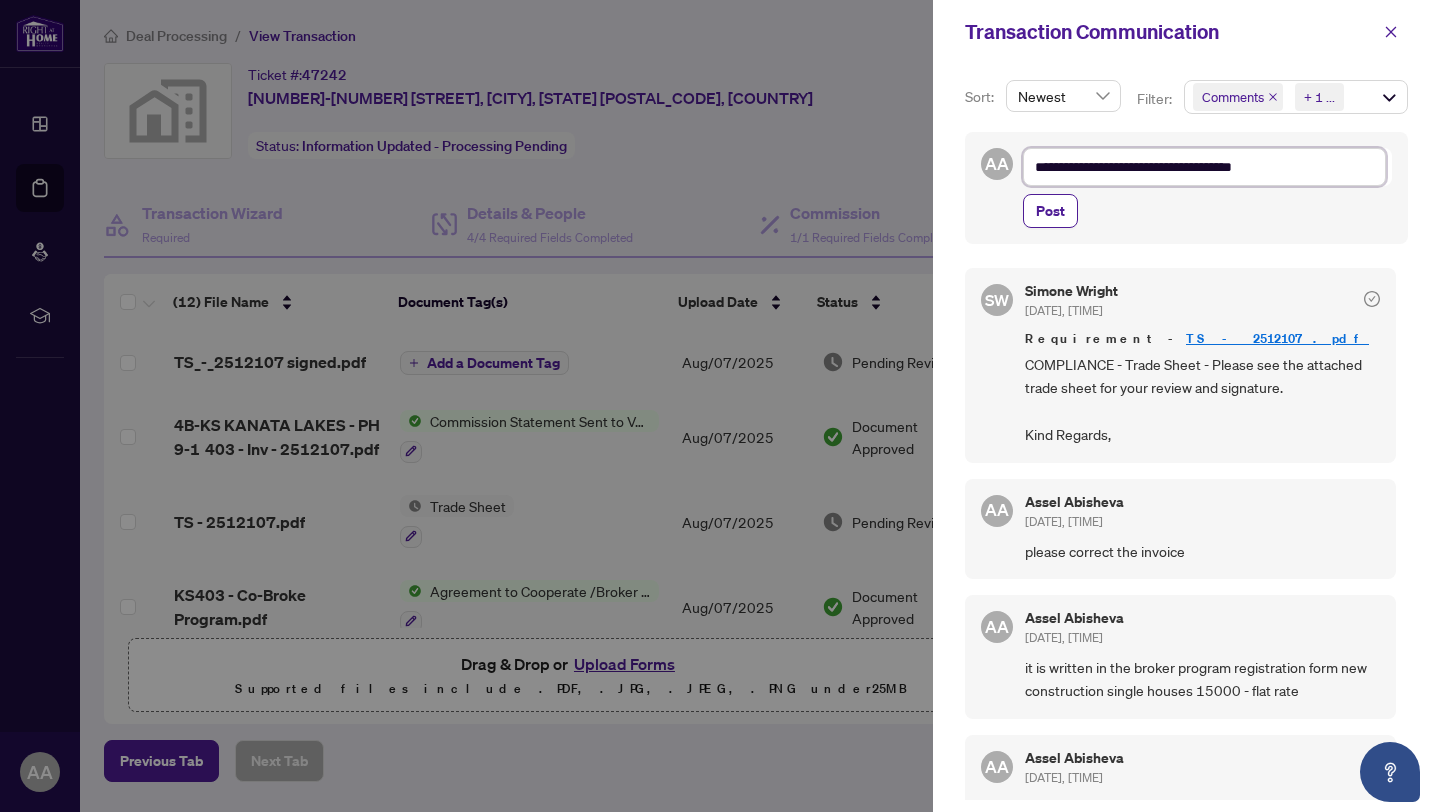 type on "**********" 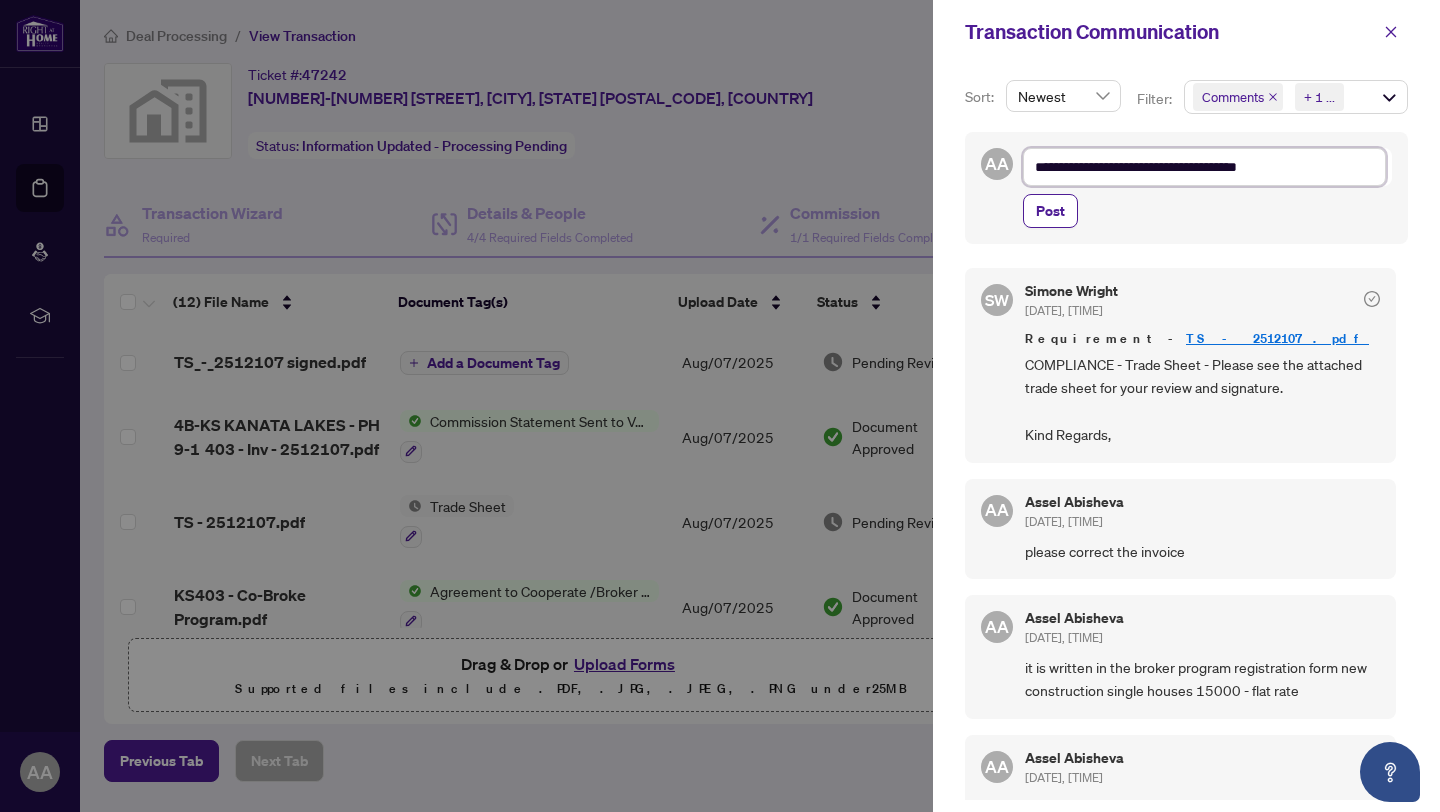 type on "**********" 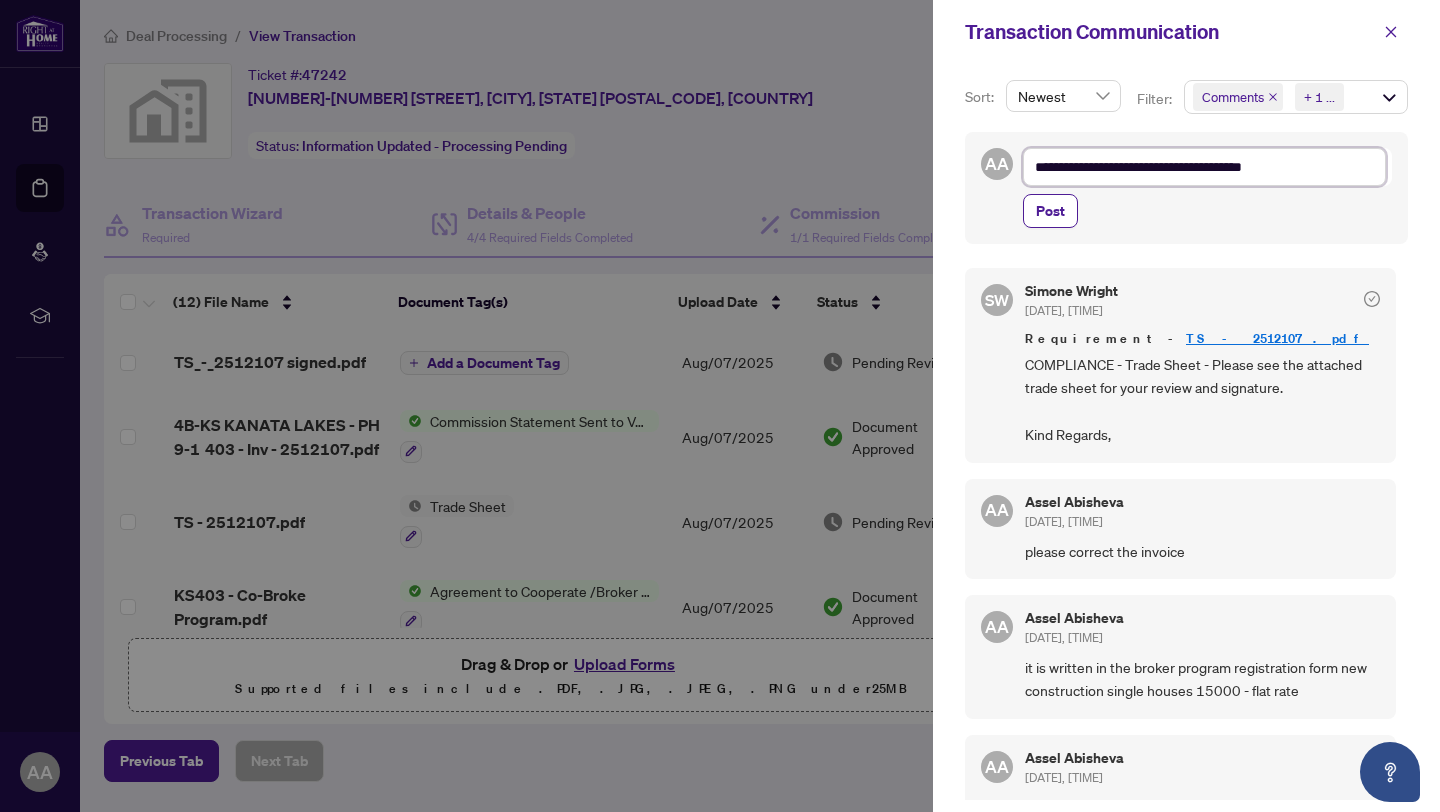 type on "**********" 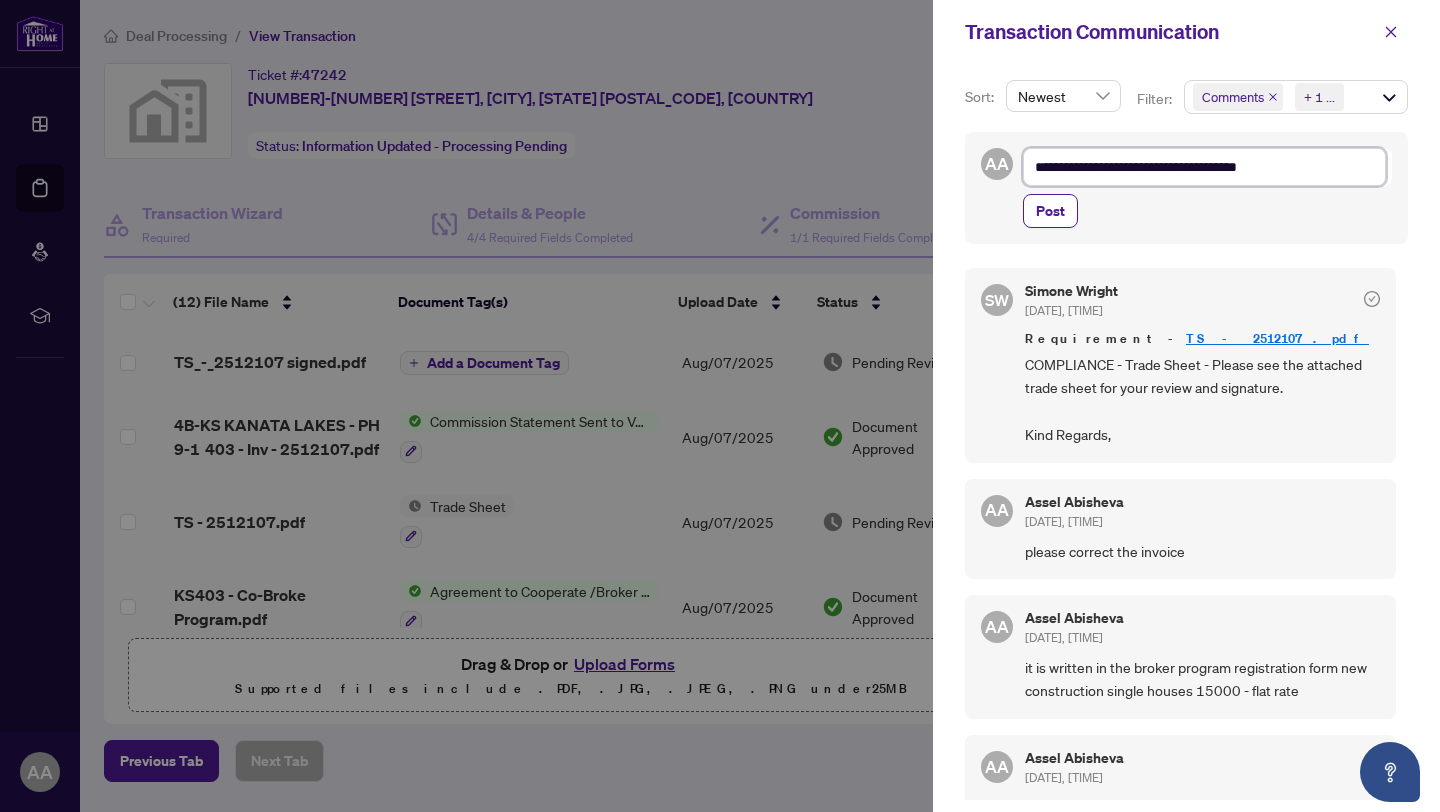 click on "**********" at bounding box center (1204, 167) 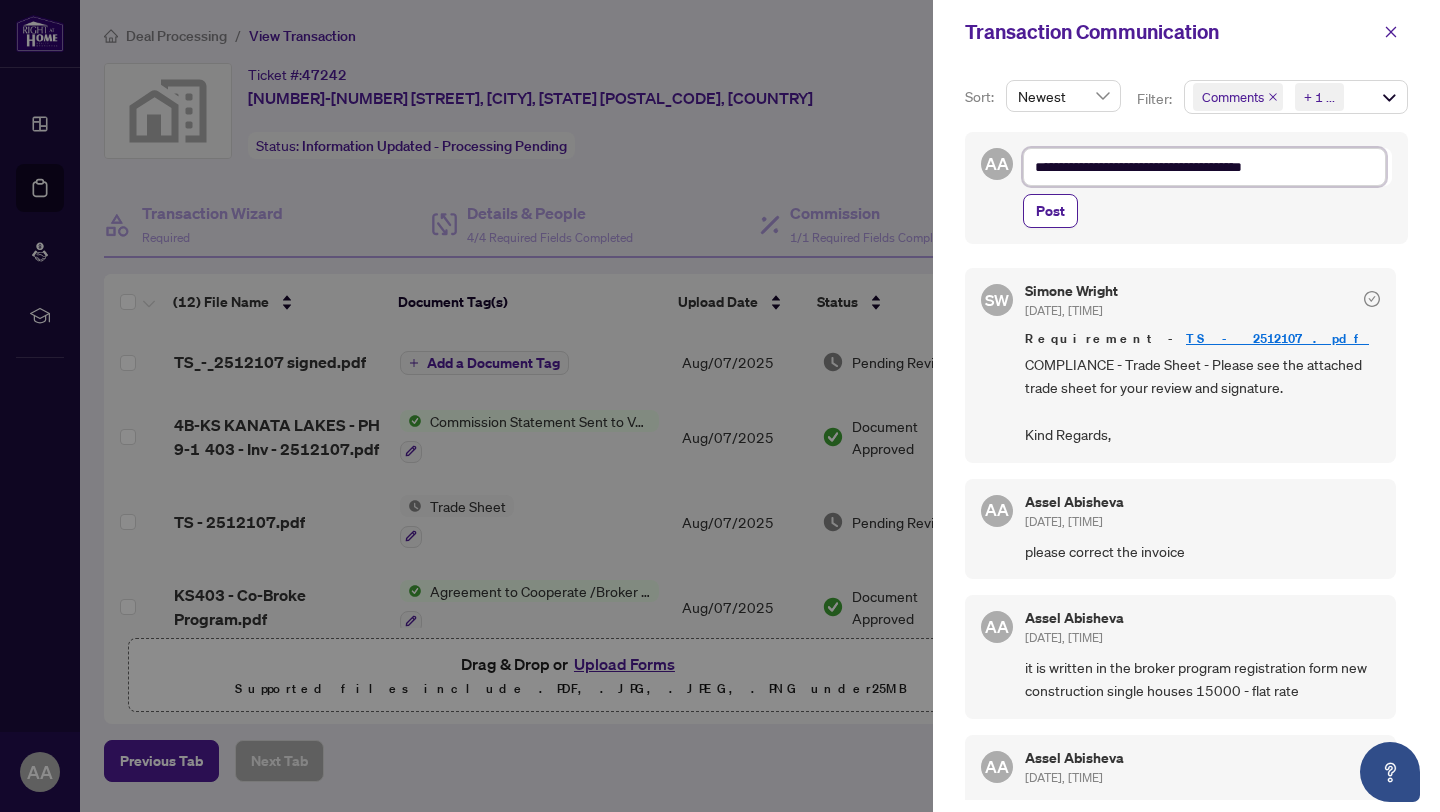 click on "**********" at bounding box center [1204, 167] 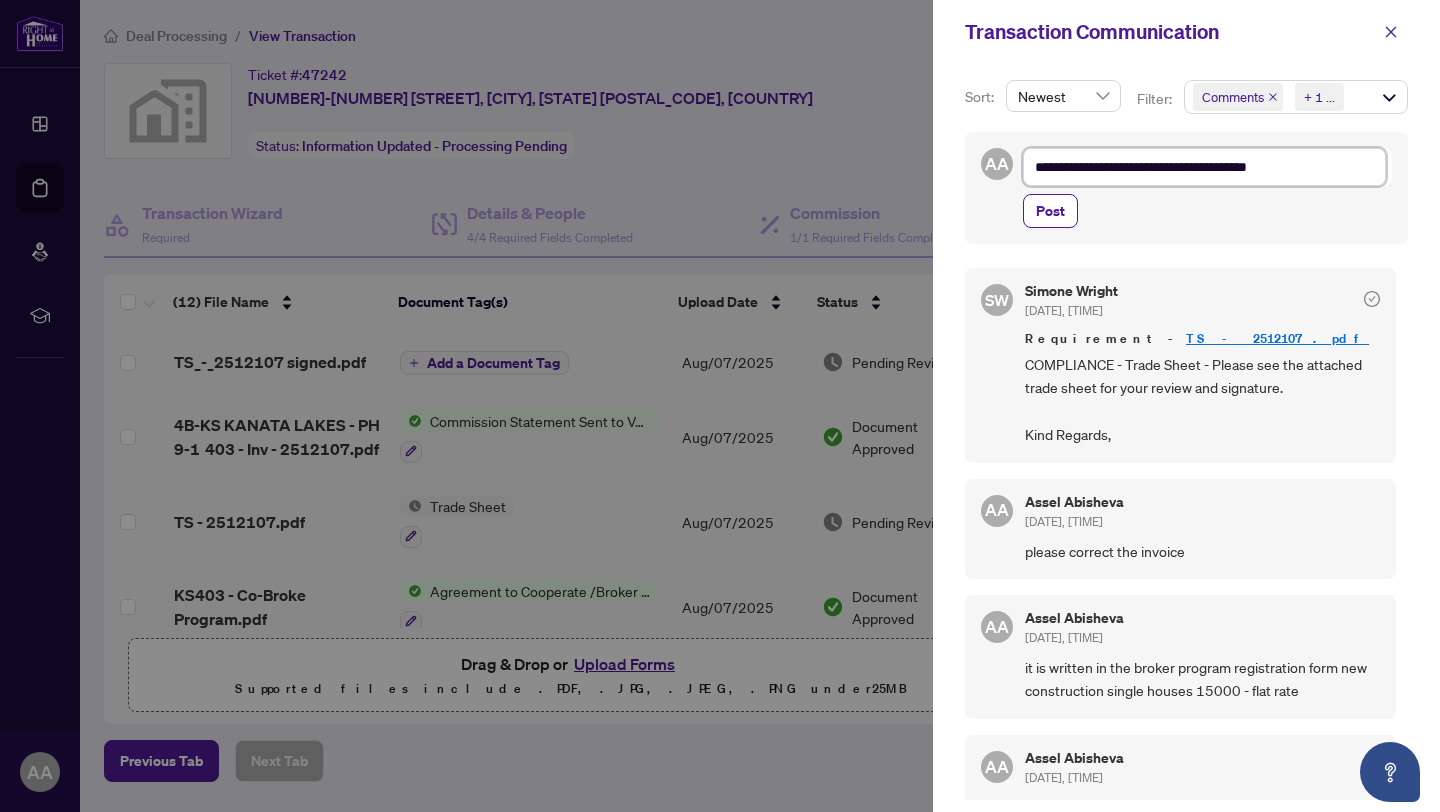 type on "**********" 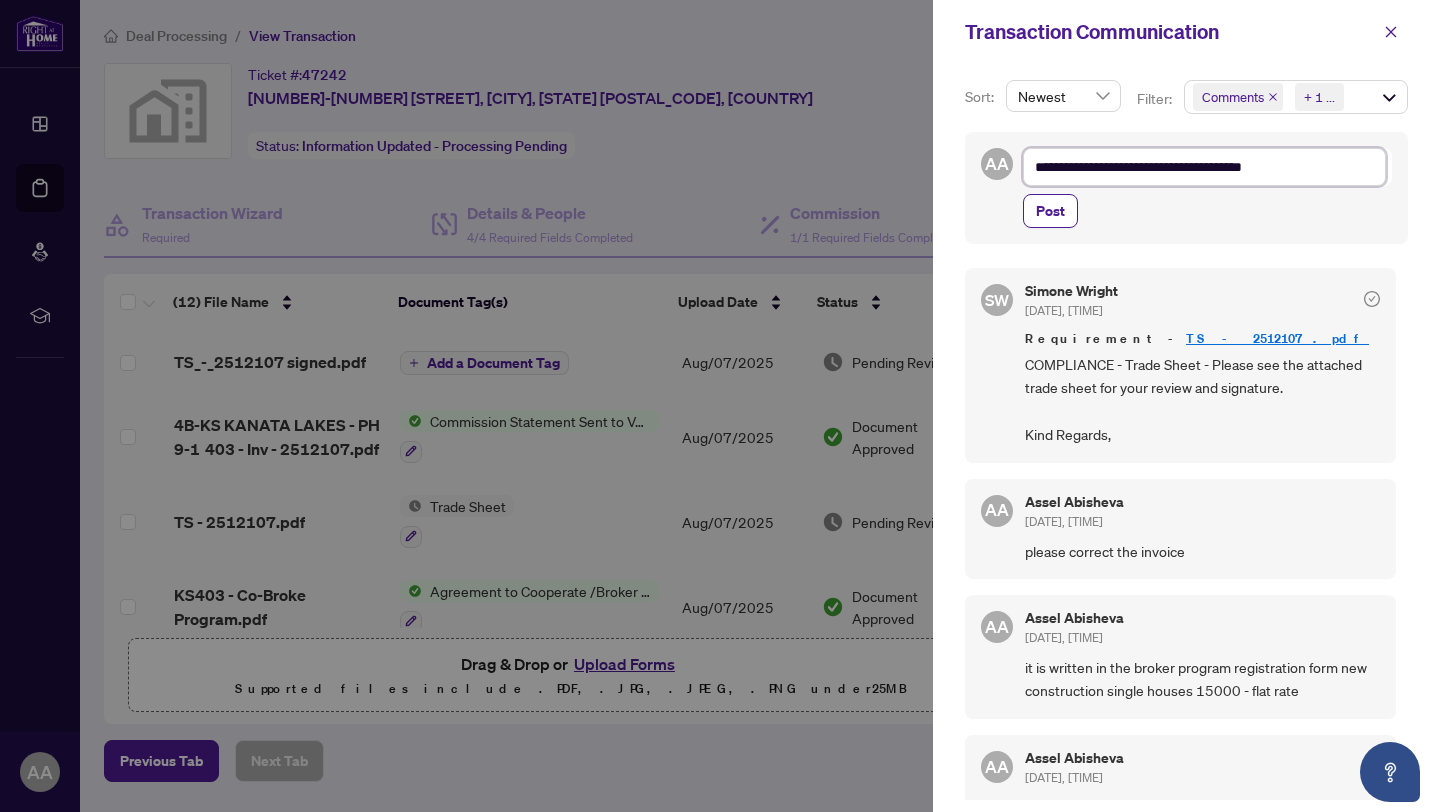 type on "**********" 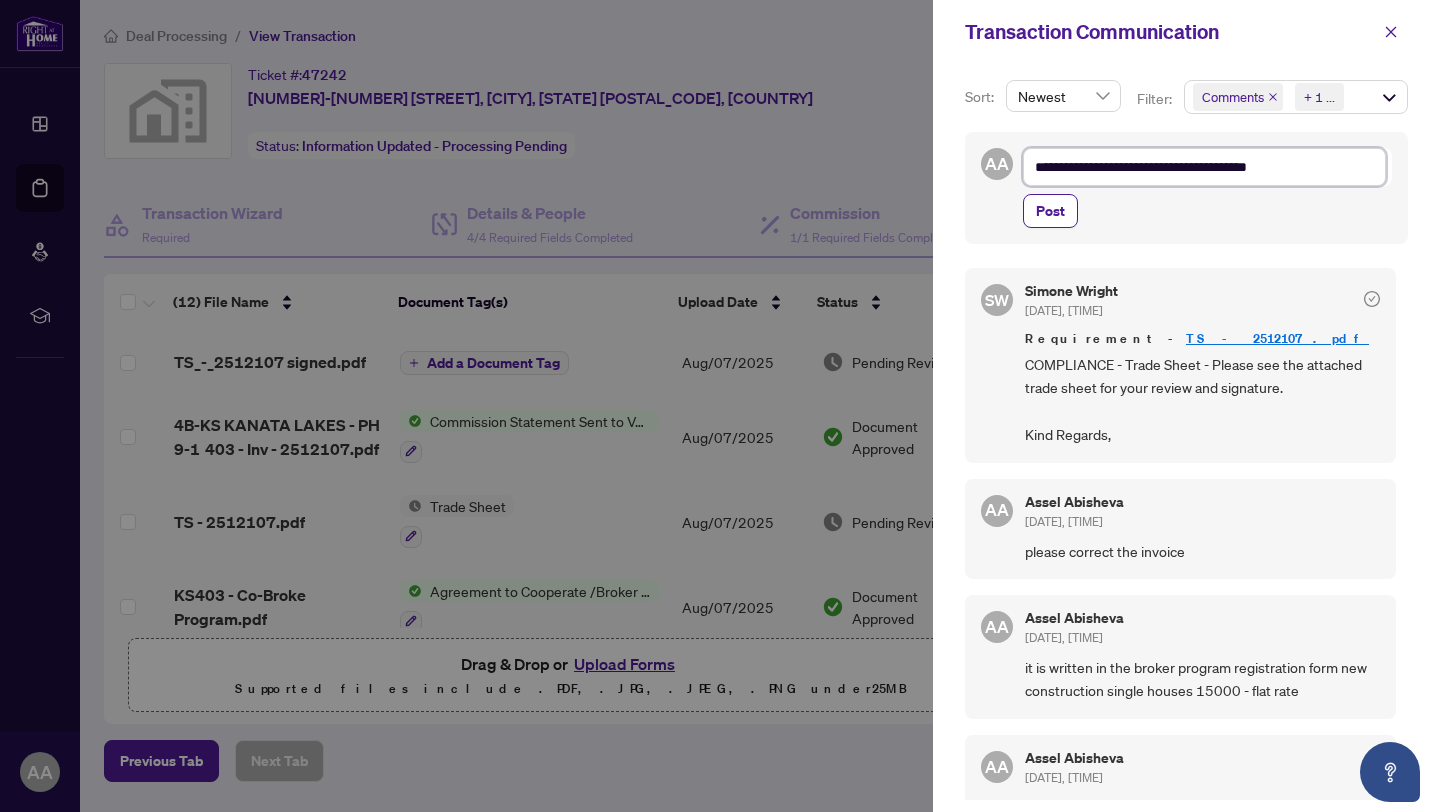 type on "**********" 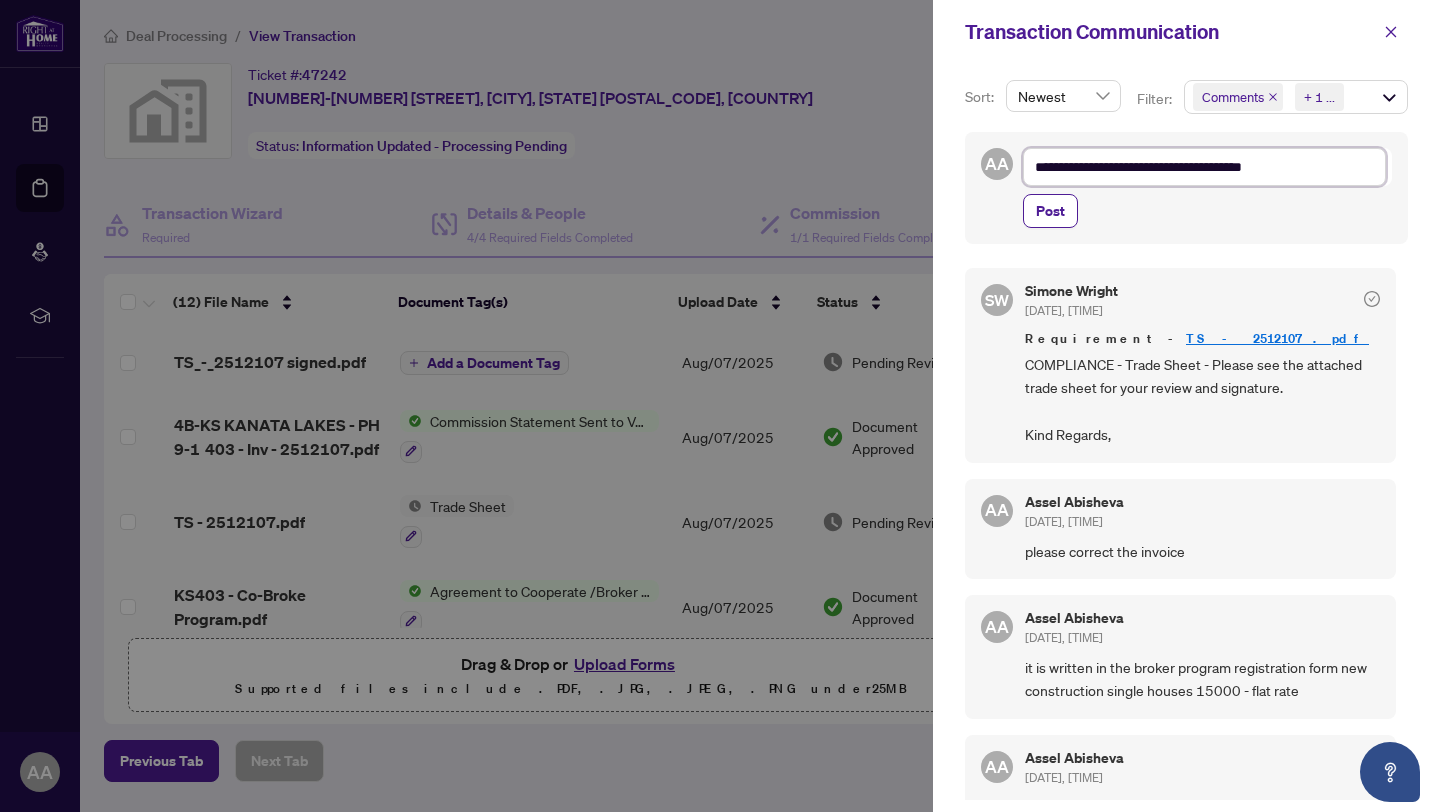 type on "**********" 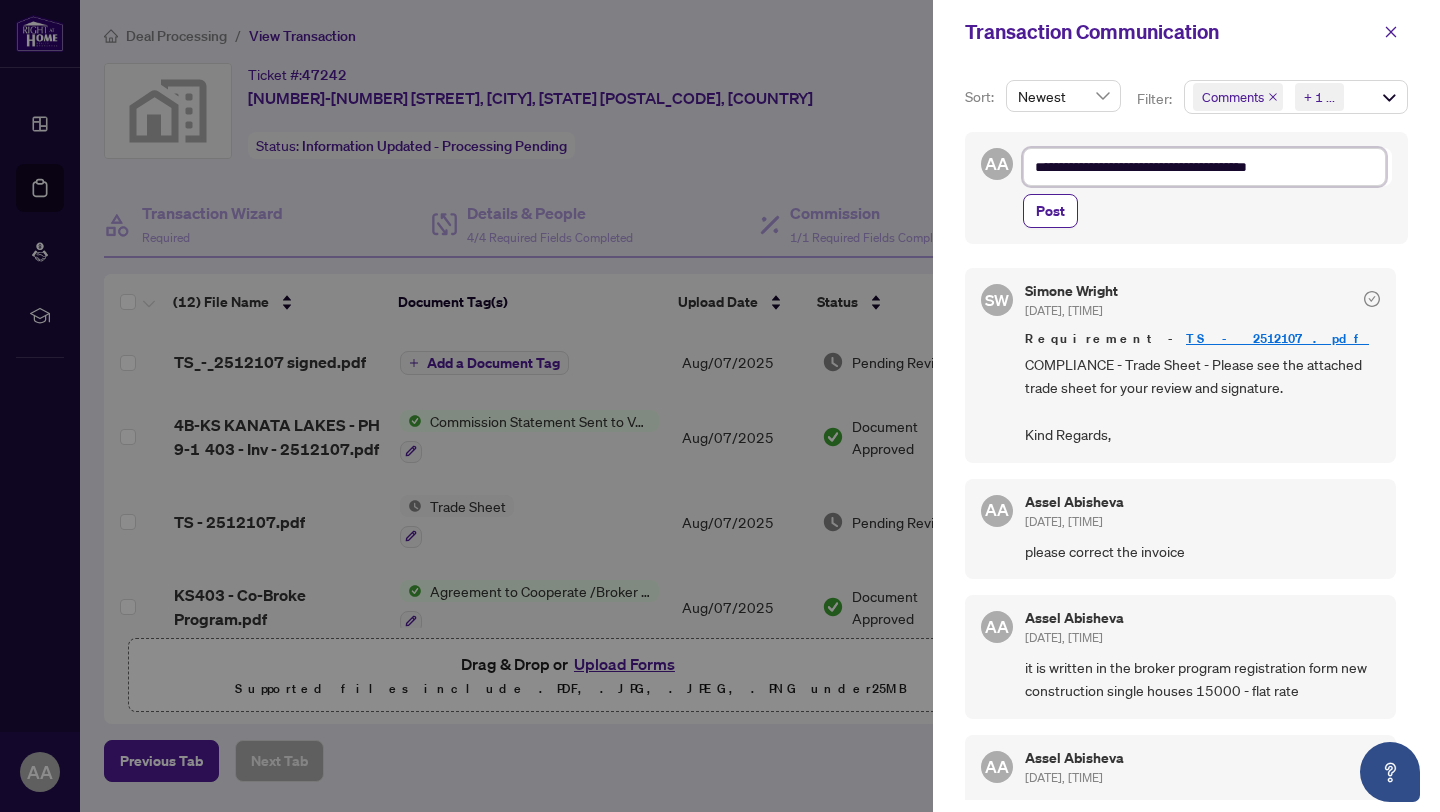 type on "**********" 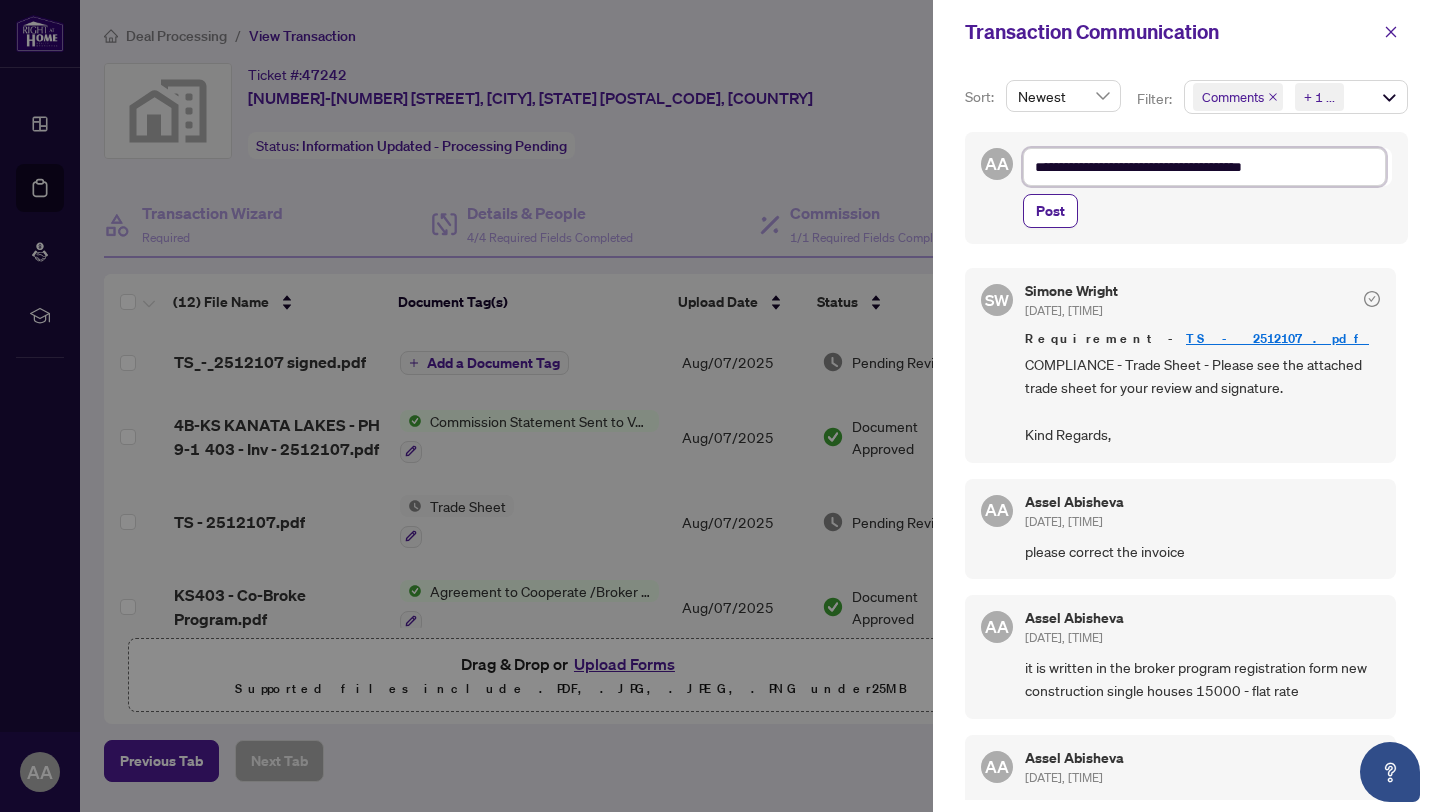 type on "**********" 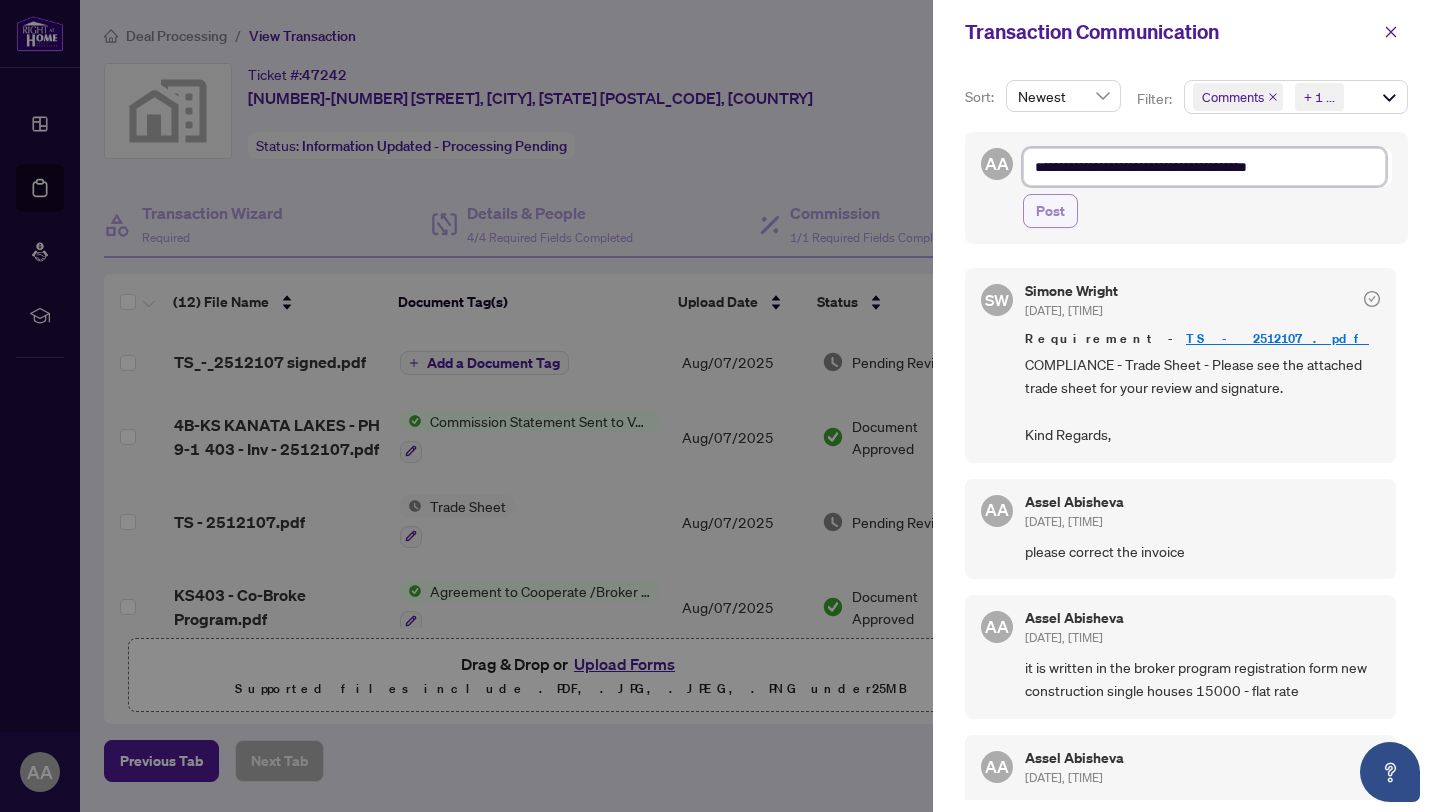 type on "**********" 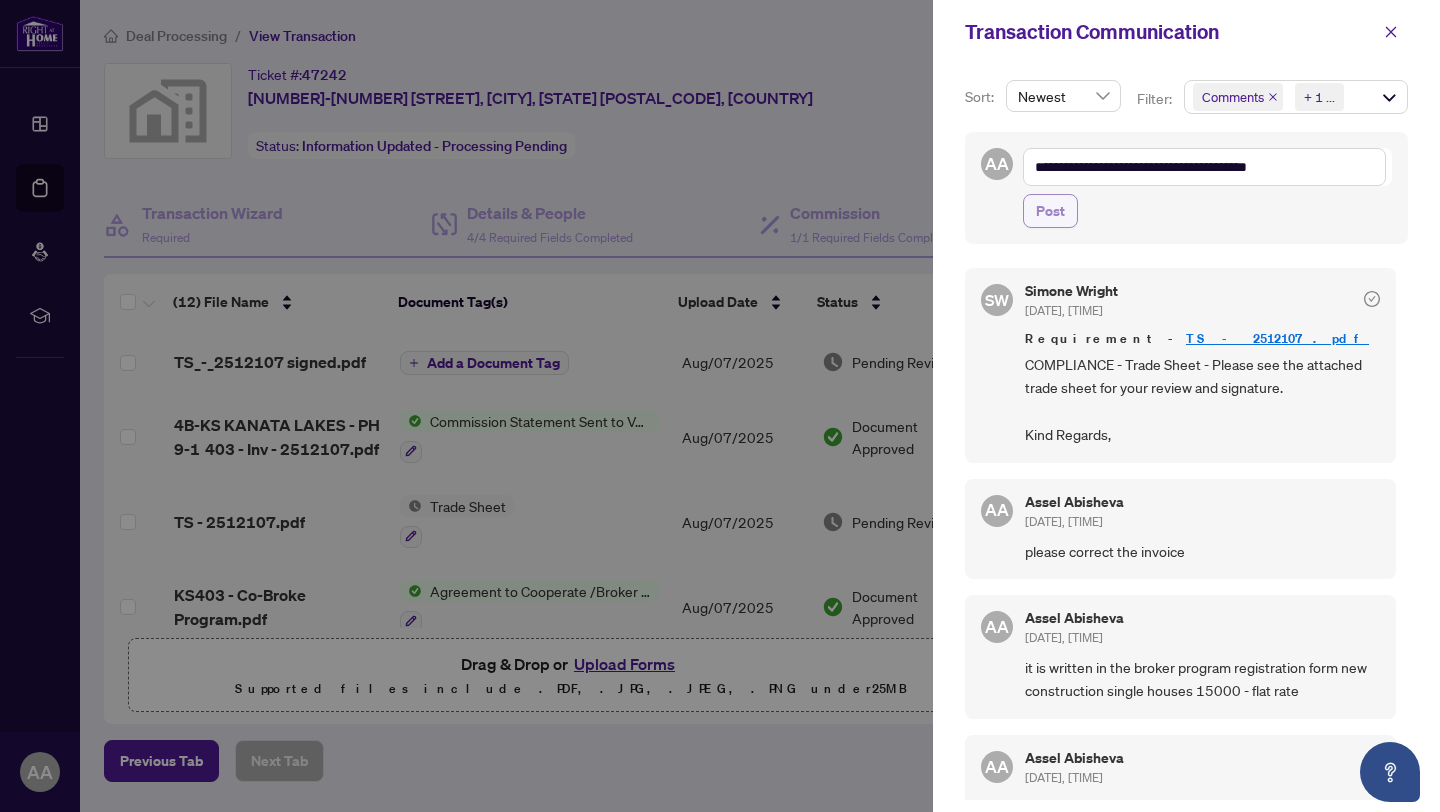 click on "Post" at bounding box center (1050, 211) 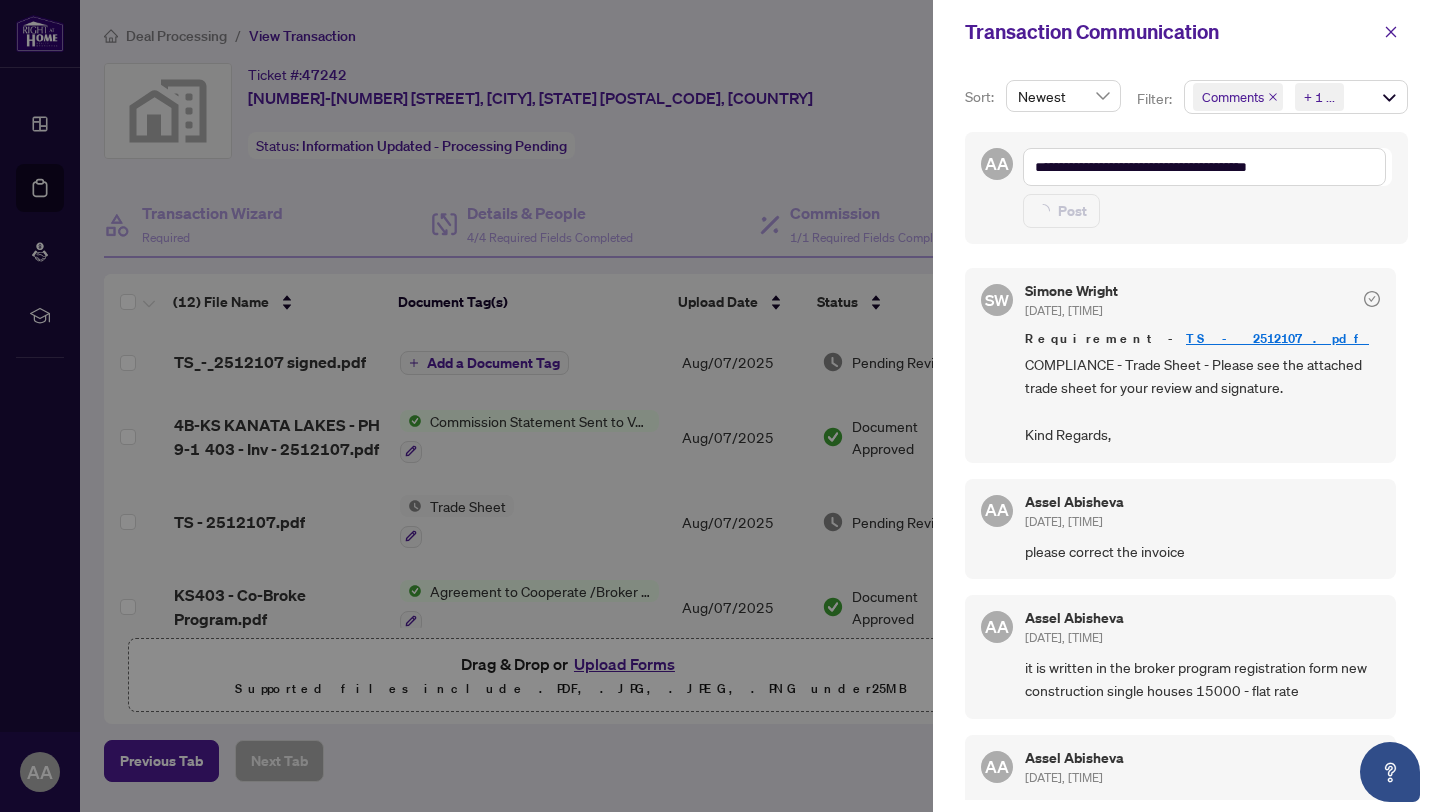 type on "**********" 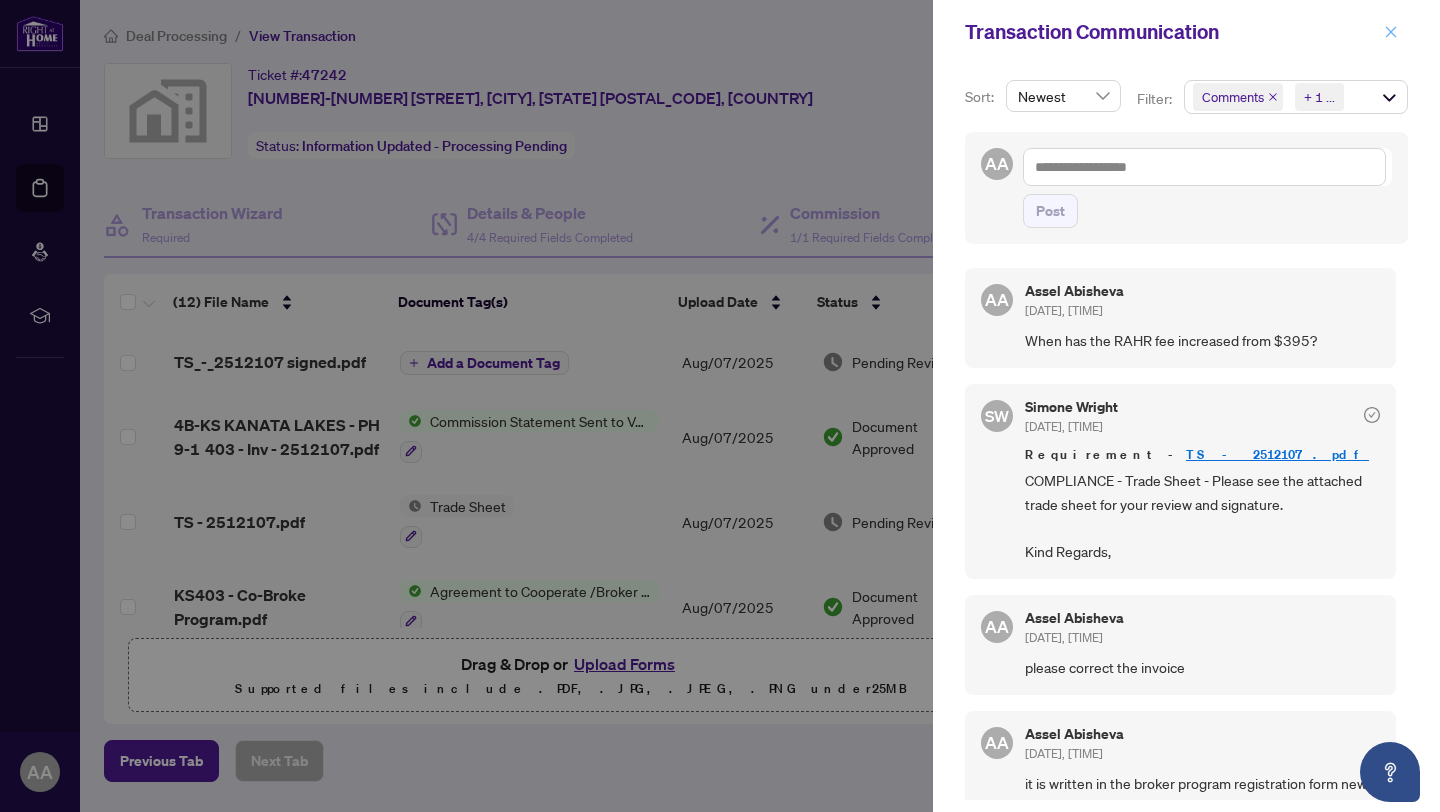 click 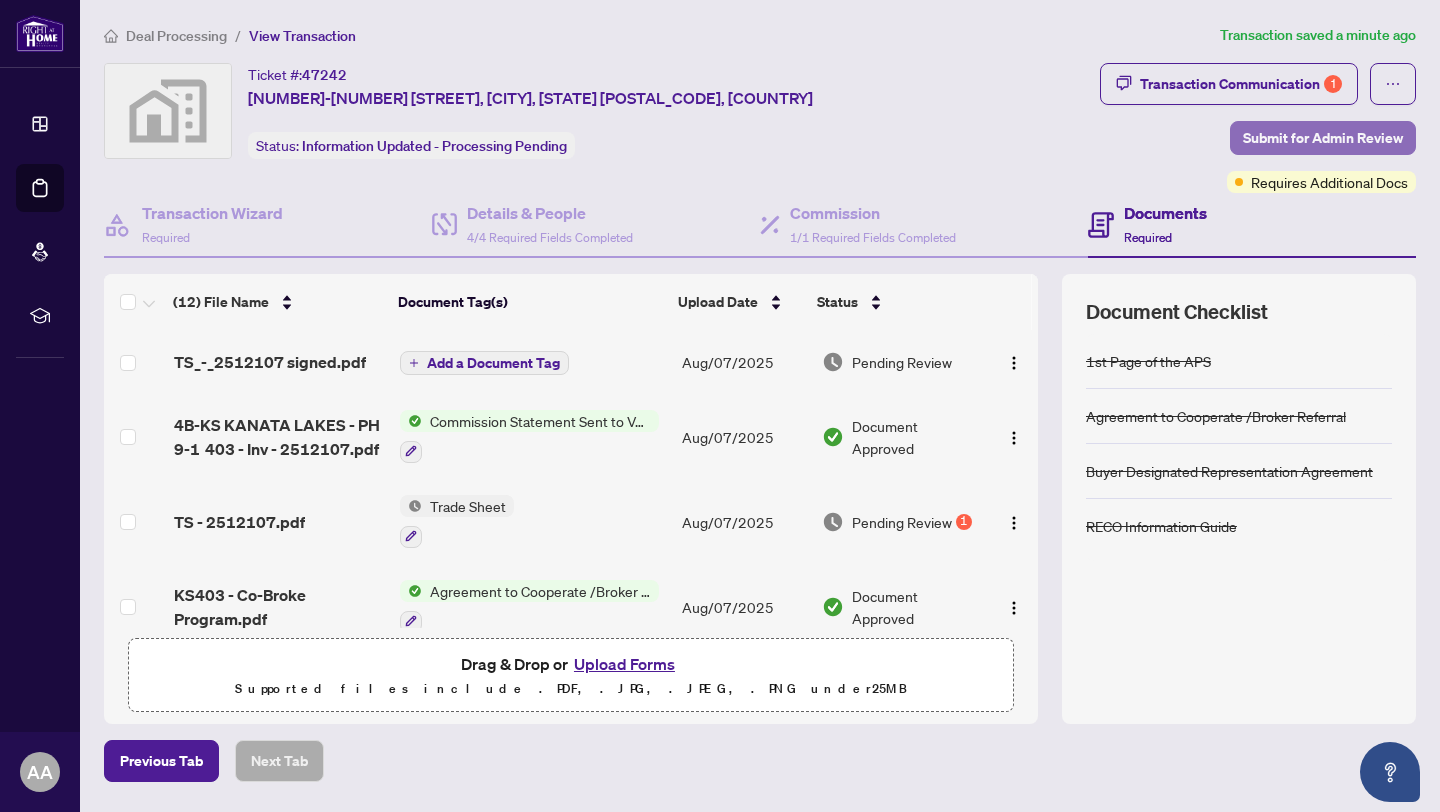 click on "Submit for Admin Review" at bounding box center (1323, 138) 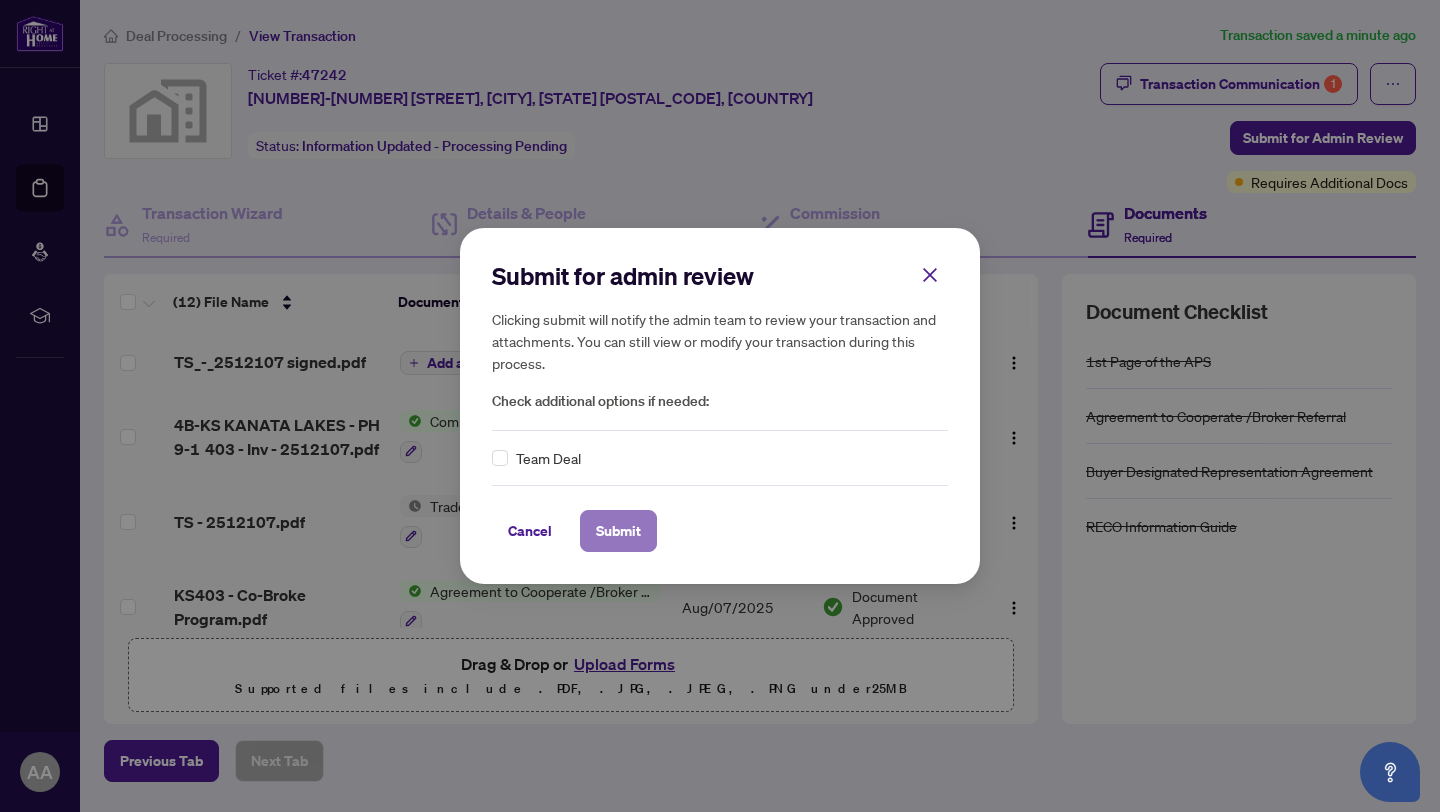 click on "Submit" at bounding box center [618, 531] 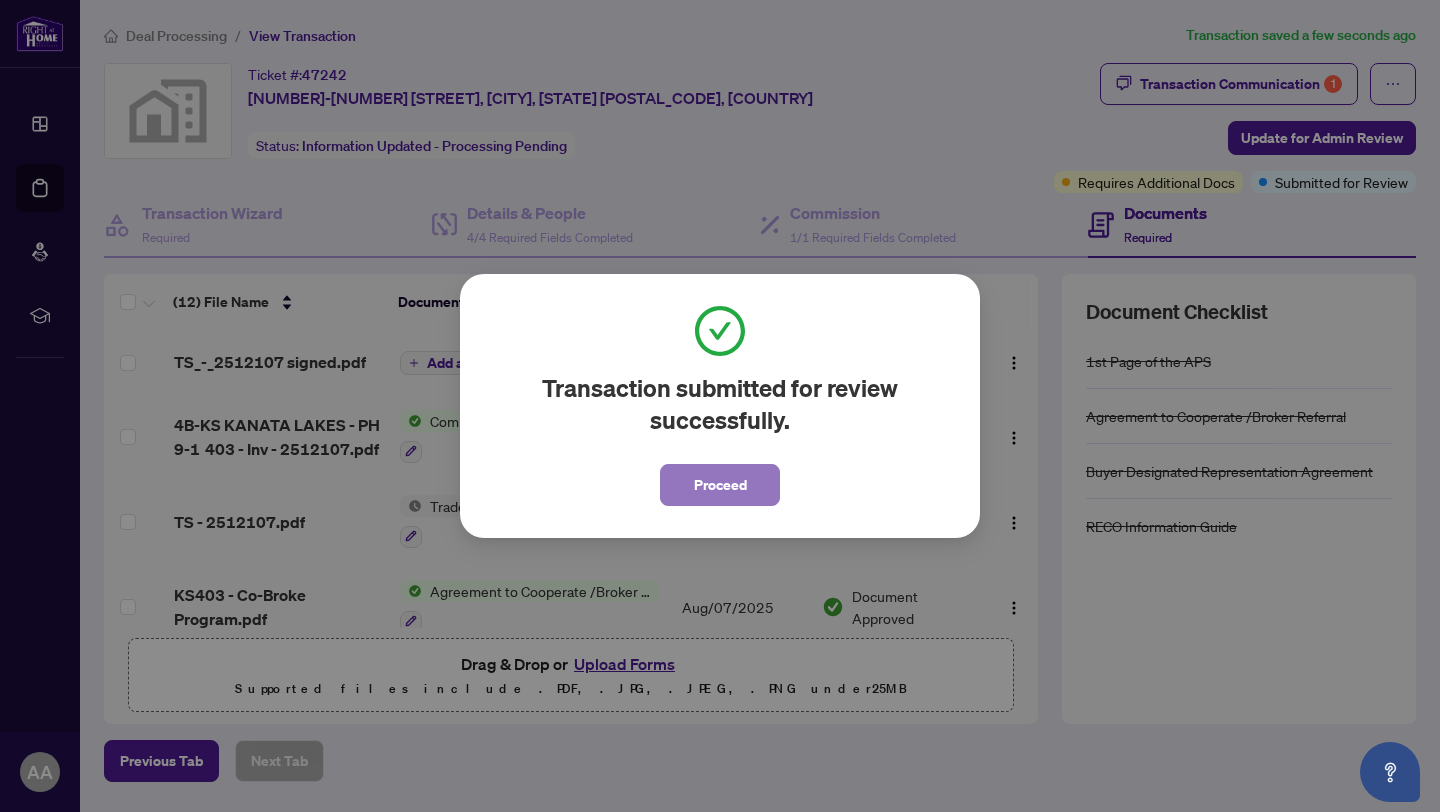 click on "Proceed" at bounding box center [720, 485] 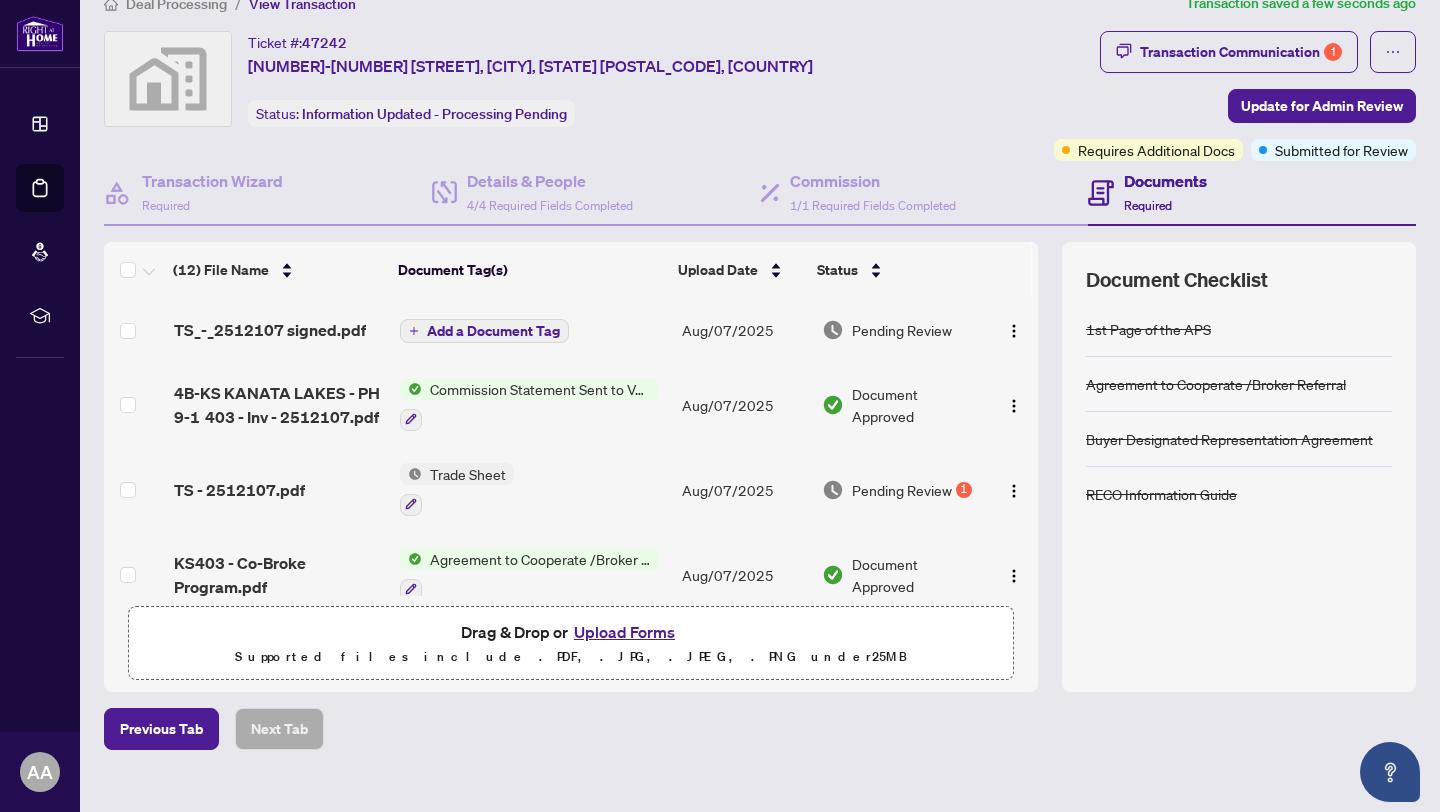 scroll, scrollTop: 62, scrollLeft: 0, axis: vertical 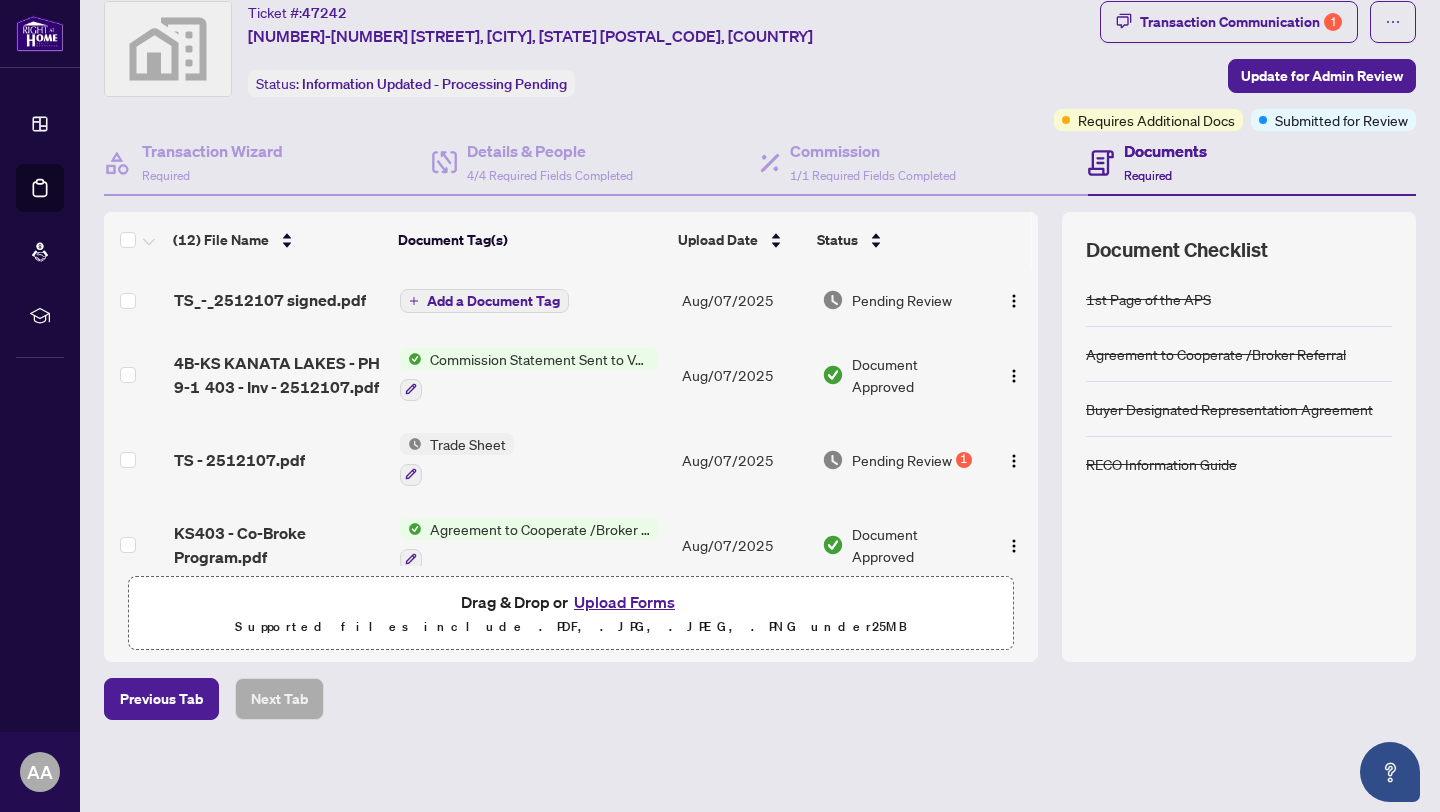 click on "Pending Review" at bounding box center (902, 460) 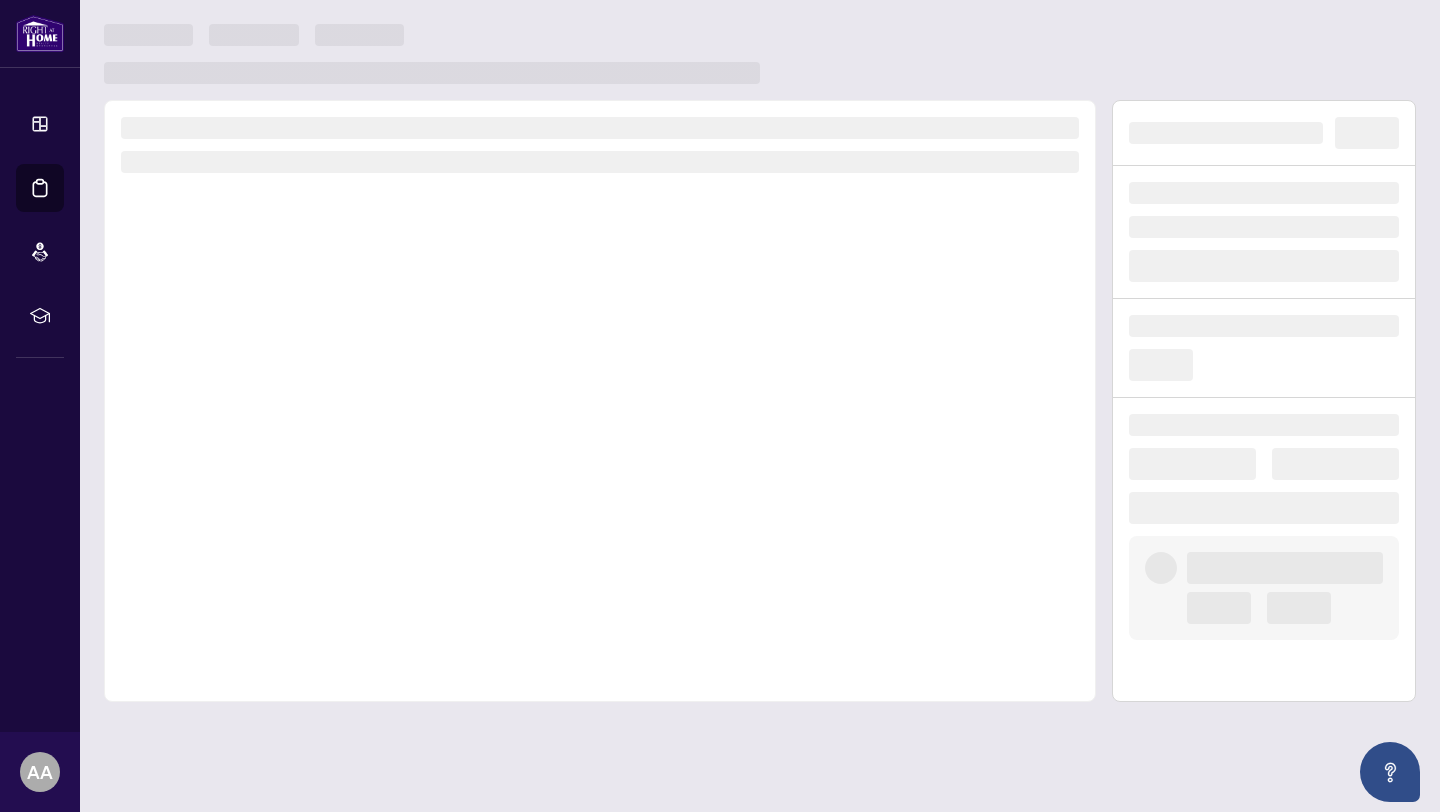 scroll, scrollTop: 0, scrollLeft: 0, axis: both 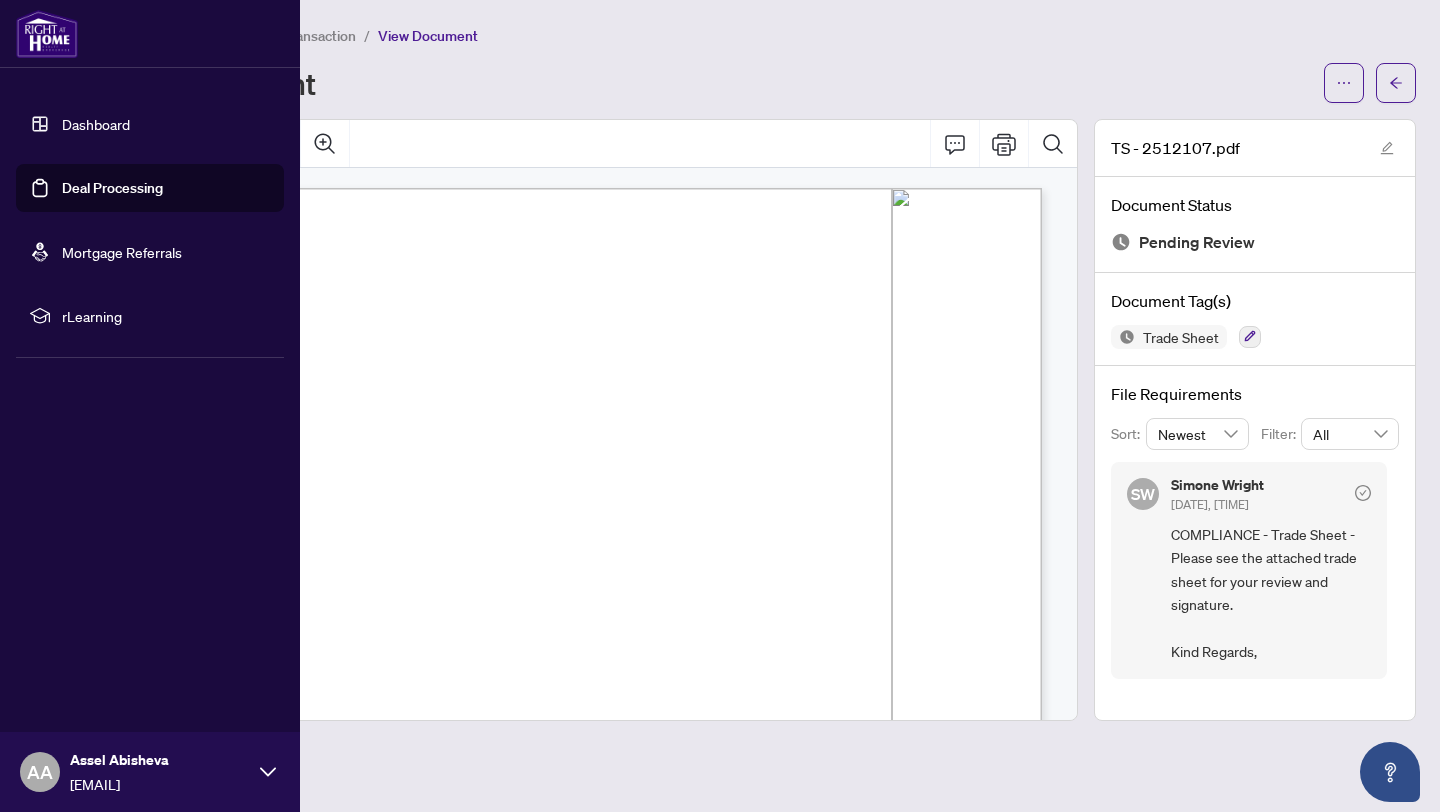 click on "Deal Processing" at bounding box center (112, 188) 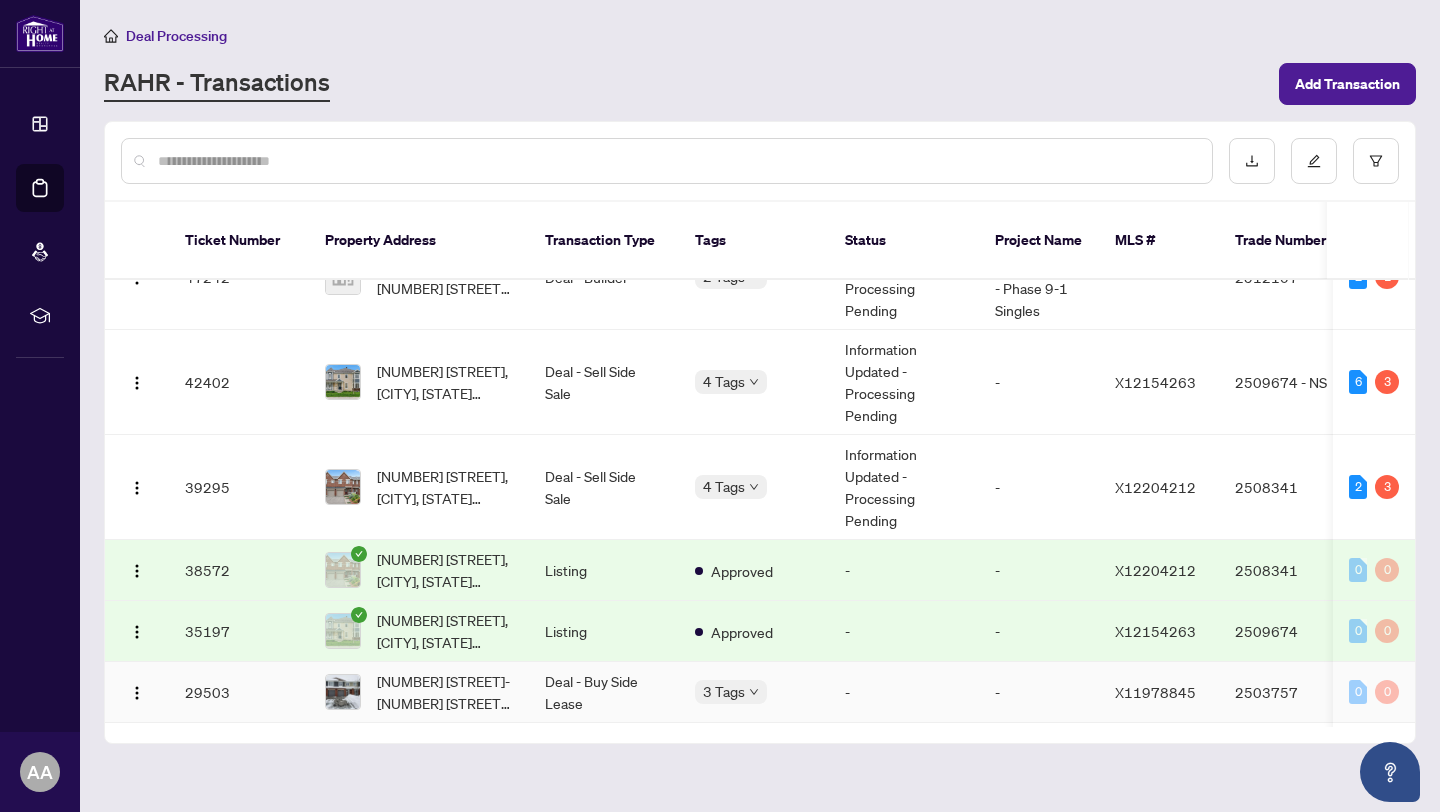 scroll, scrollTop: 0, scrollLeft: 0, axis: both 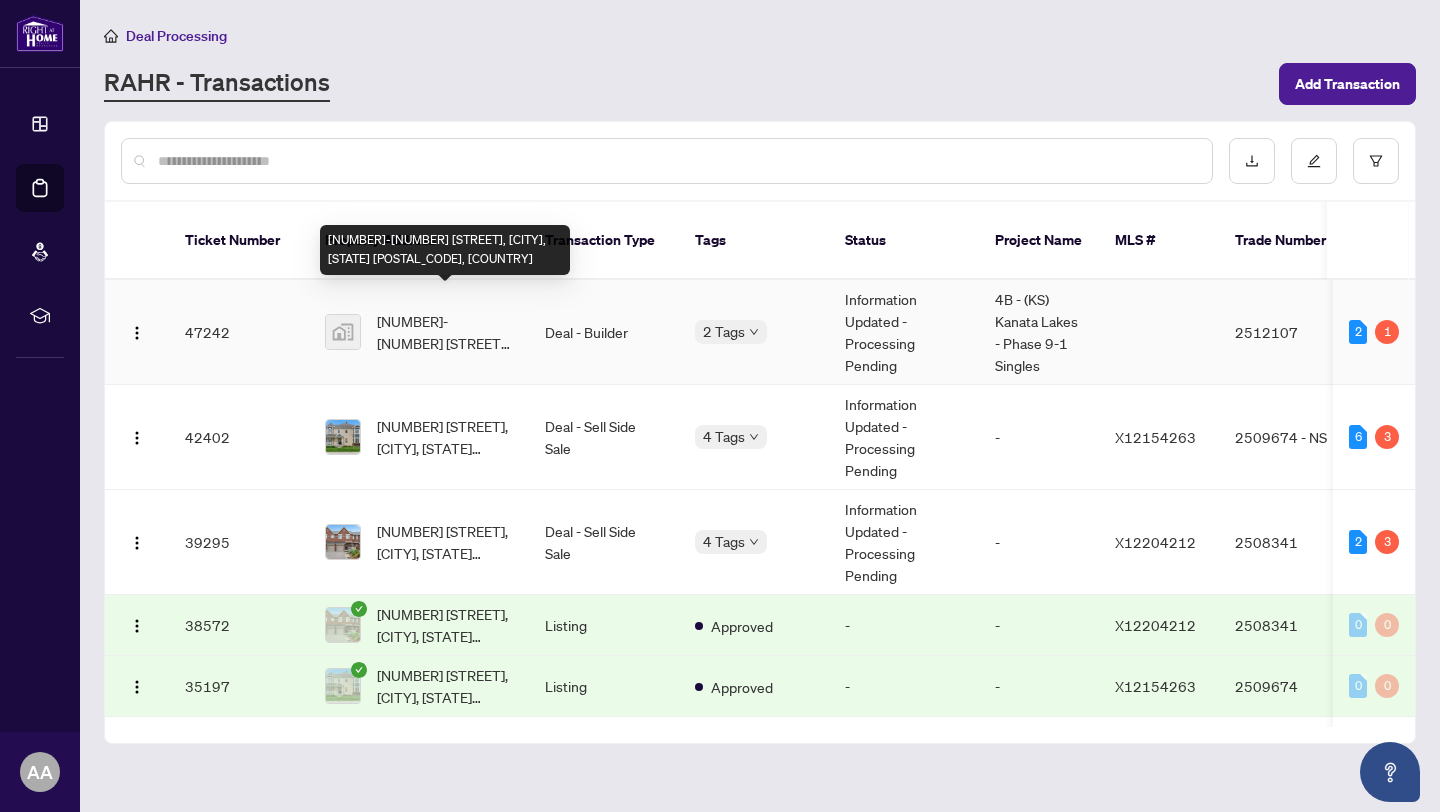 click on "[NUMBER]-[NUMBER] [STREET], [CITY], [STATE] [POSTAL_CODE], [COUNTRY]" at bounding box center [445, 332] 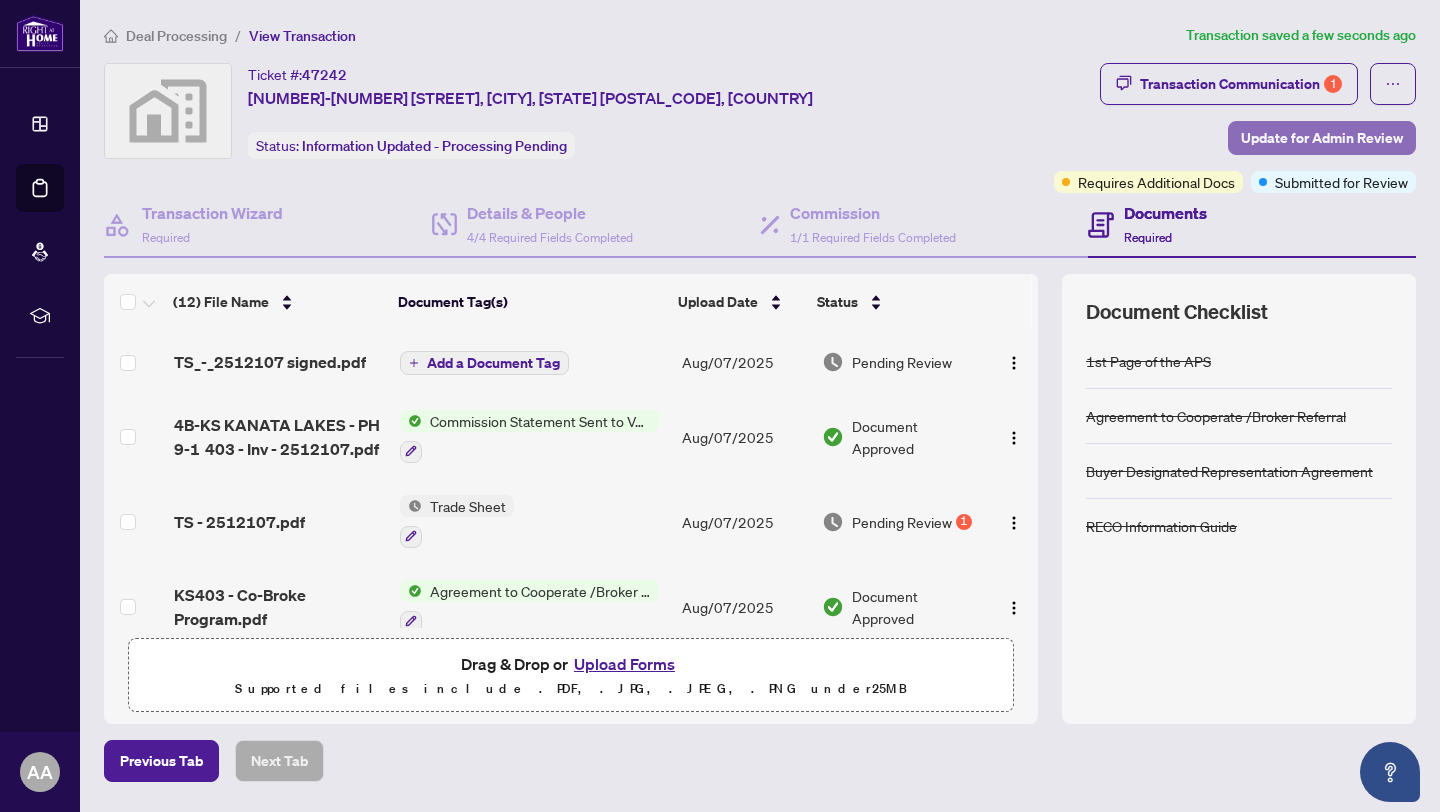 click on "Update for Admin Review" at bounding box center (1322, 138) 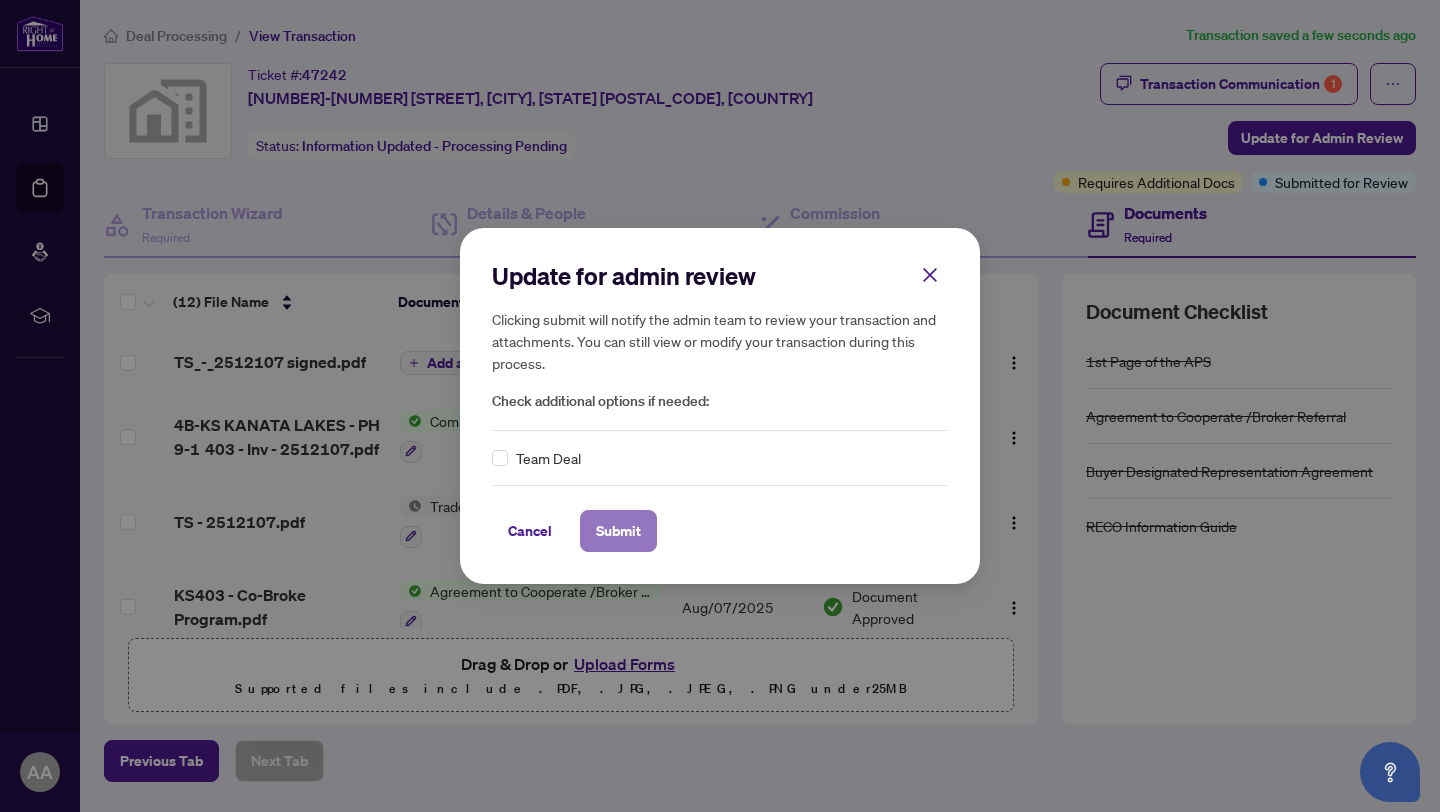 click on "Submit" at bounding box center (618, 531) 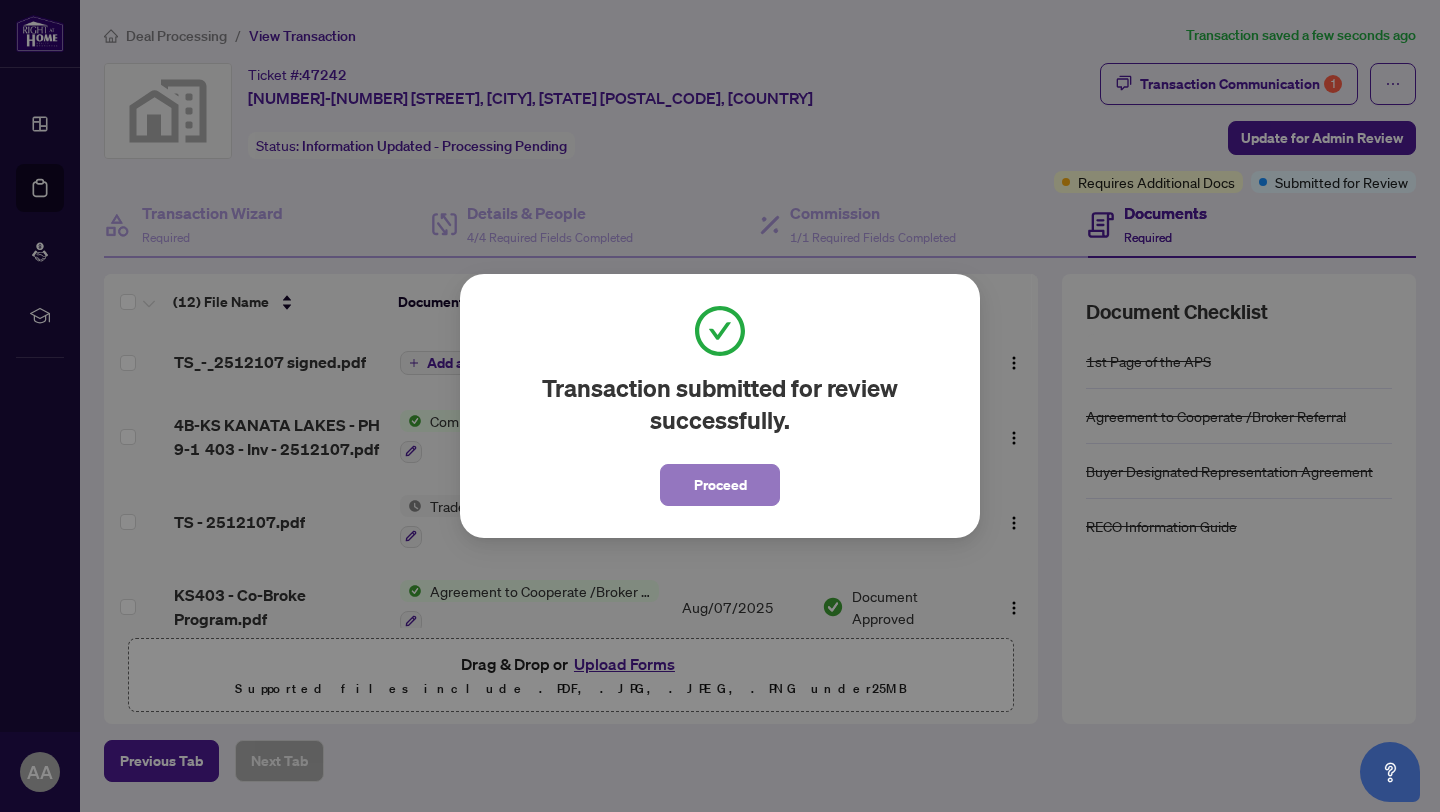 click on "Proceed" at bounding box center (720, 485) 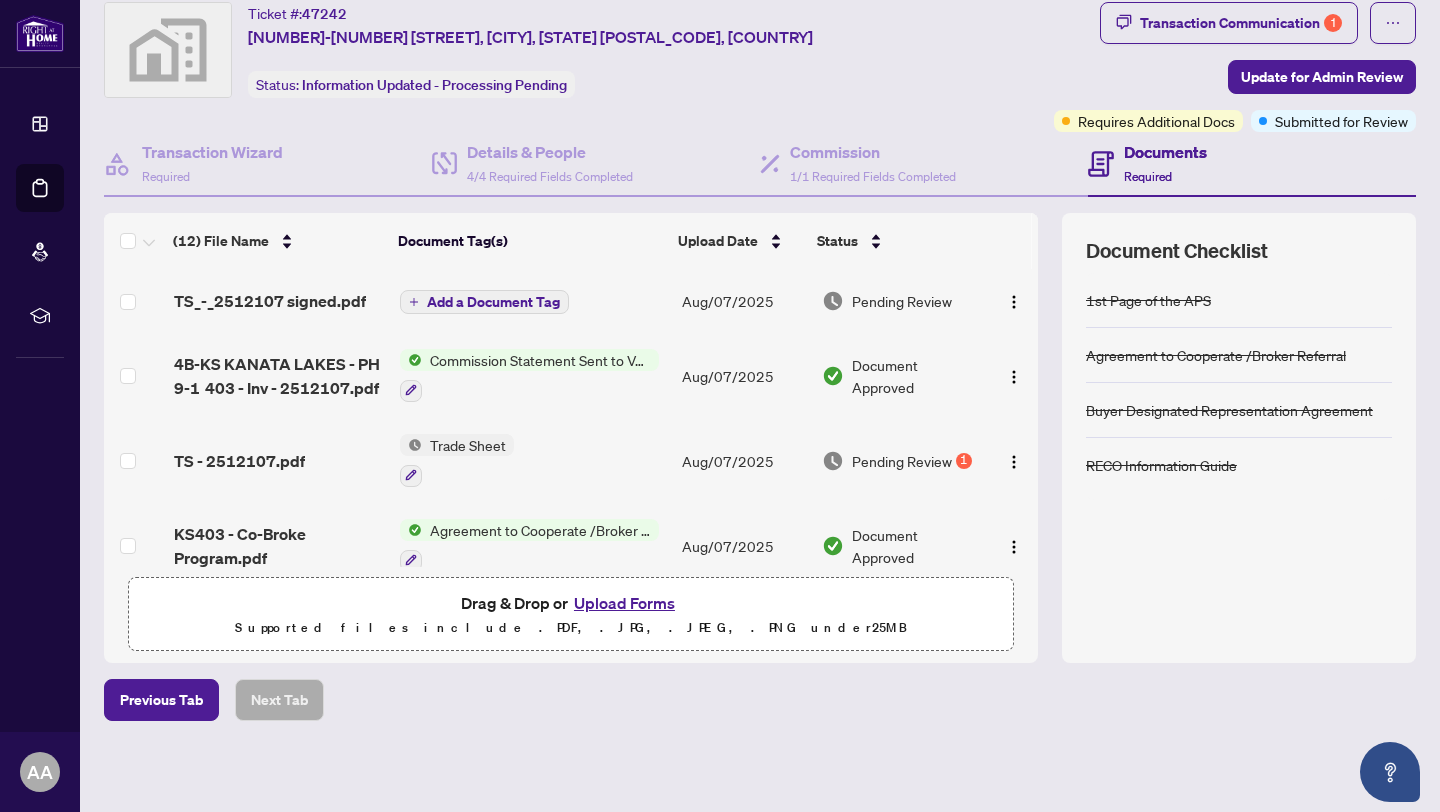 scroll, scrollTop: 62, scrollLeft: 0, axis: vertical 